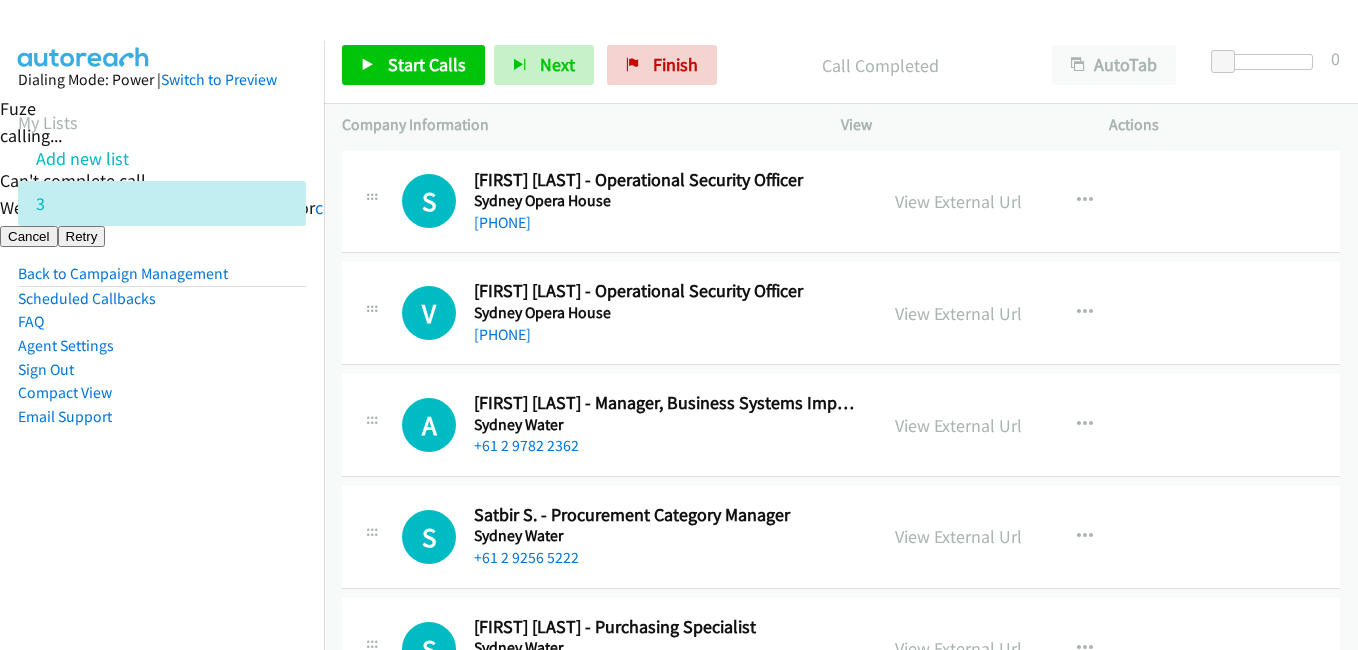 scroll, scrollTop: 0, scrollLeft: 0, axis: both 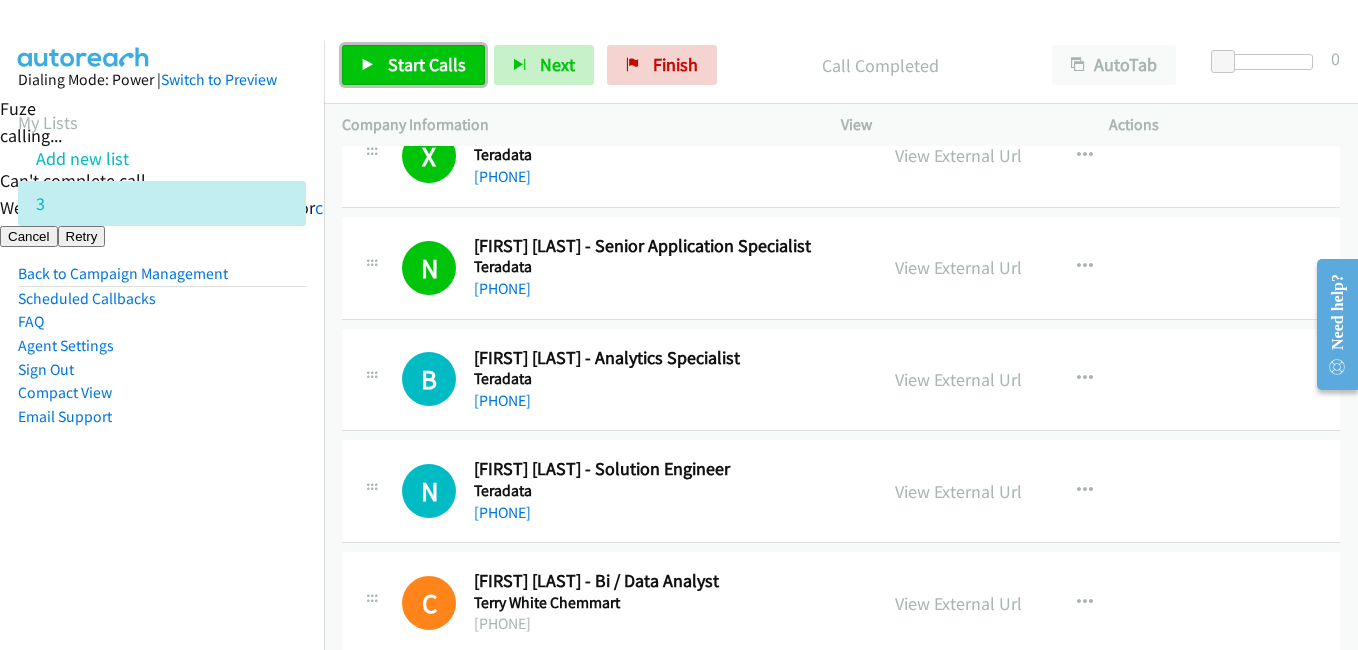 click on "Start Calls" at bounding box center (427, 64) 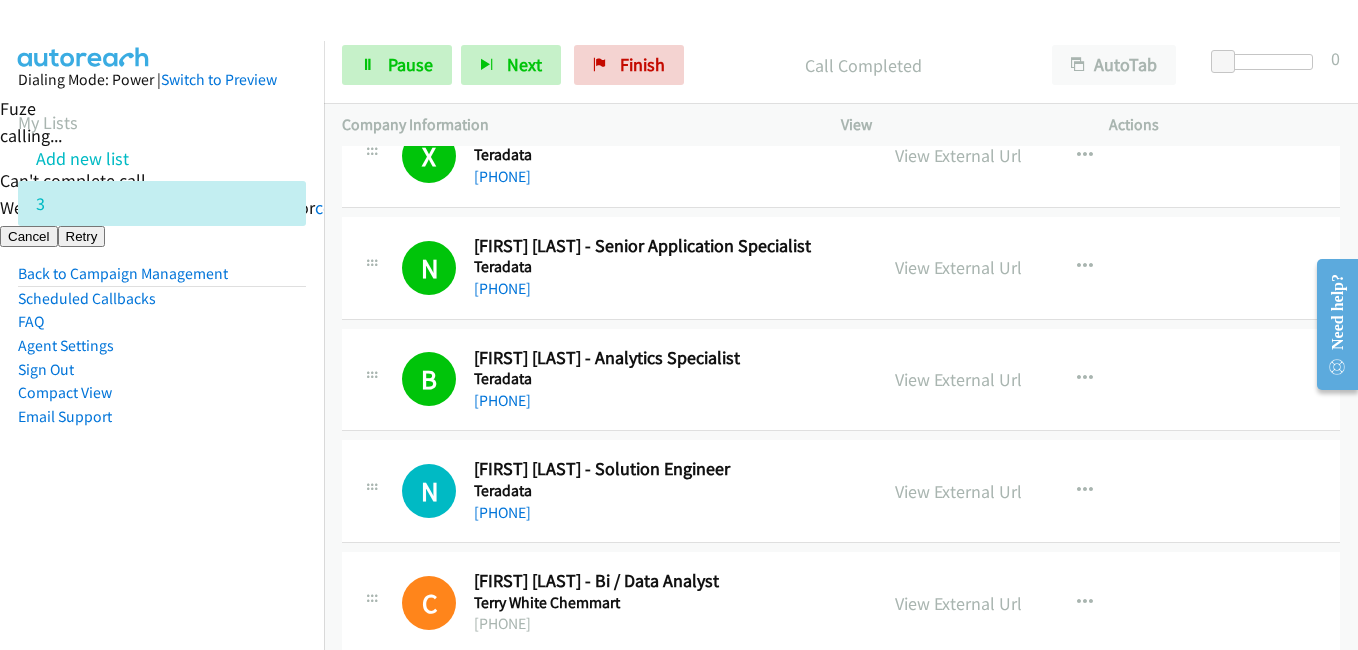 click on "Sign Out" at bounding box center (162, 370) 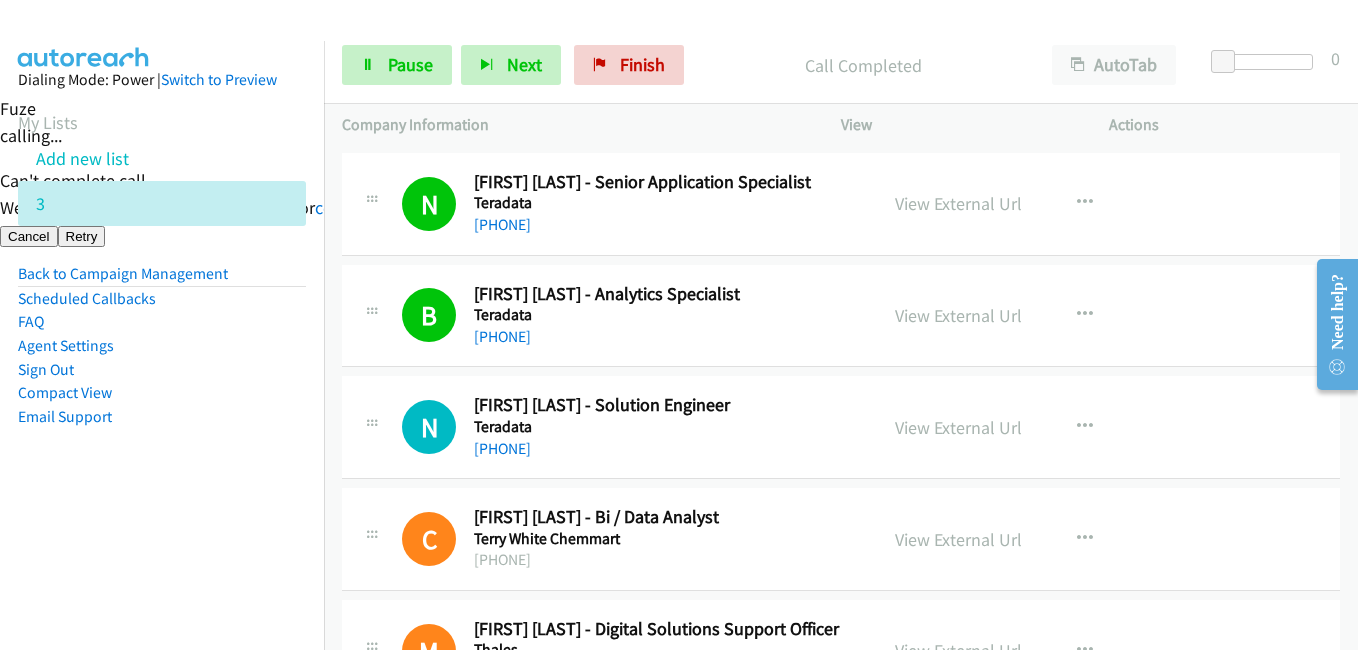 scroll, scrollTop: 3500, scrollLeft: 0, axis: vertical 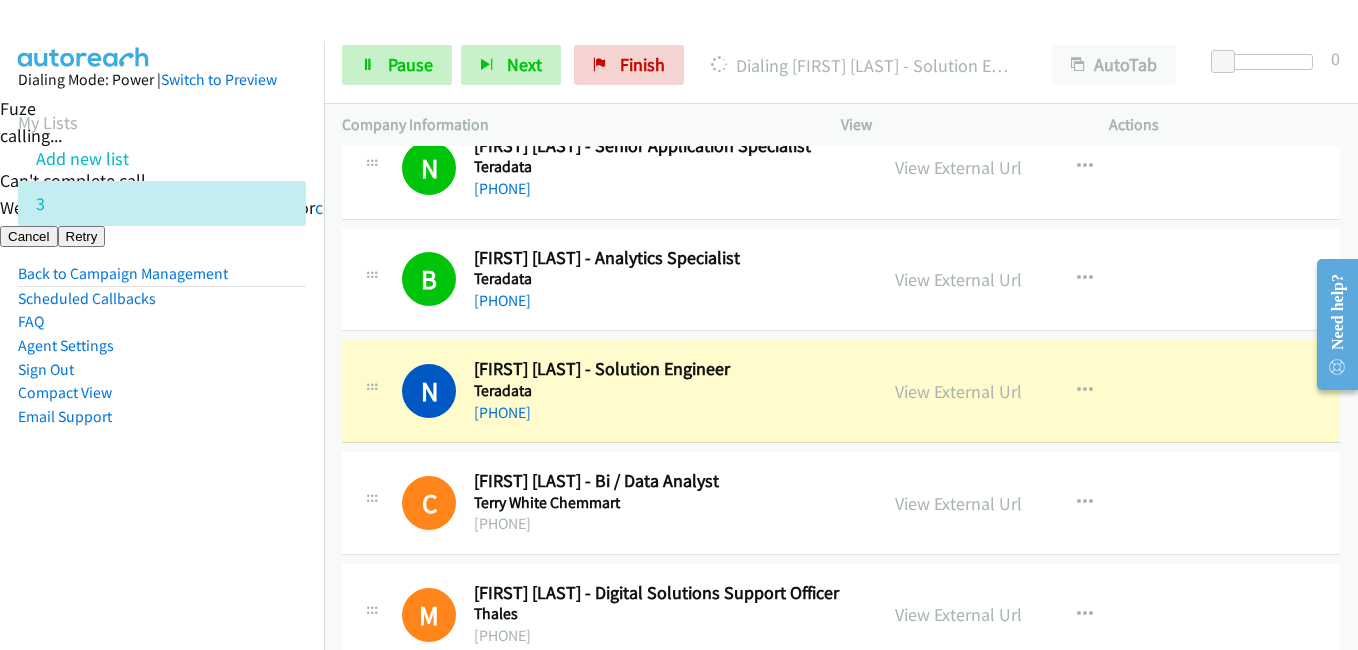 click on "Email Support" at bounding box center (162, 417) 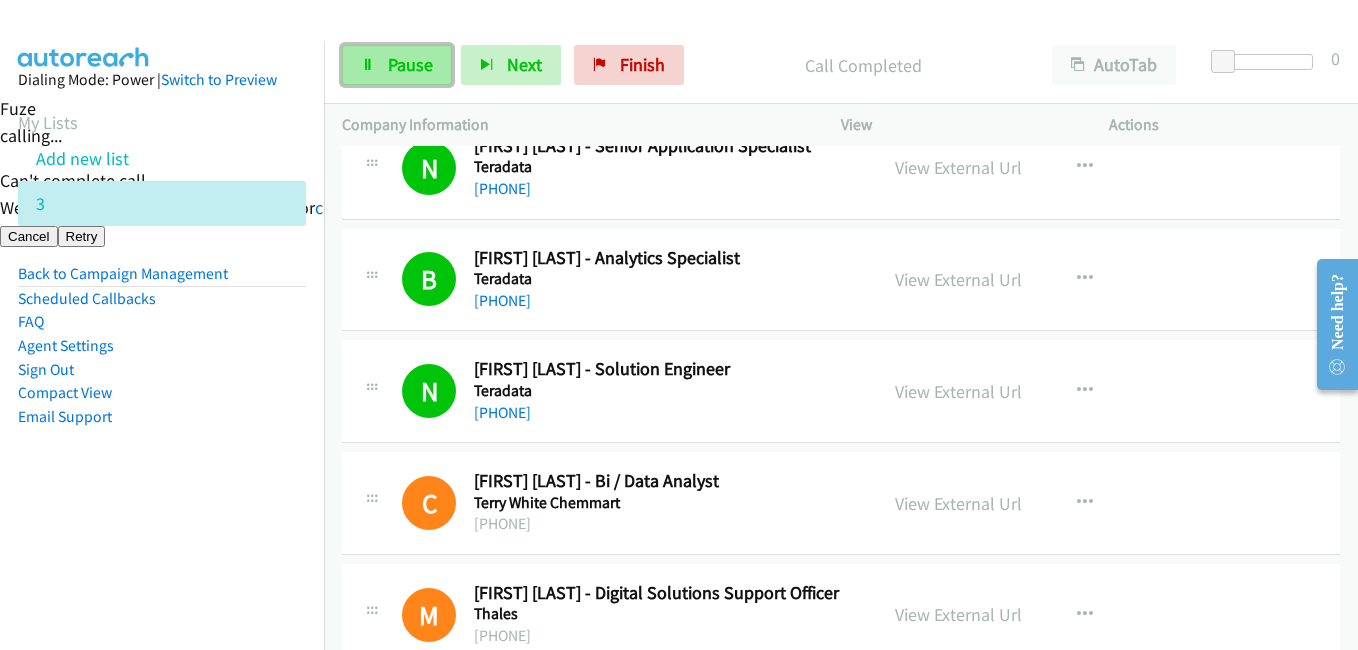 click on "Pause" at bounding box center [397, 65] 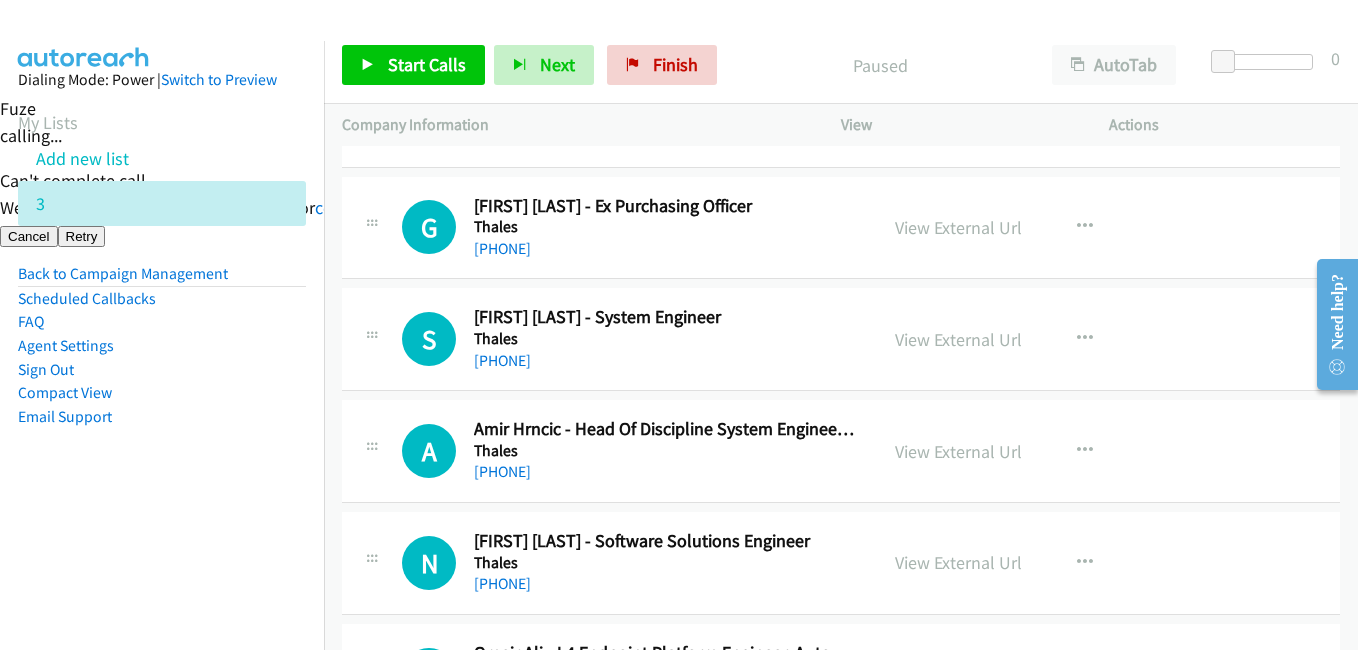 scroll, scrollTop: 4200, scrollLeft: 0, axis: vertical 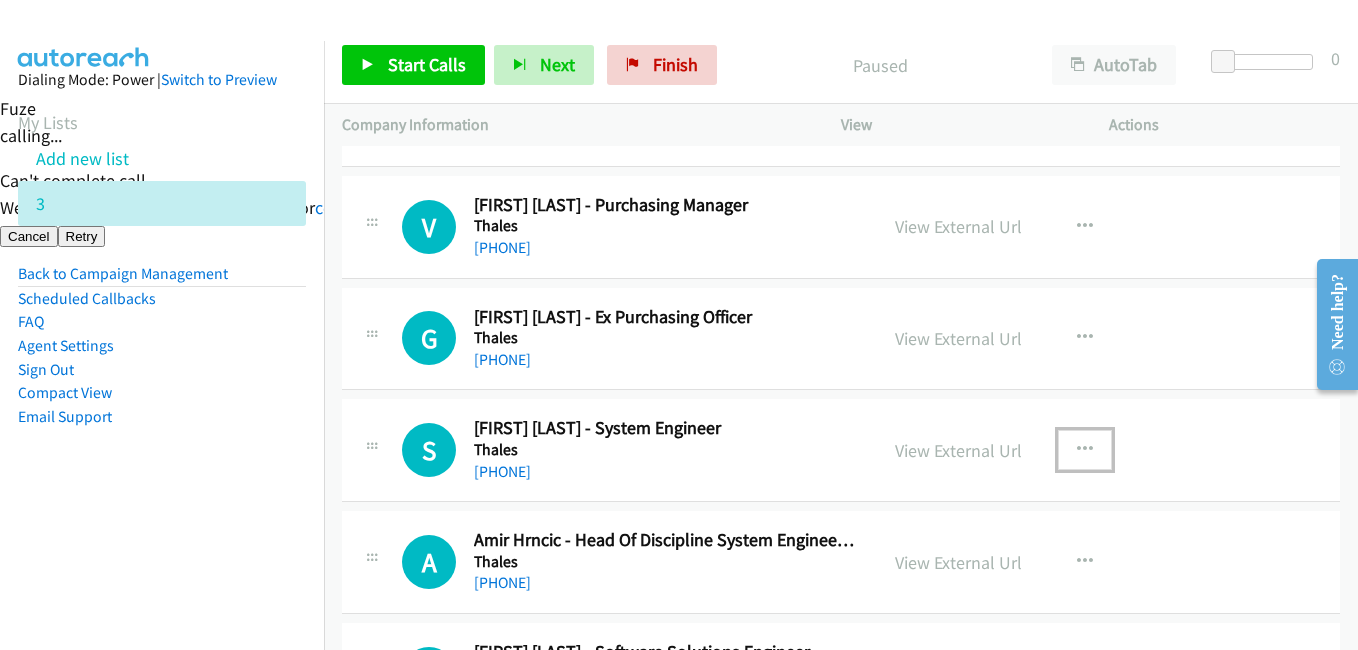 drag, startPoint x: 1077, startPoint y: 443, endPoint x: 1061, endPoint y: 456, distance: 20.615528 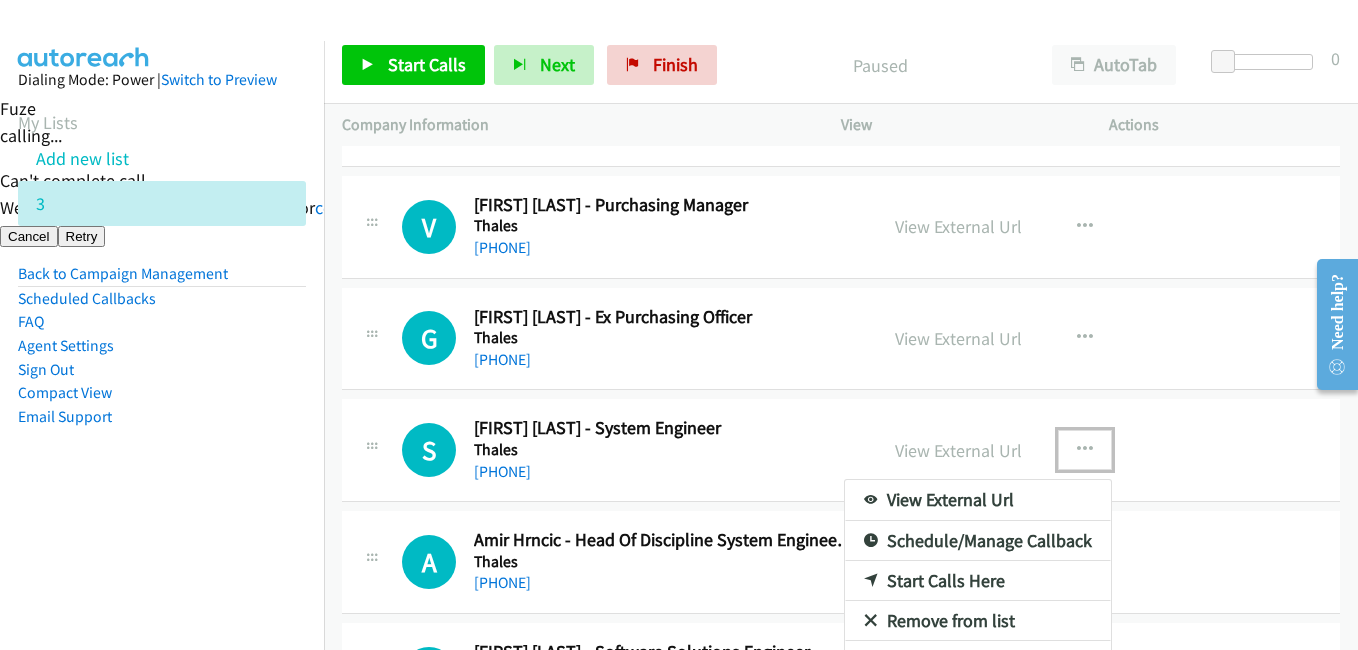 click on "Start Calls Here" at bounding box center [978, 581] 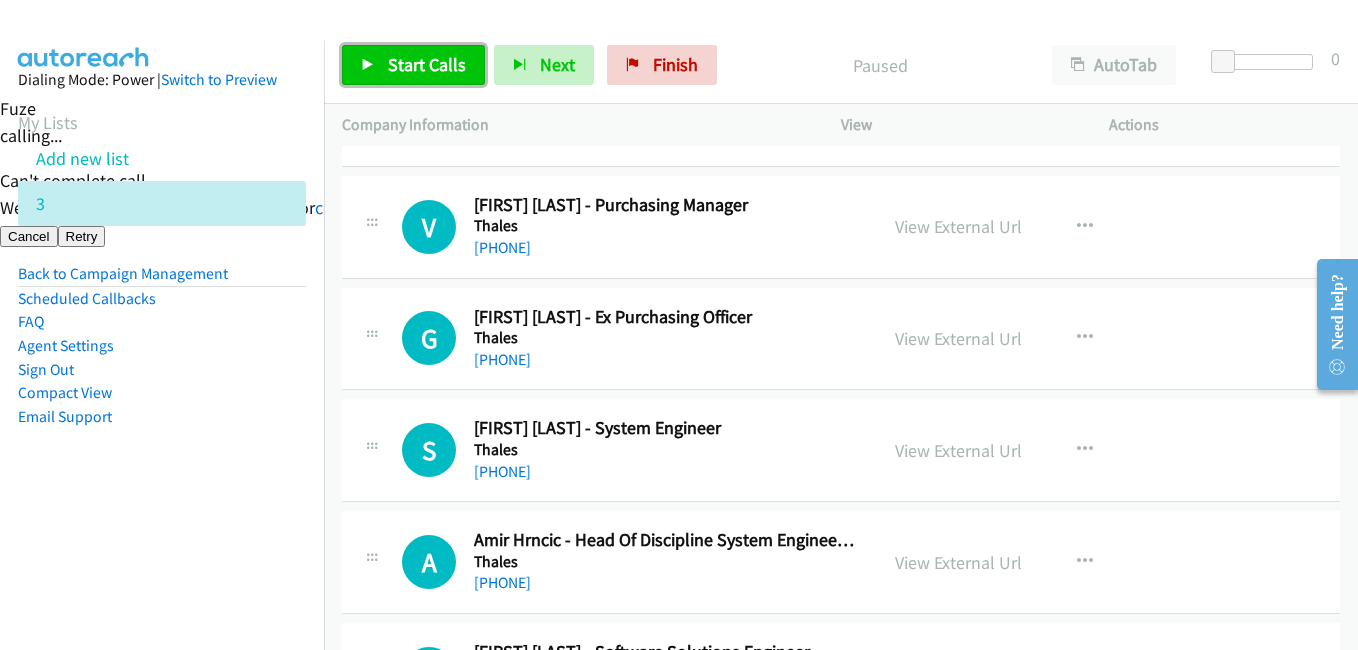 click on "Start Calls" at bounding box center [427, 64] 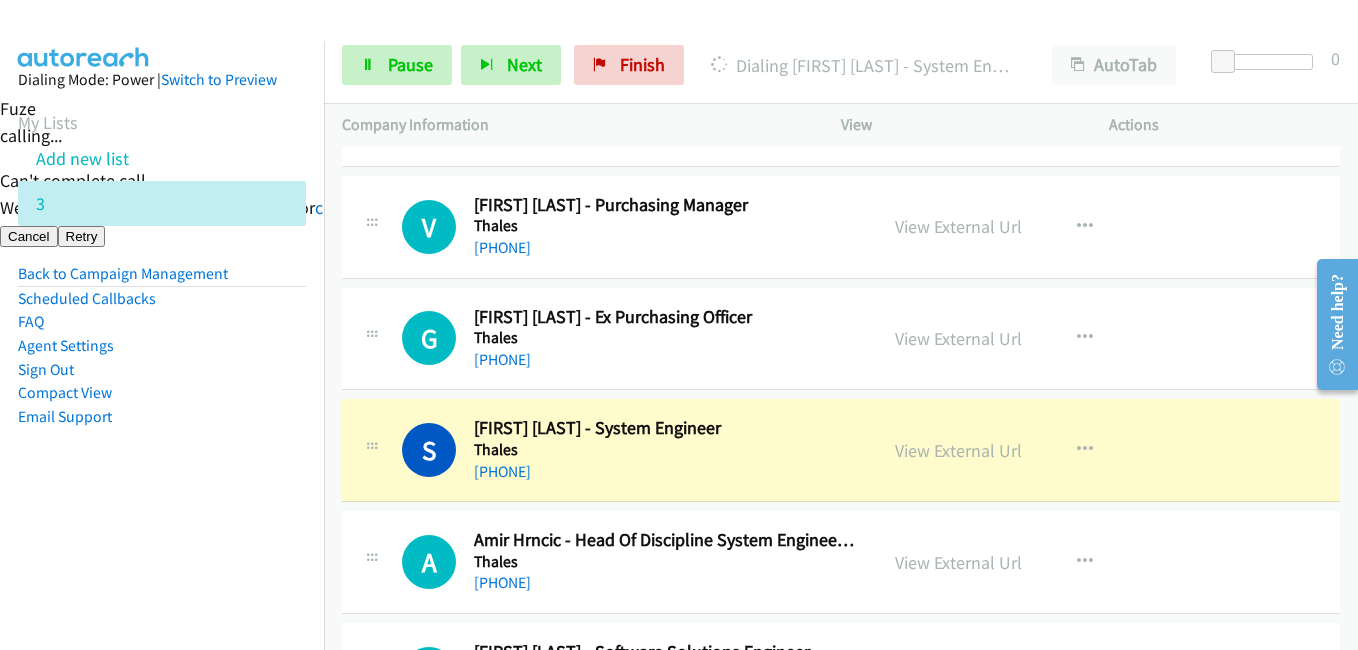 click on "Dialing Mode: Power
|
Switch to Preview
My Lists
Add new list
3
Back to Campaign Management
Scheduled Callbacks
FAQ
Agent Settings
Sign Out
Compact View
Email Support" at bounding box center (162, 280) 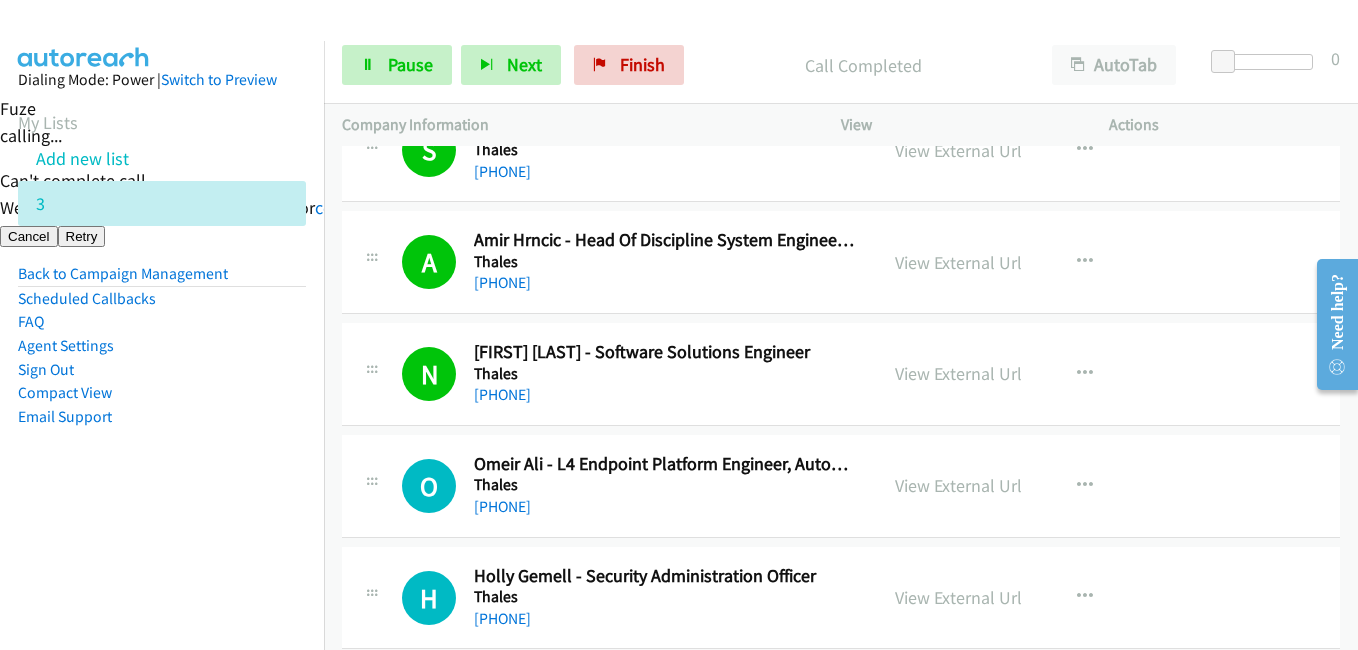click on "Dialing Mode: Power
|
Switch to Preview
My Lists
Add new list
3
Back to Campaign Management
Scheduled Callbacks
FAQ
Agent Settings
Sign Out
Compact View
Email Support" at bounding box center (162, 366) 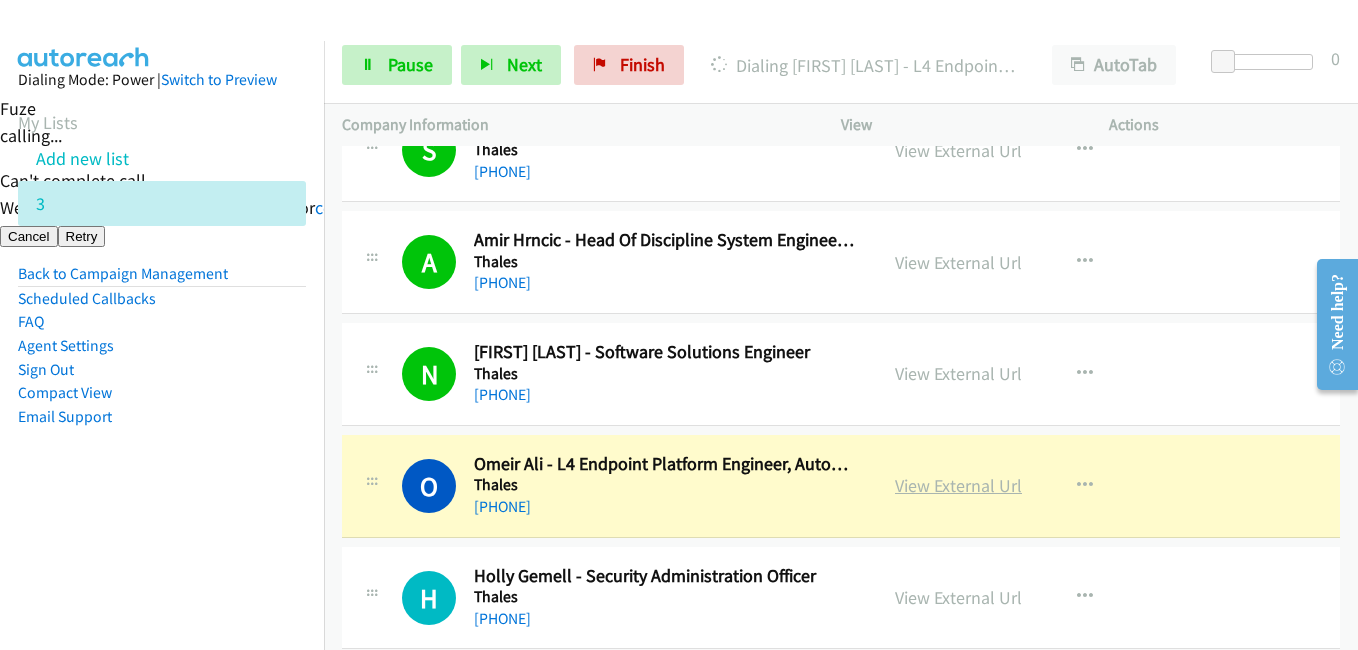 click on "View External Url" at bounding box center [958, 485] 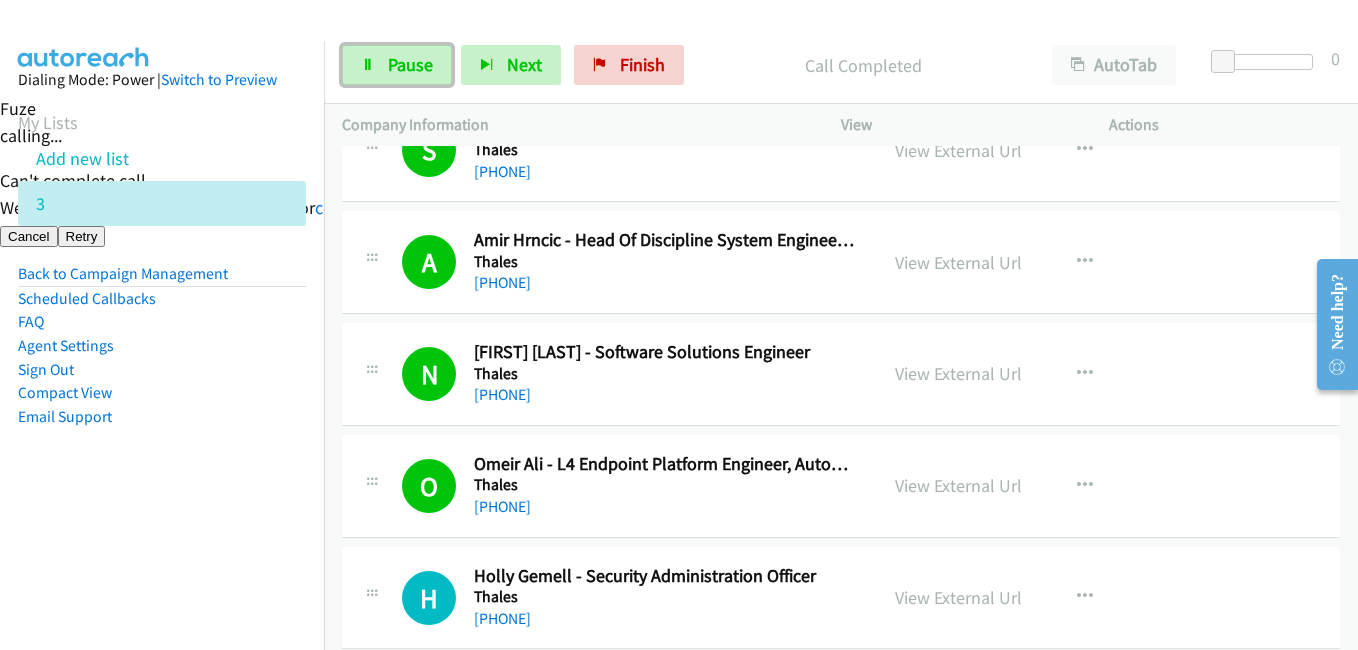 click on "Pause" at bounding box center (410, 64) 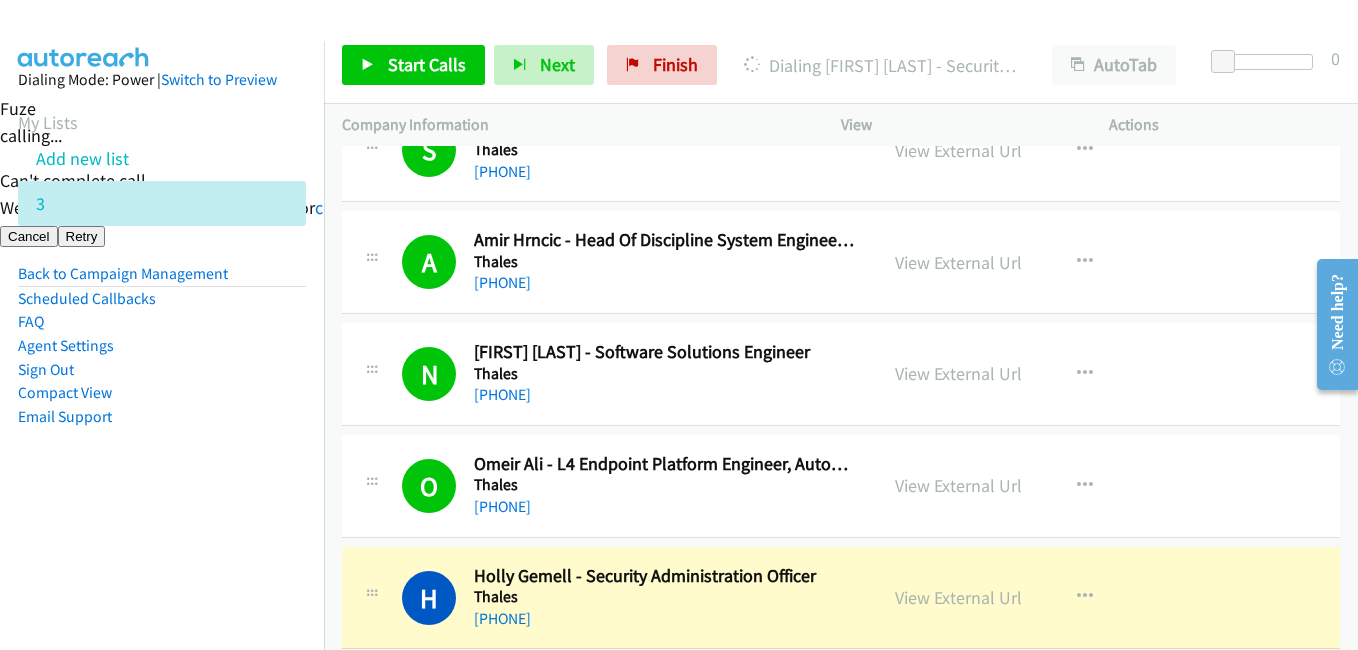 click on "Dialing Mode: Power
|
Switch to Preview
My Lists
Add new list
3
Back to Campaign Management
Scheduled Callbacks
FAQ
Agent Settings
Sign Out
Compact View
Email Support" at bounding box center (162, 280) 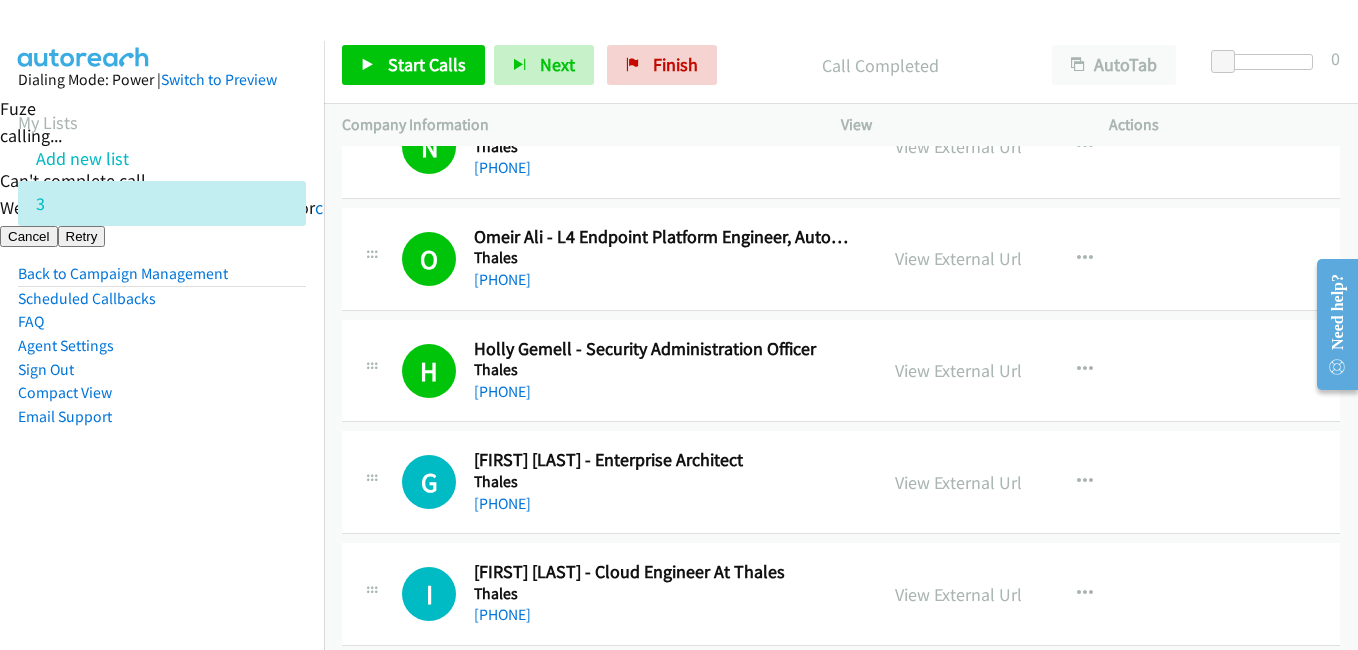 scroll, scrollTop: 4600, scrollLeft: 0, axis: vertical 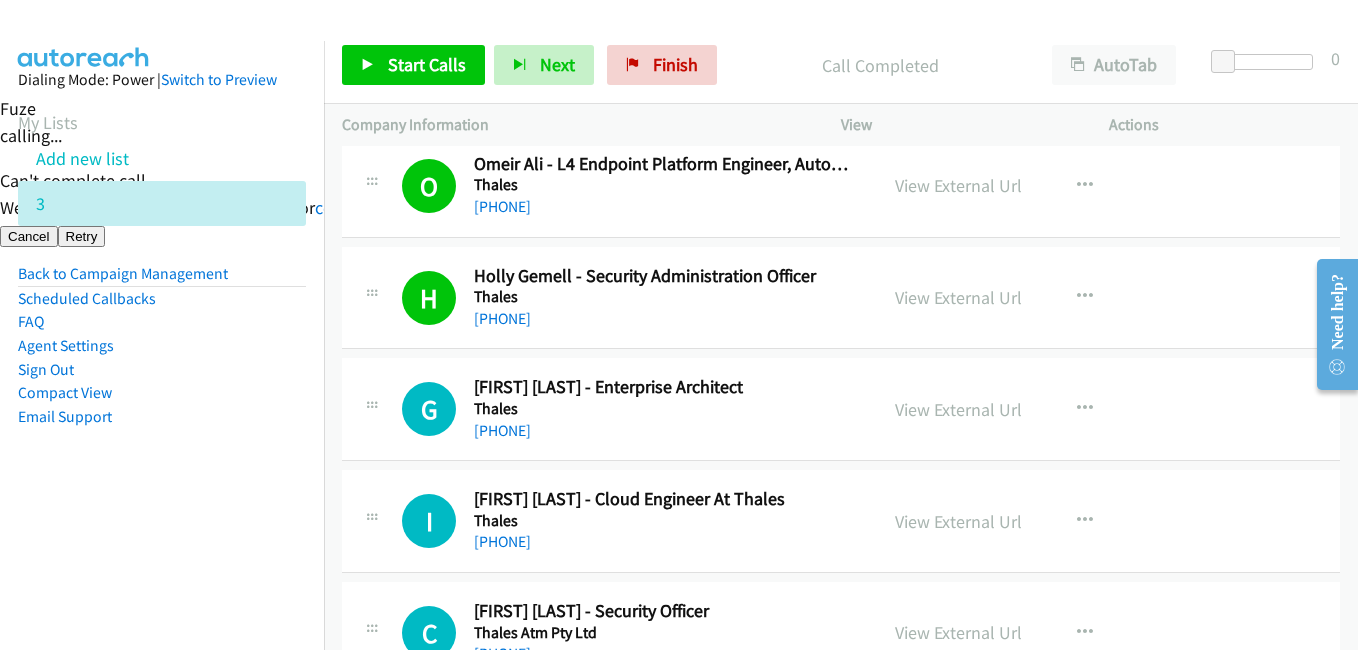 click on "Start Calls
Pause
Next
Finish
Call Completed
AutoTab
AutoTab
0" at bounding box center (841, 65) 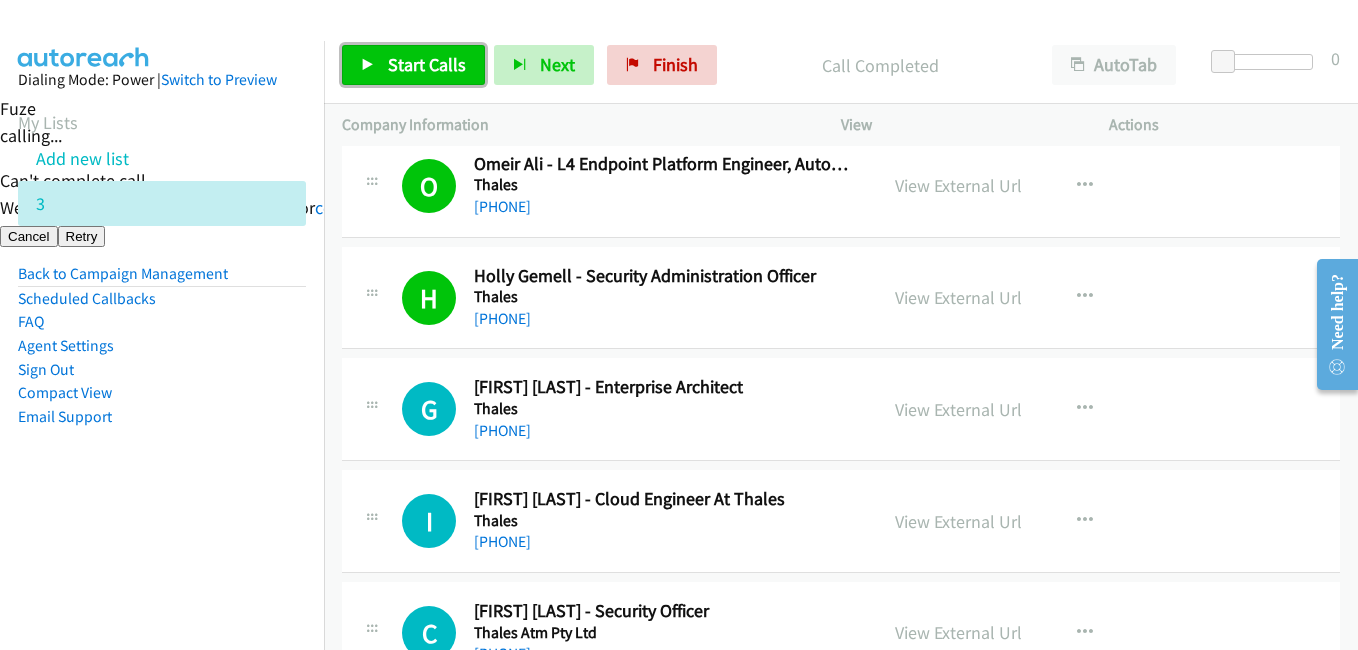 click on "Start Calls" at bounding box center (427, 64) 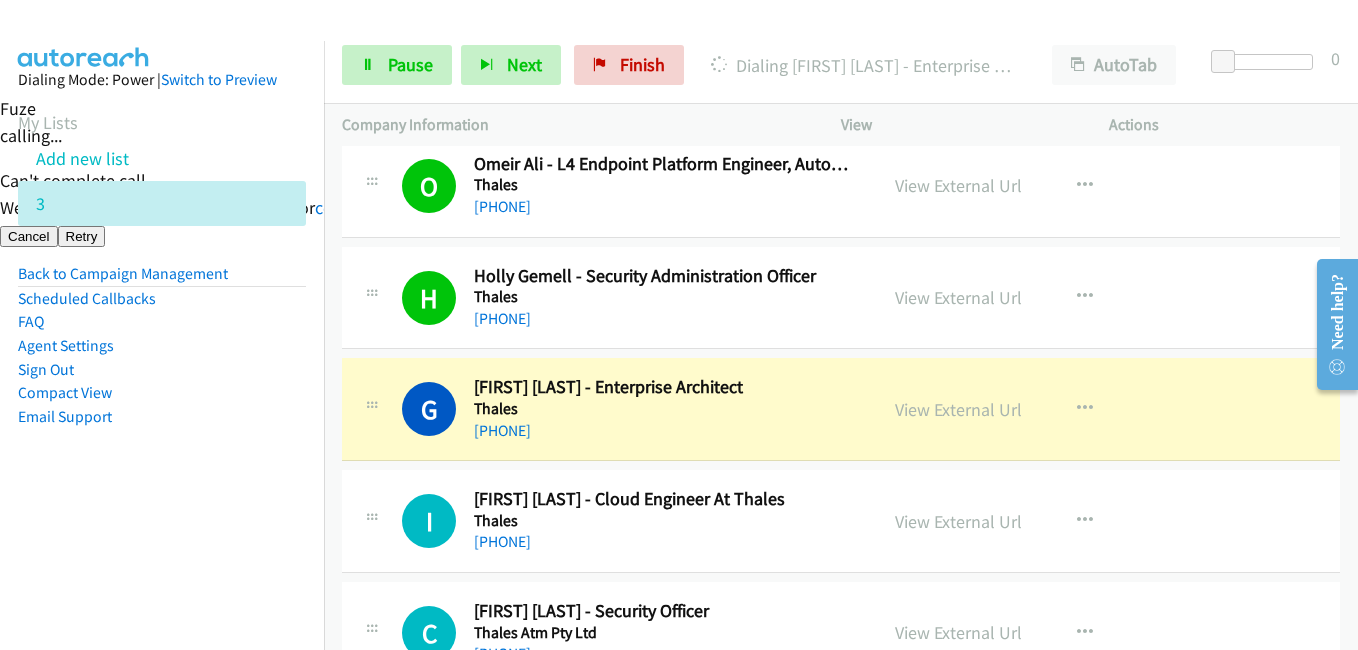 click on "Sign Out" at bounding box center (162, 370) 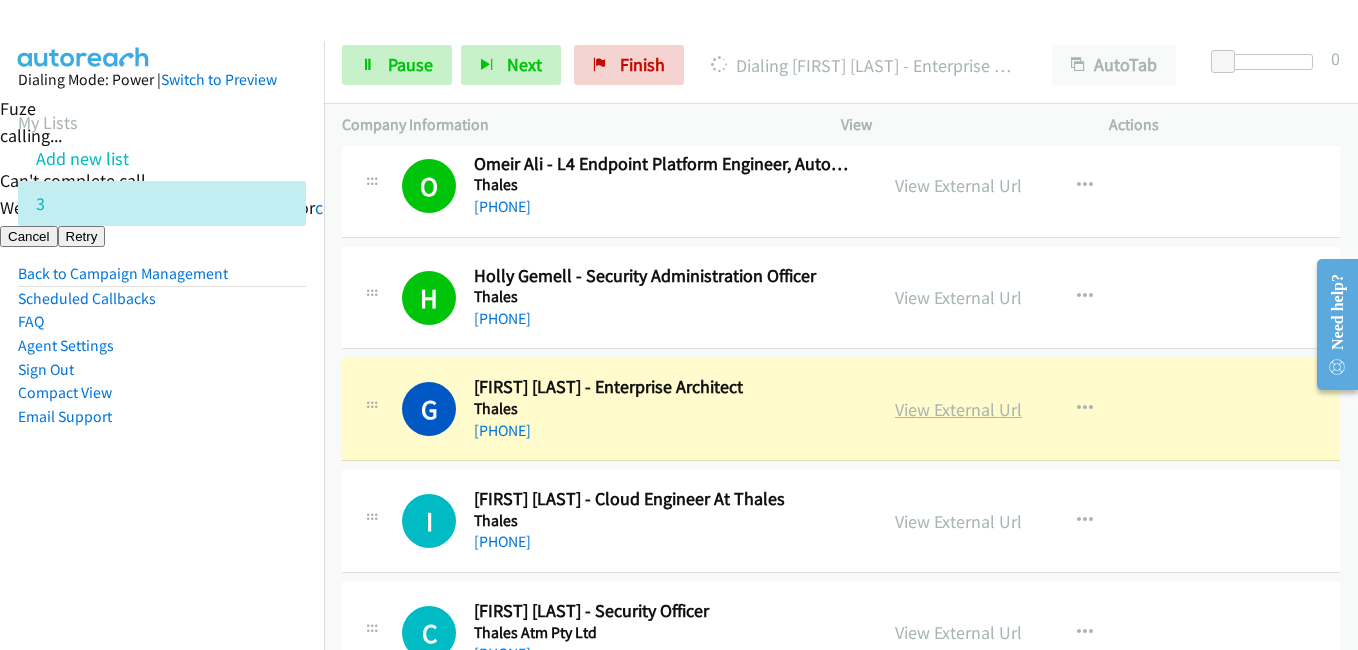 click on "View External Url" at bounding box center [958, 409] 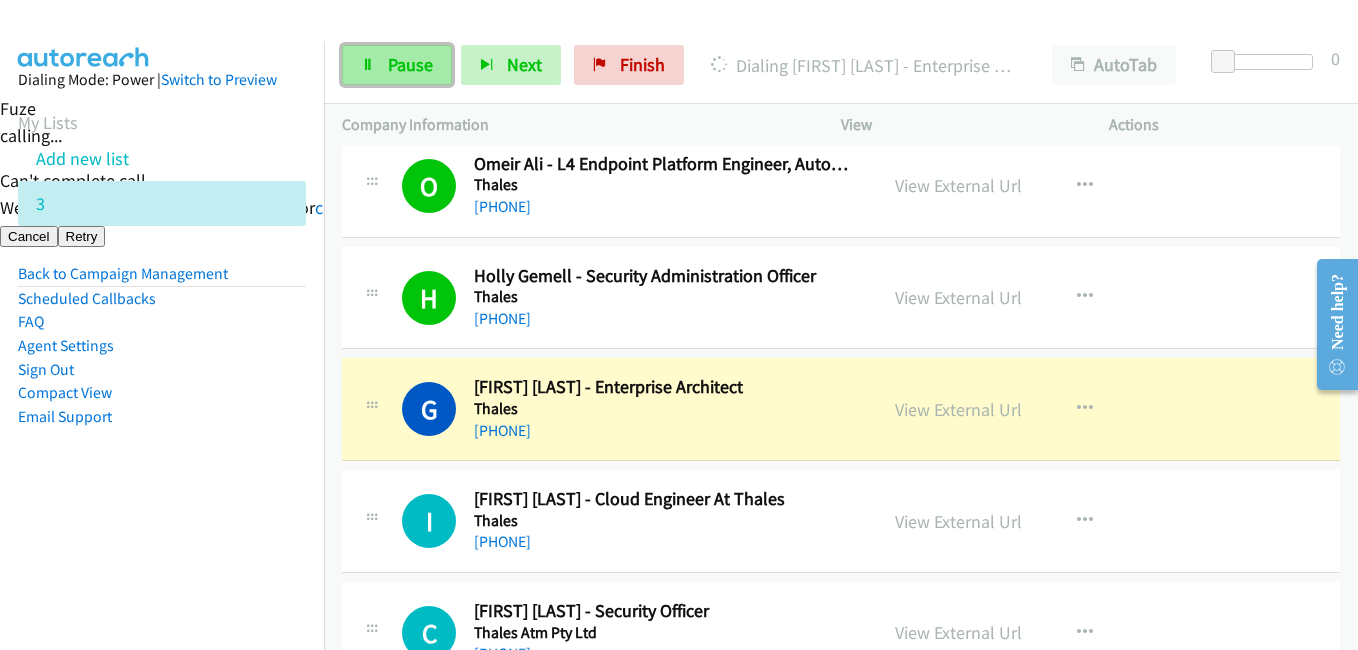 click on "Pause" at bounding box center (410, 64) 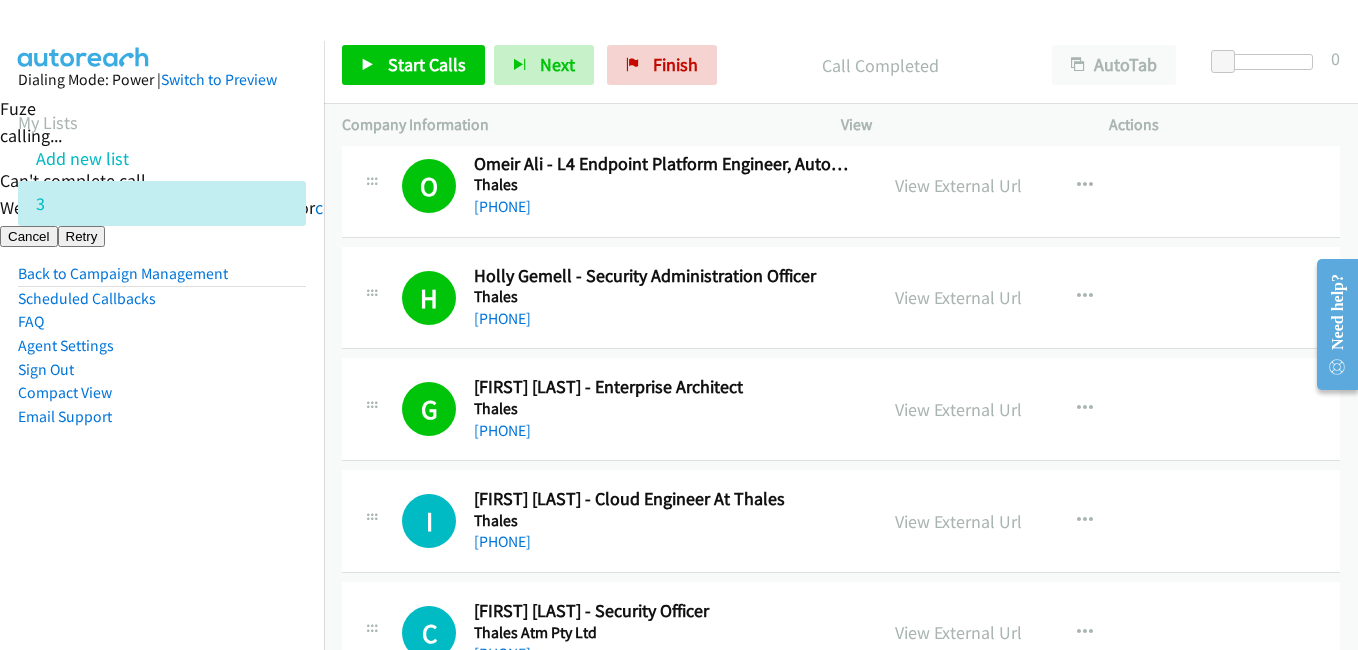 drag, startPoint x: 221, startPoint y: 520, endPoint x: 241, endPoint y: 513, distance: 21.189621 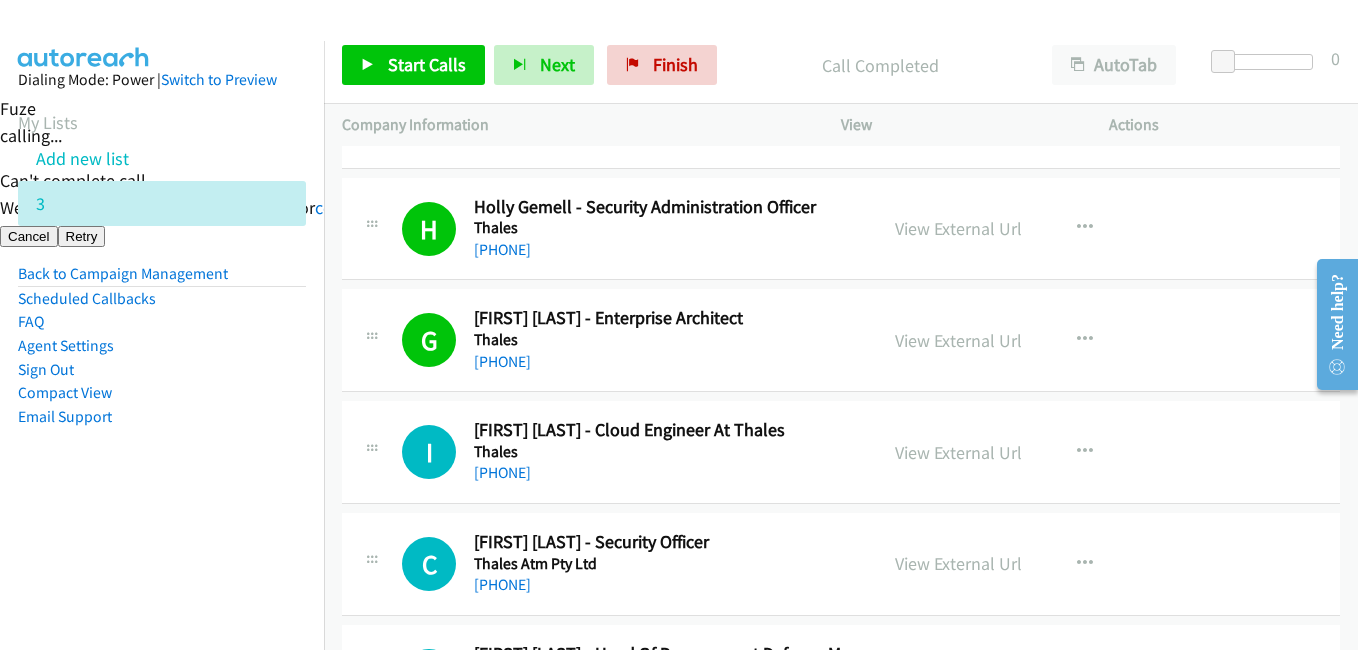 scroll, scrollTop: 4800, scrollLeft: 0, axis: vertical 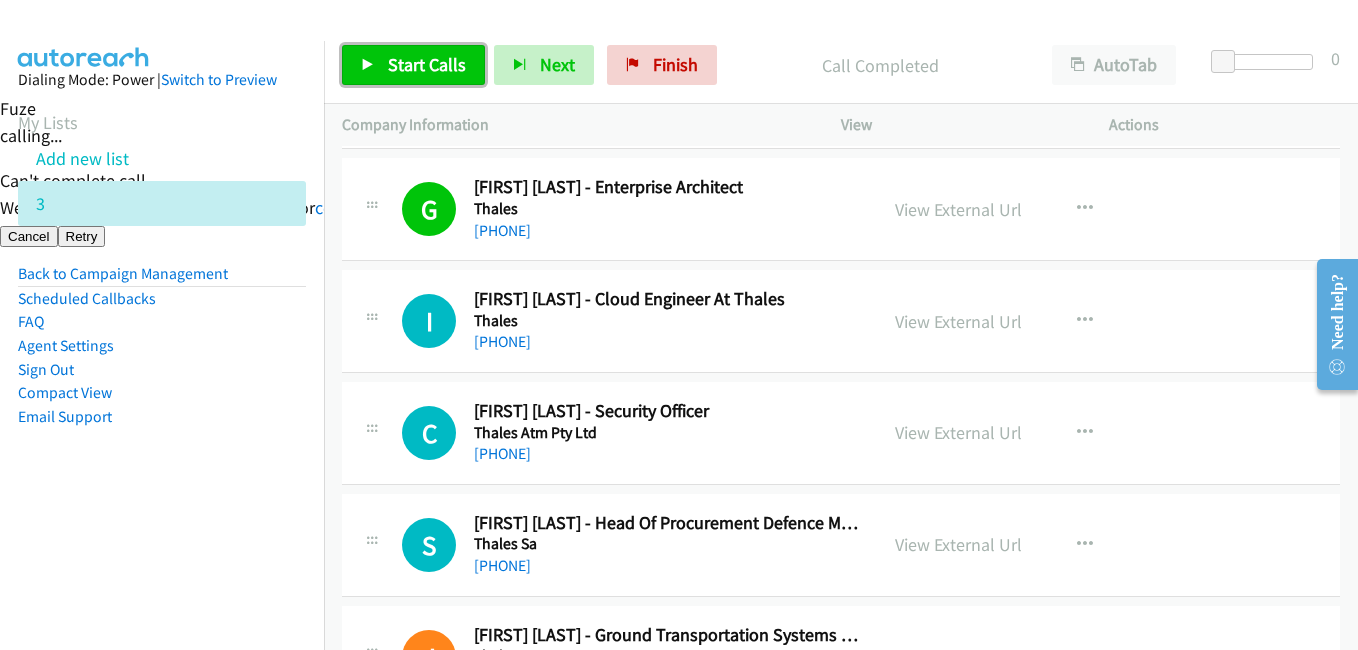 click on "Start Calls" at bounding box center [427, 64] 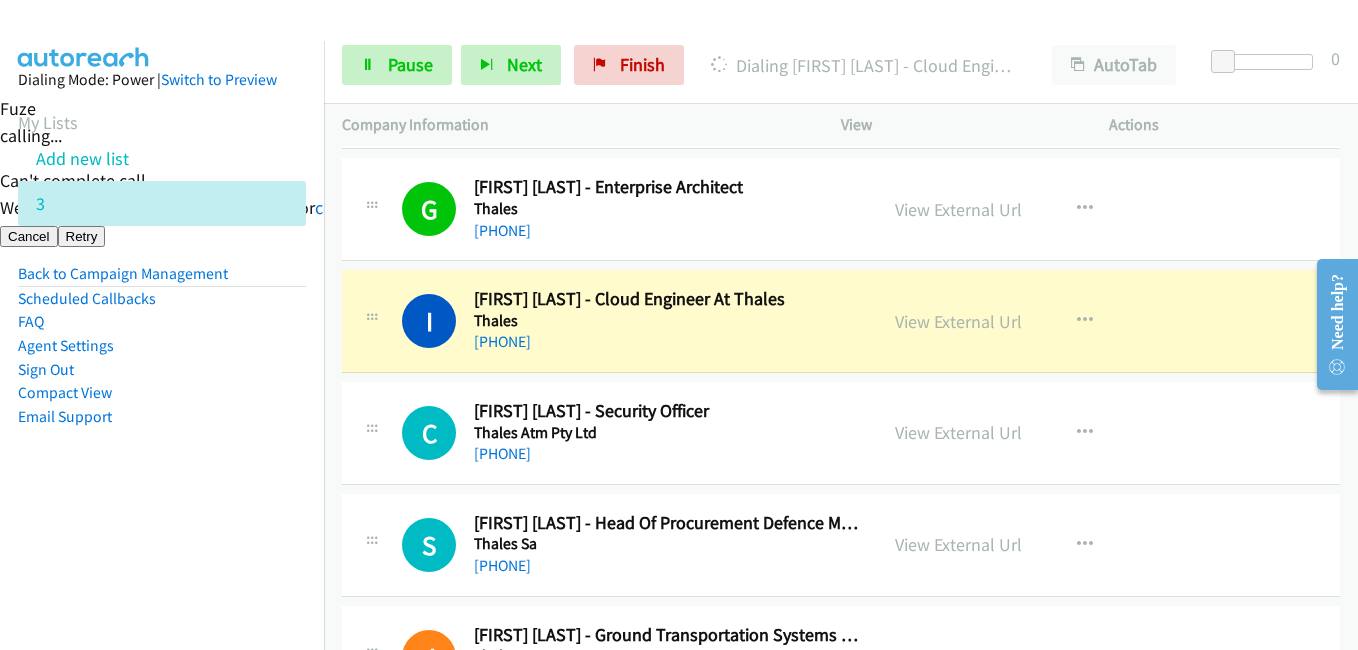 click on "Email Support" at bounding box center (162, 417) 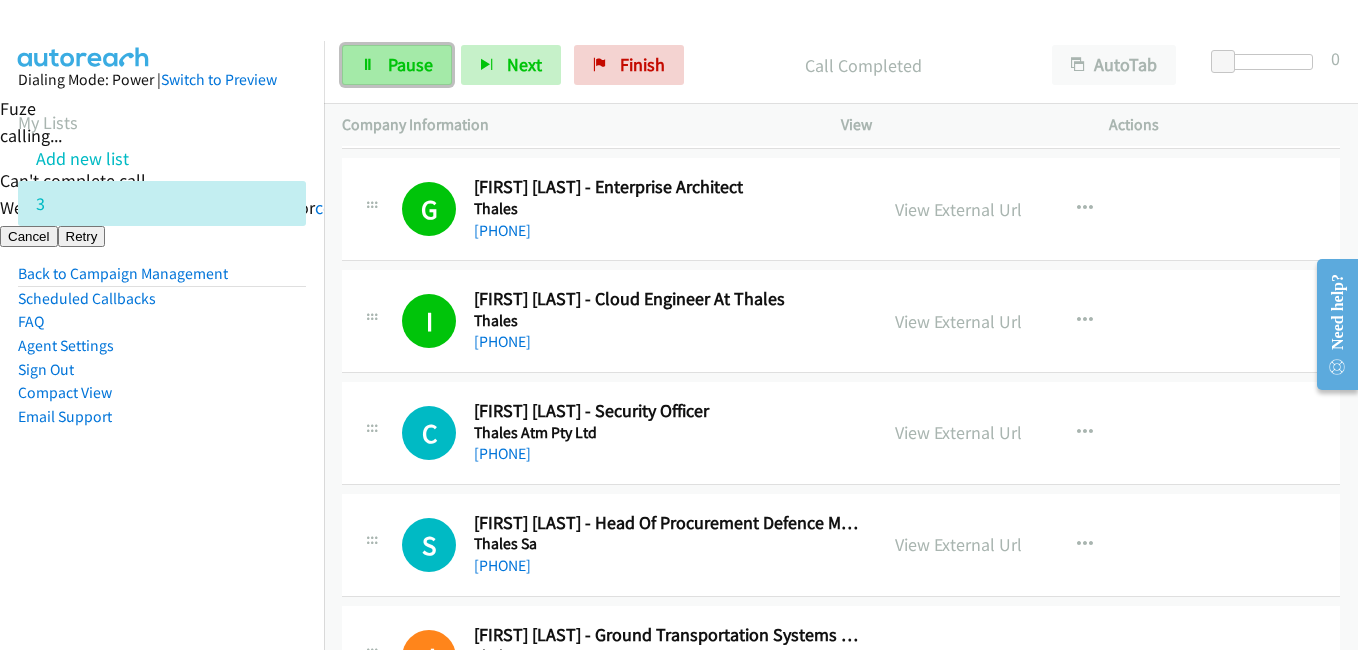 click on "Pause" at bounding box center [410, 64] 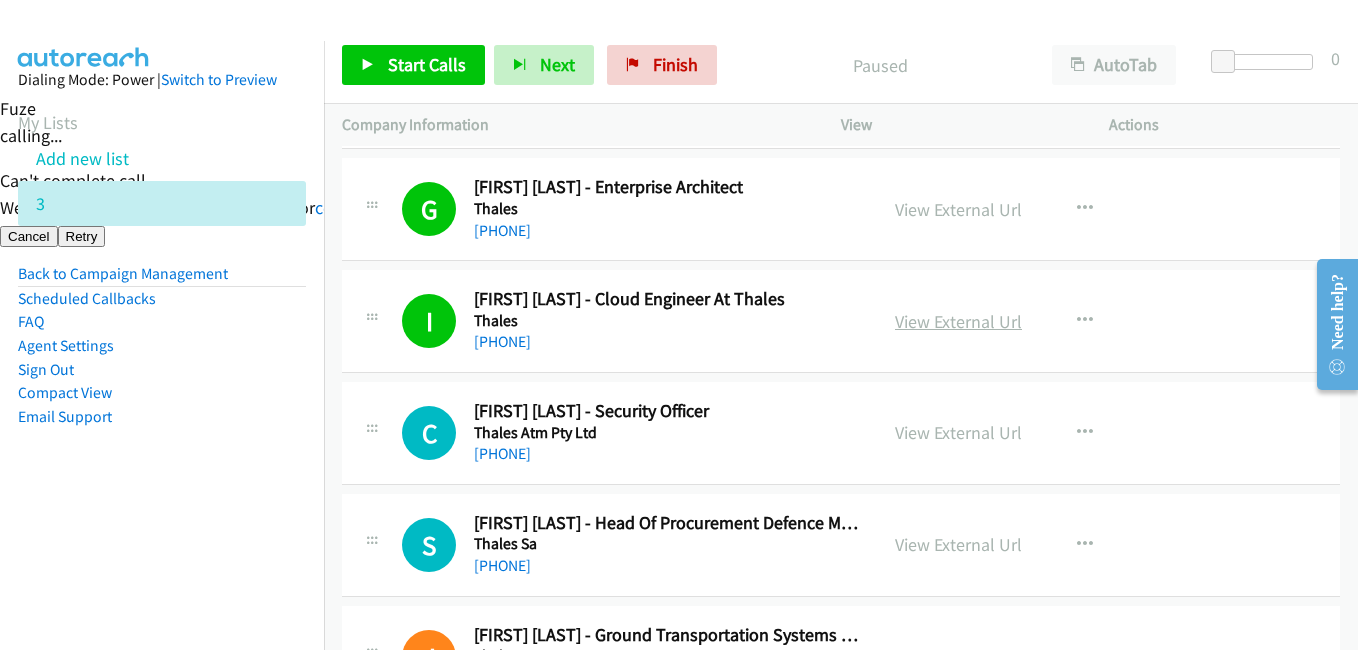 click on "View External Url" at bounding box center [958, 321] 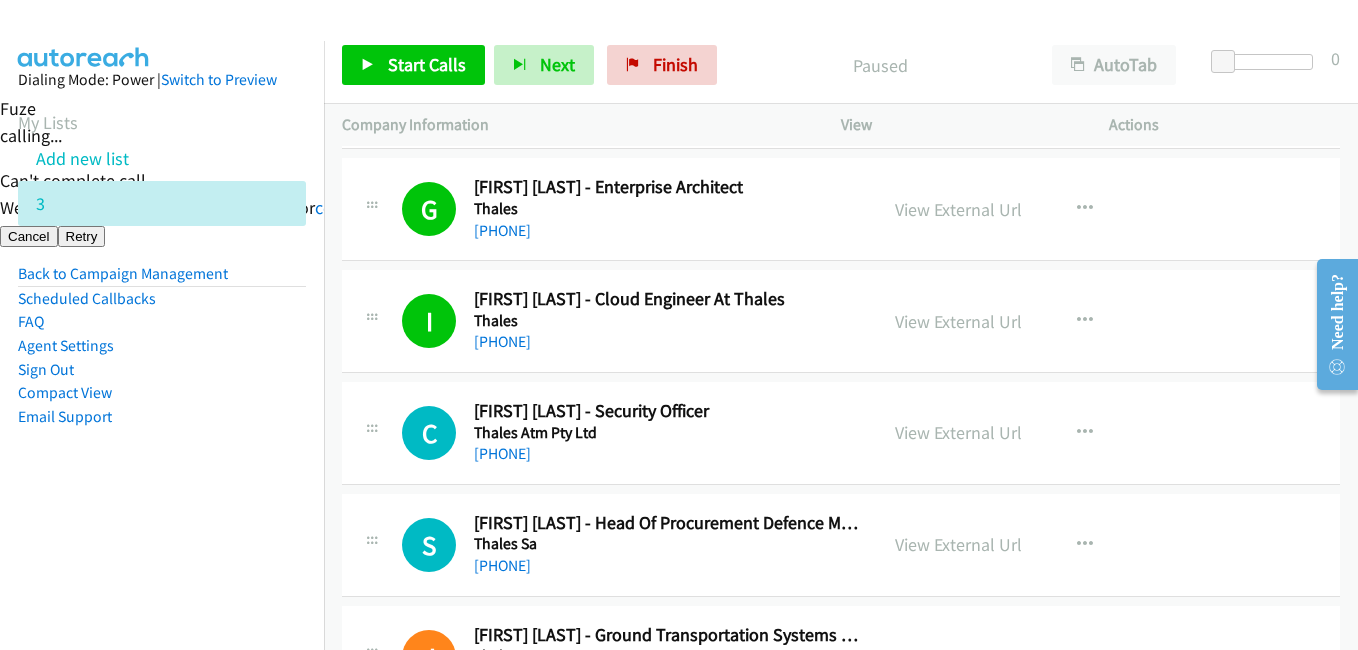 drag, startPoint x: 124, startPoint y: 575, endPoint x: 332, endPoint y: 437, distance: 249.6157 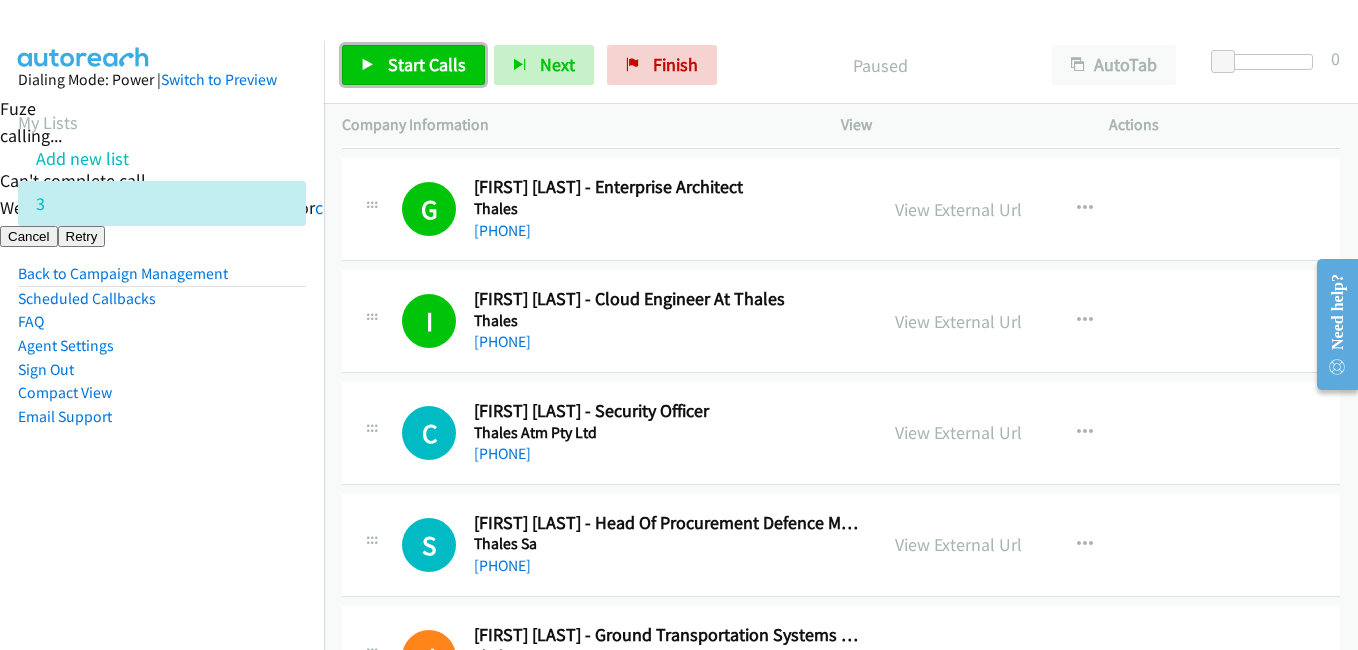 click on "Start Calls" at bounding box center [427, 64] 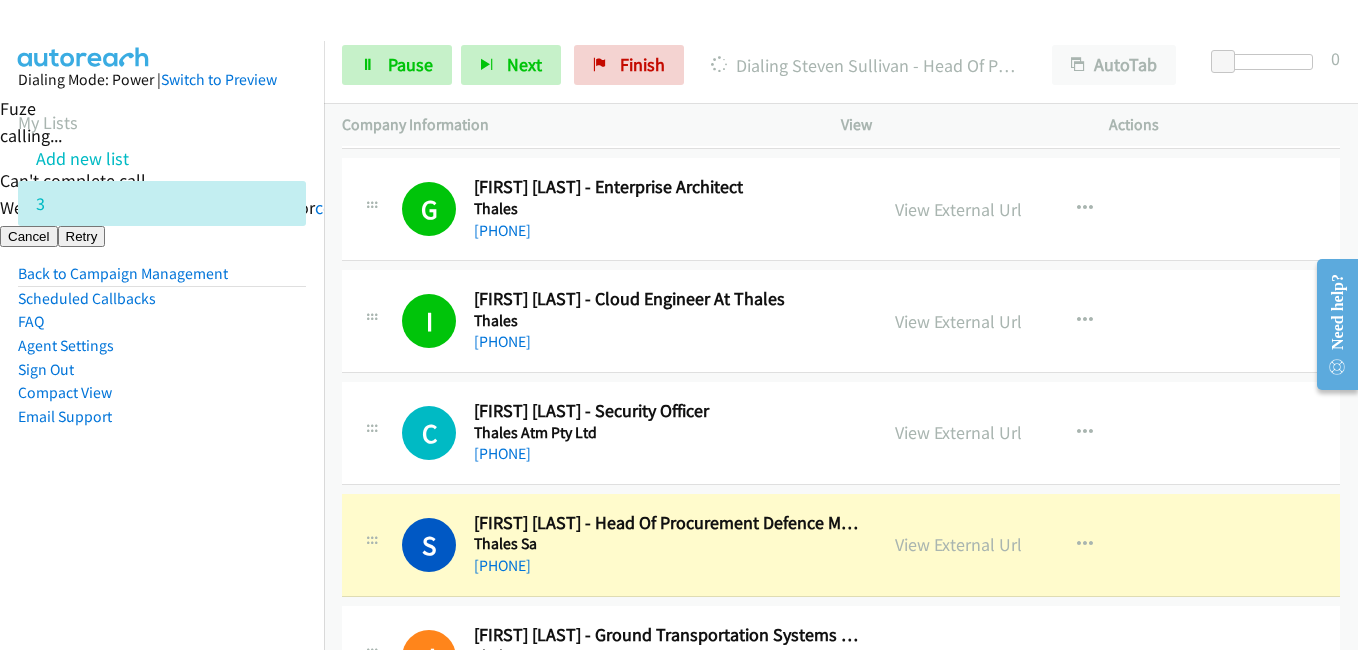 drag, startPoint x: 267, startPoint y: 473, endPoint x: 279, endPoint y: 473, distance: 12 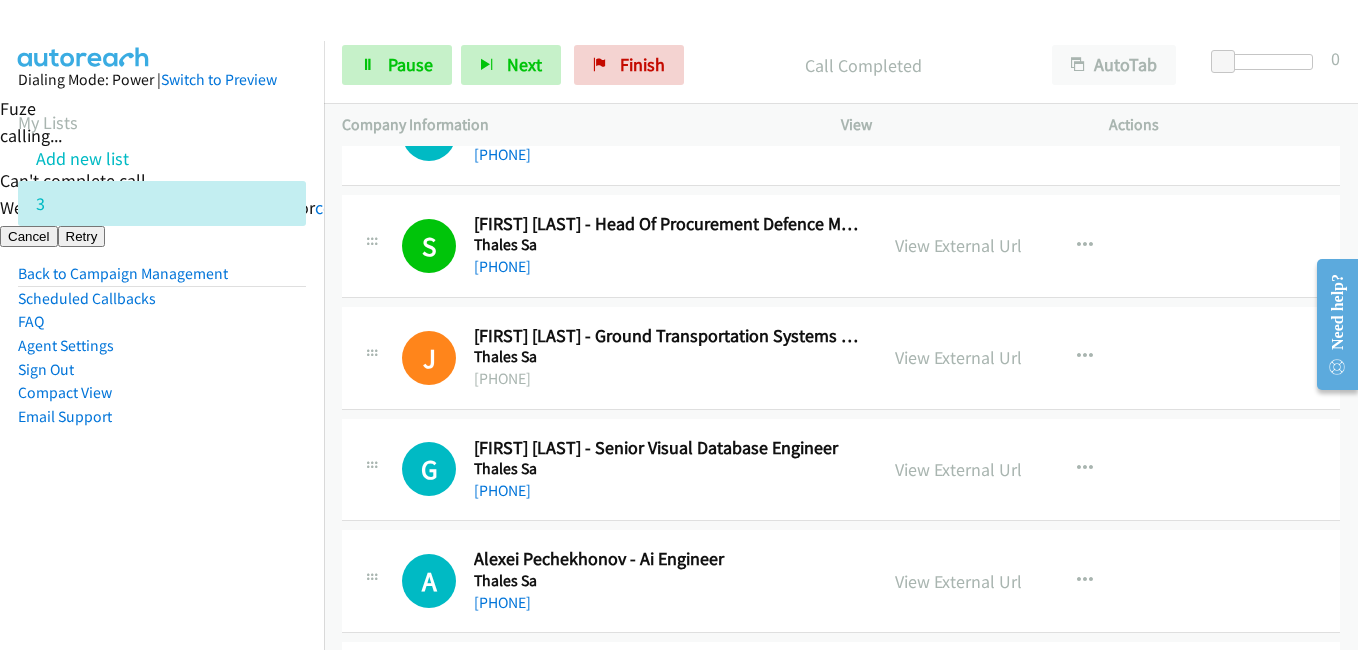 scroll, scrollTop: 5100, scrollLeft: 0, axis: vertical 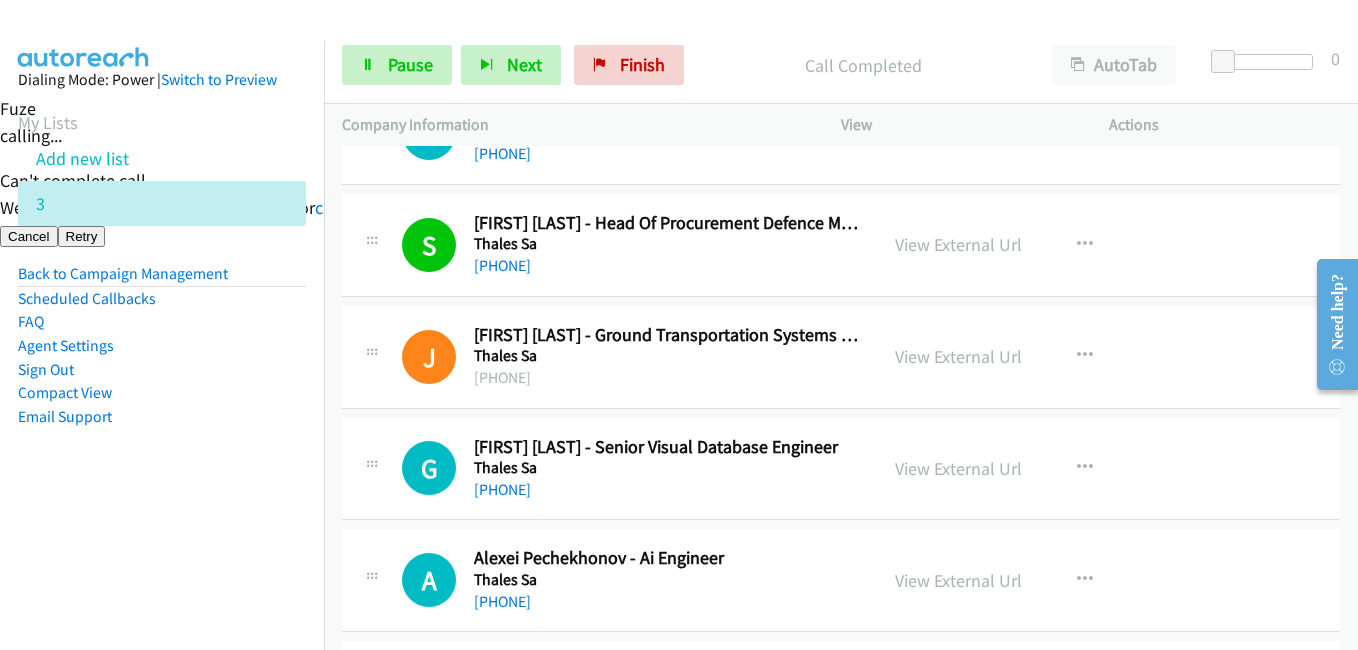 drag, startPoint x: 123, startPoint y: 509, endPoint x: 149, endPoint y: 509, distance: 26 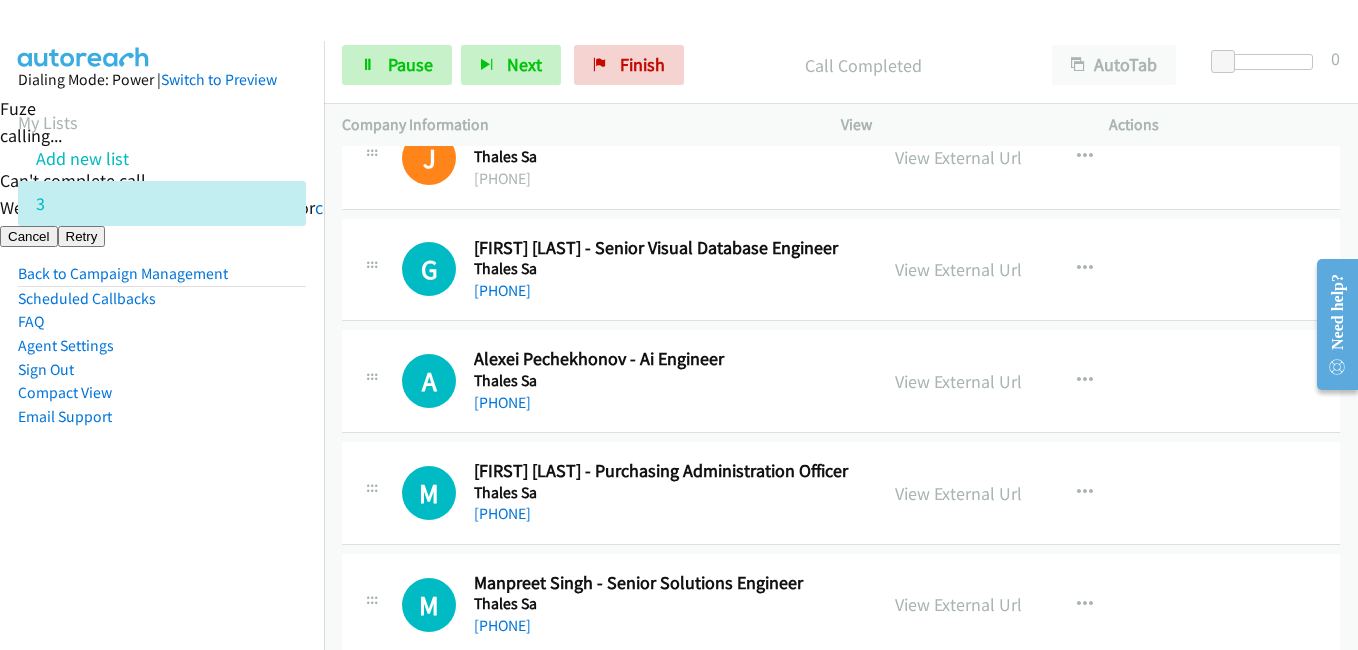scroll, scrollTop: 5300, scrollLeft: 0, axis: vertical 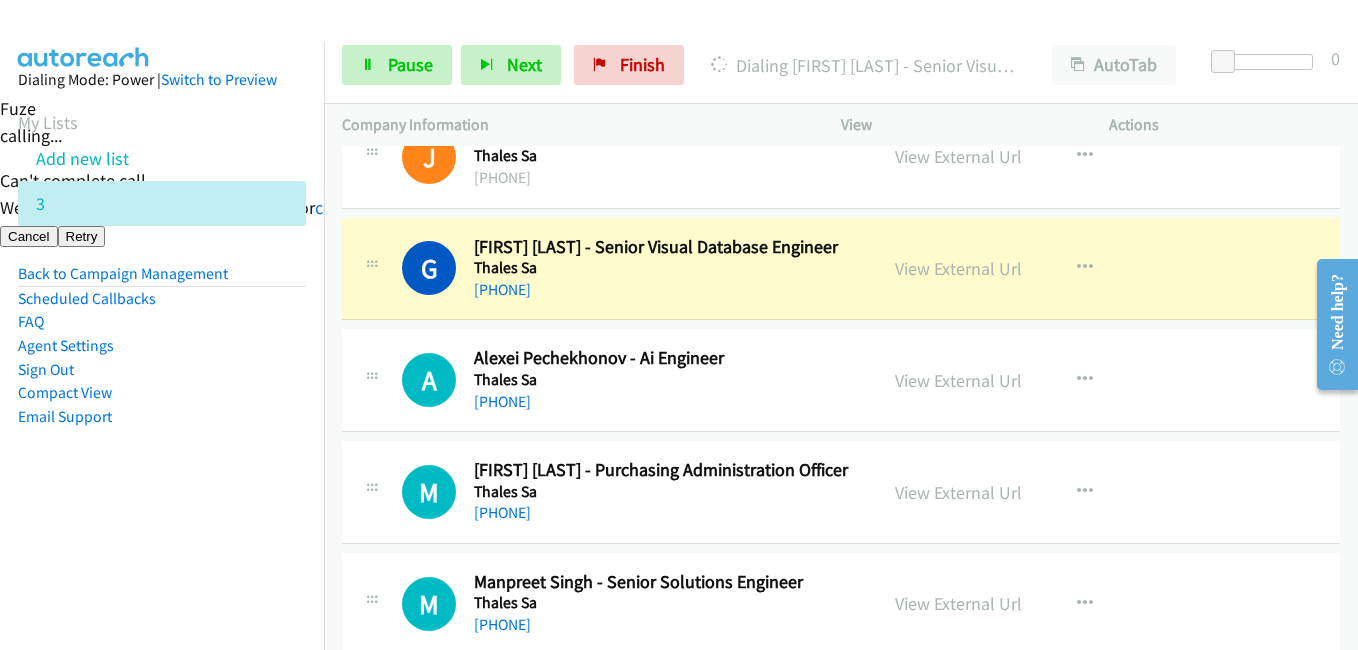 drag, startPoint x: 162, startPoint y: 436, endPoint x: 199, endPoint y: 430, distance: 37.48333 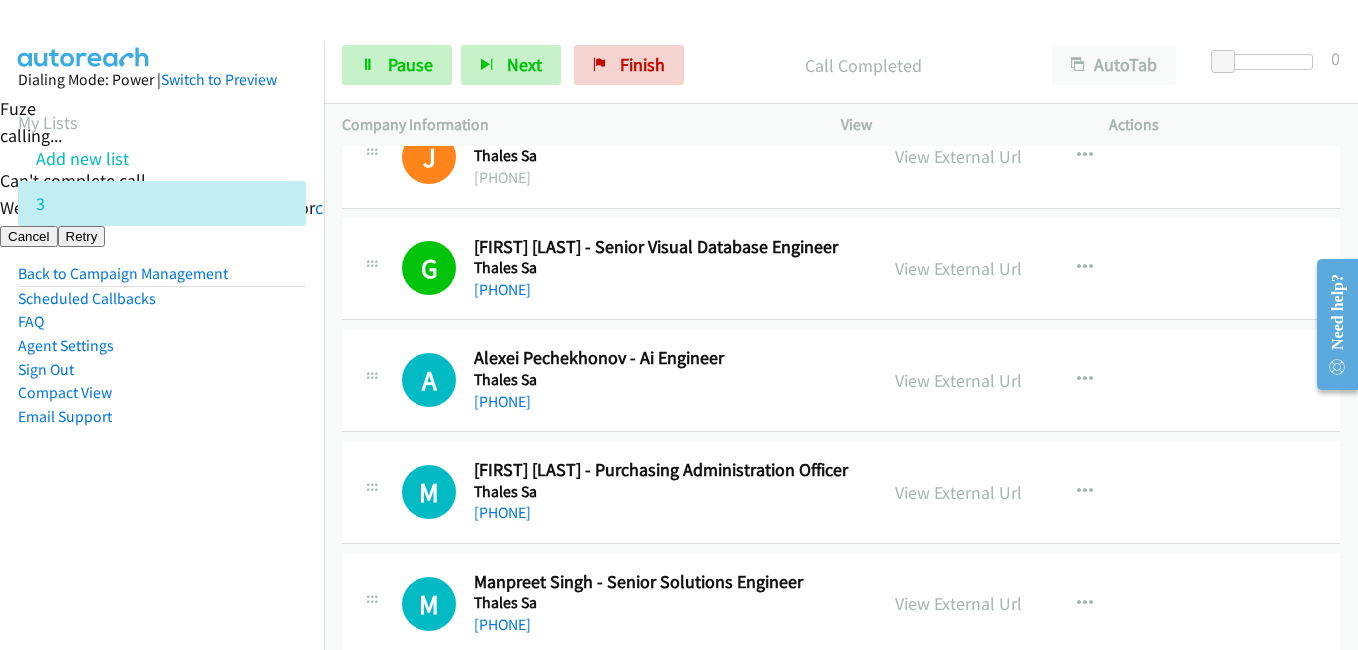 scroll, scrollTop: 5500, scrollLeft: 0, axis: vertical 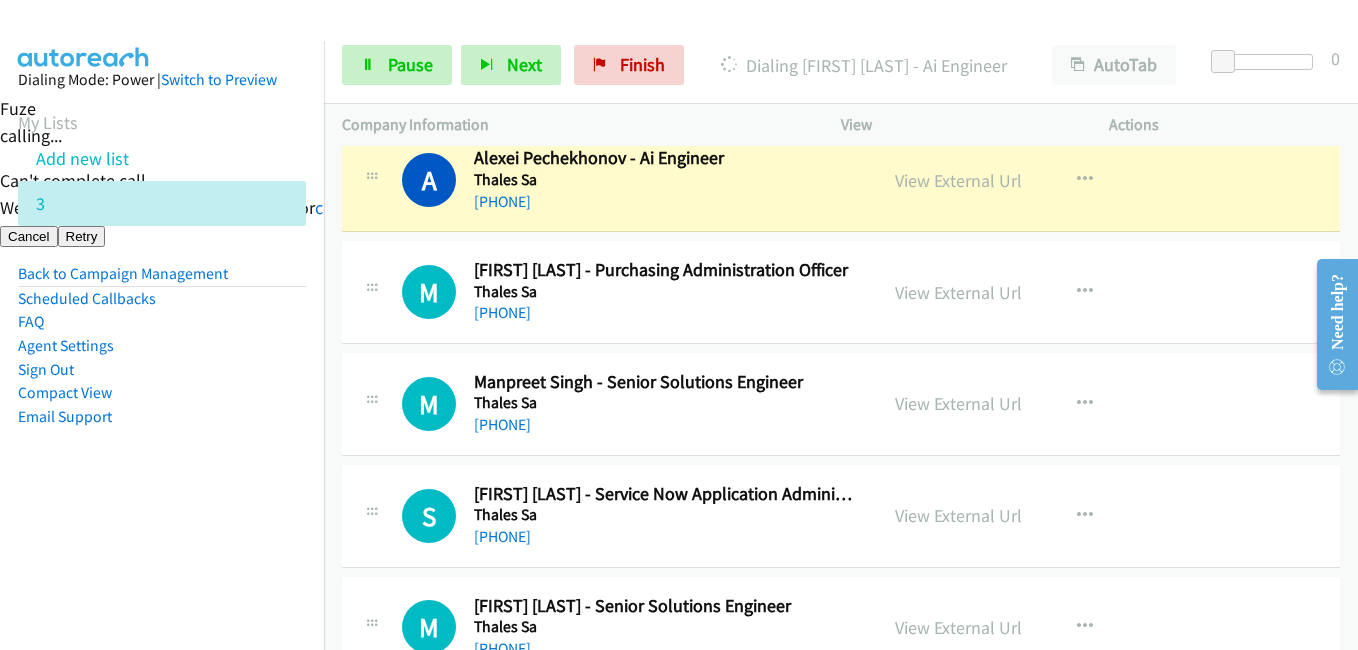 click on "Dialing Mode: Power
|
Switch to Preview
My Lists
Add new list
3
Back to Campaign Management
Scheduled Callbacks
FAQ
Agent Settings
Sign Out
Compact View
Email Support" at bounding box center (162, 280) 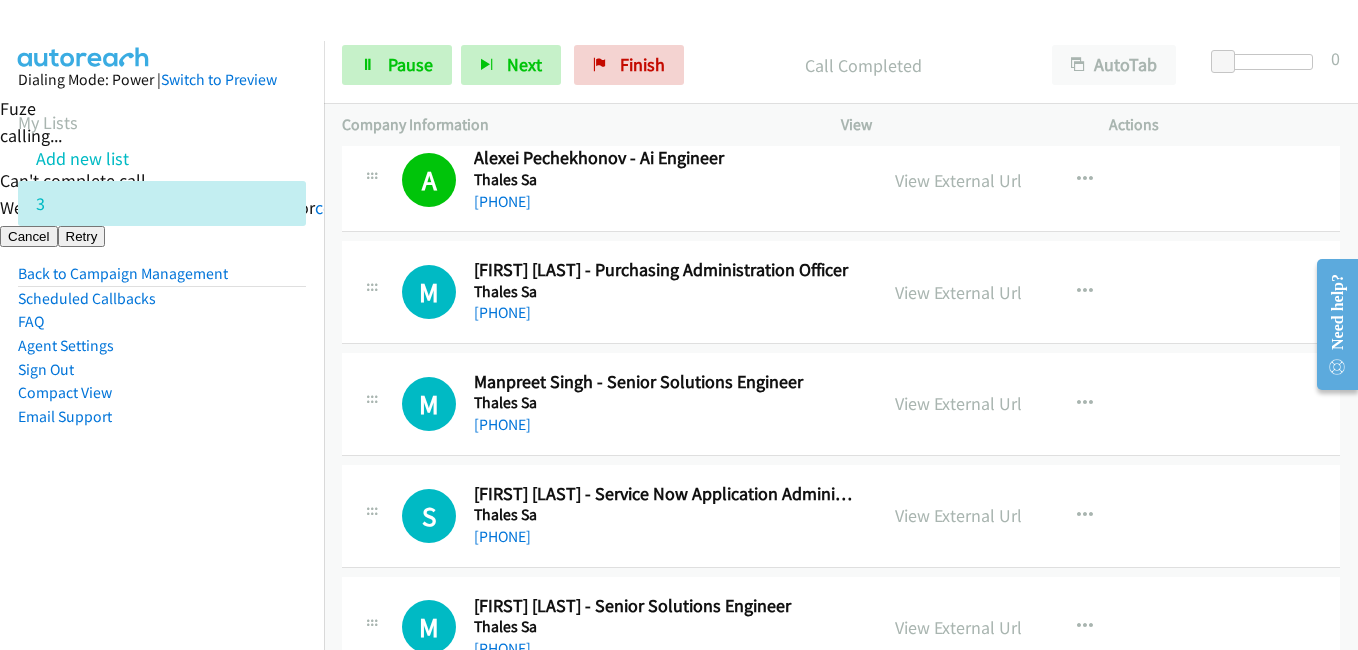 click on "Dialing Mode: Power
|
Switch to Preview
My Lists
Add new list
3
Back to Campaign Management
Scheduled Callbacks
FAQ
Agent Settings
Sign Out
Compact View
Email Support" at bounding box center [162, 366] 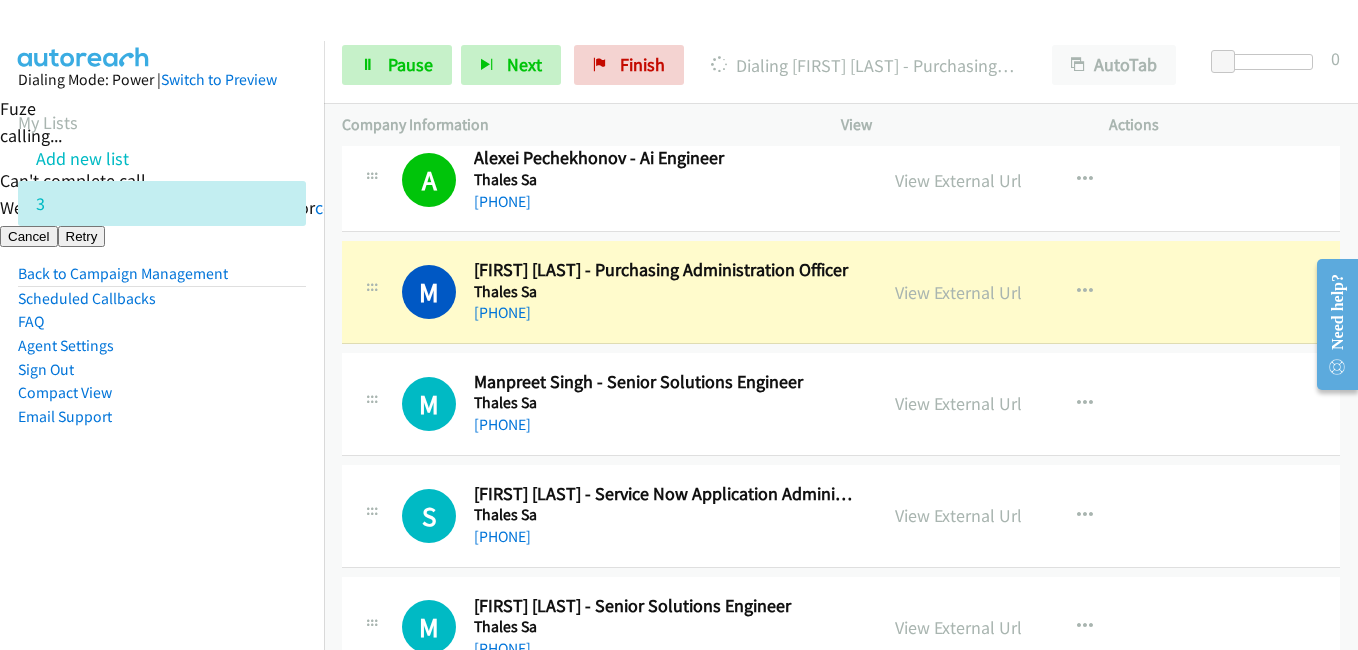 click on "Dialing Mode: Power
|
Switch to Preview
My Lists
Add new list
3
Back to Campaign Management
Scheduled Callbacks
FAQ
Agent Settings
Sign Out
Compact View
Email Support" at bounding box center (162, 366) 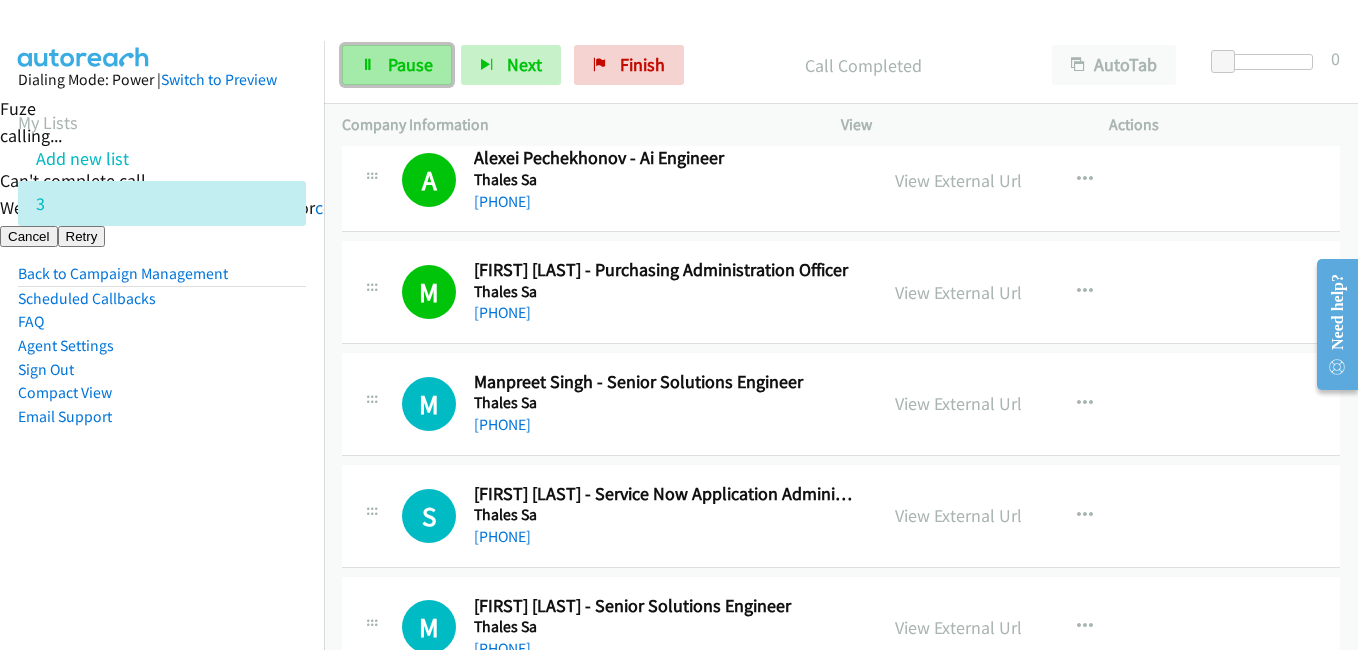 click on "Pause" at bounding box center [410, 64] 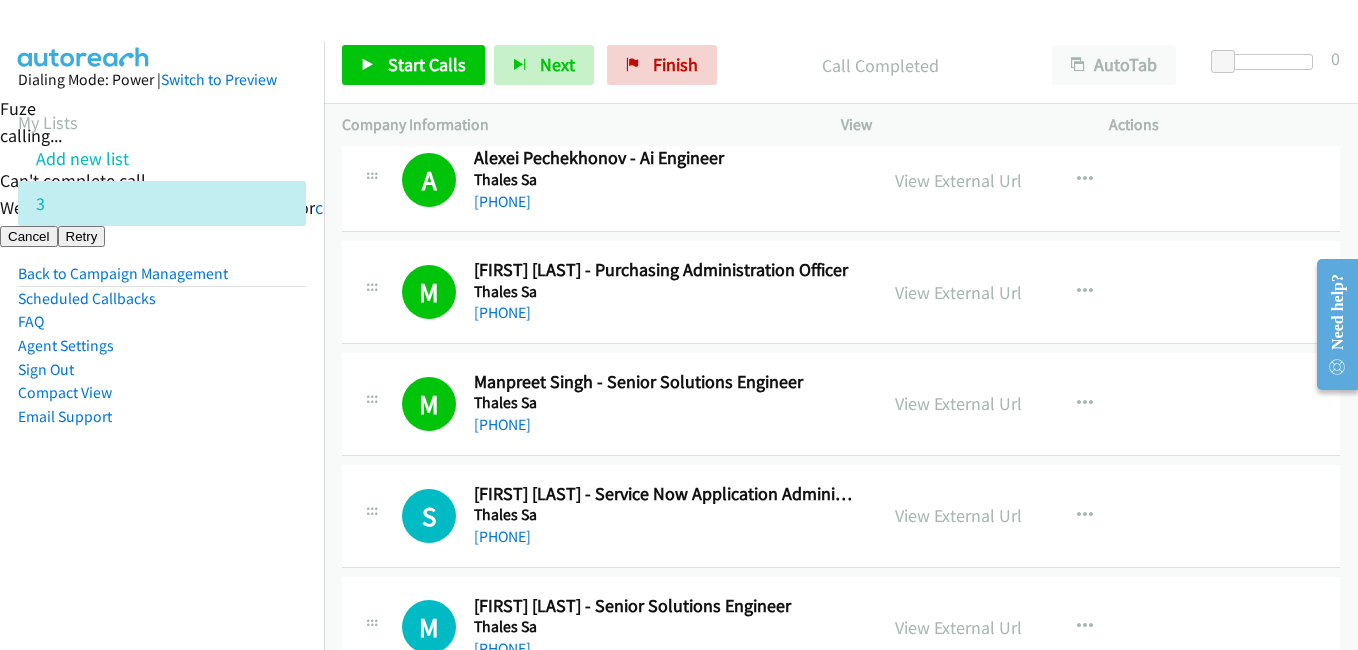 drag, startPoint x: 181, startPoint y: 454, endPoint x: 209, endPoint y: 408, distance: 53.851646 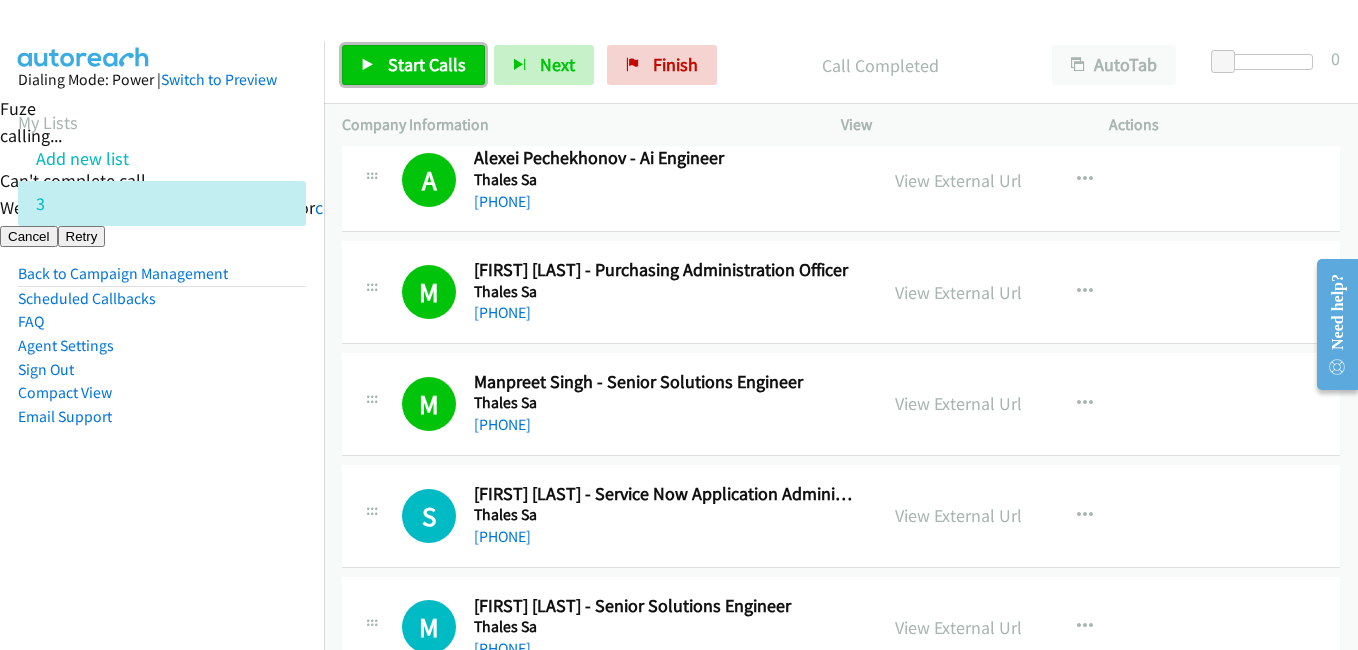 click on "Start Calls" at bounding box center [413, 65] 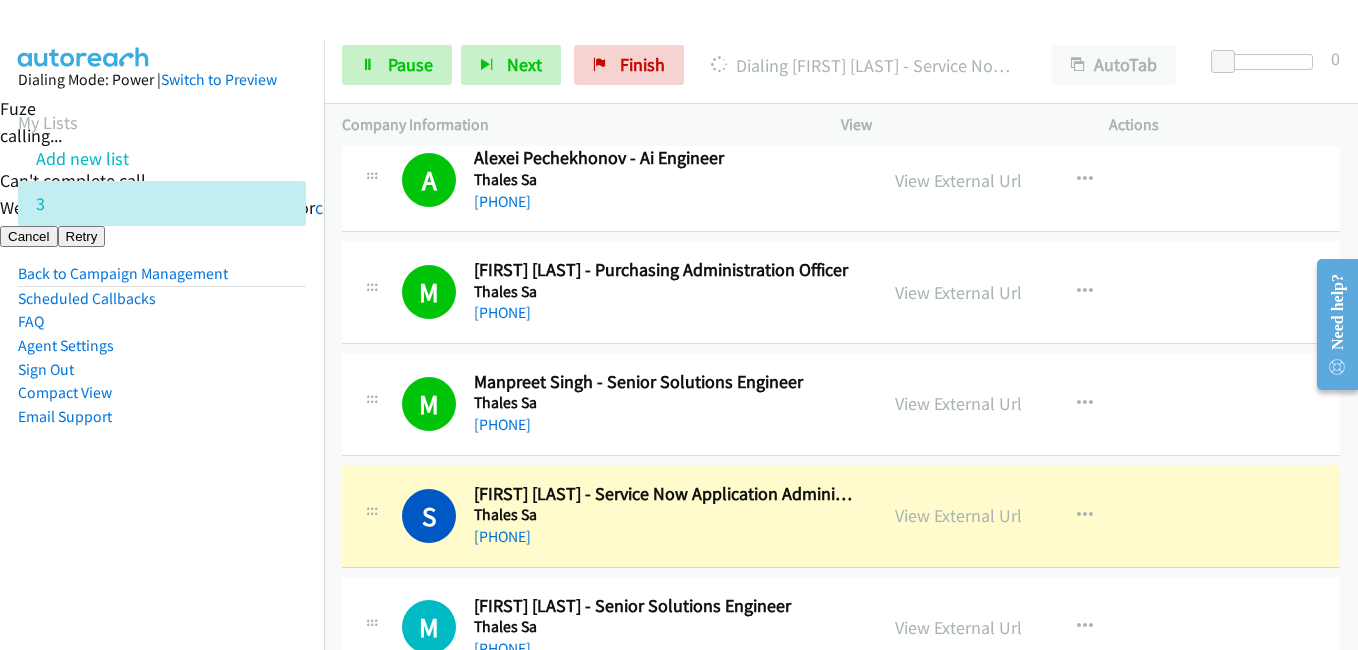 click on "Dialing Mode: Power
|
Switch to Preview
My Lists
Add new list
3
Back to Campaign Management
Scheduled Callbacks
FAQ
Agent Settings
Sign Out
Compact View
Email Support" at bounding box center [162, 280] 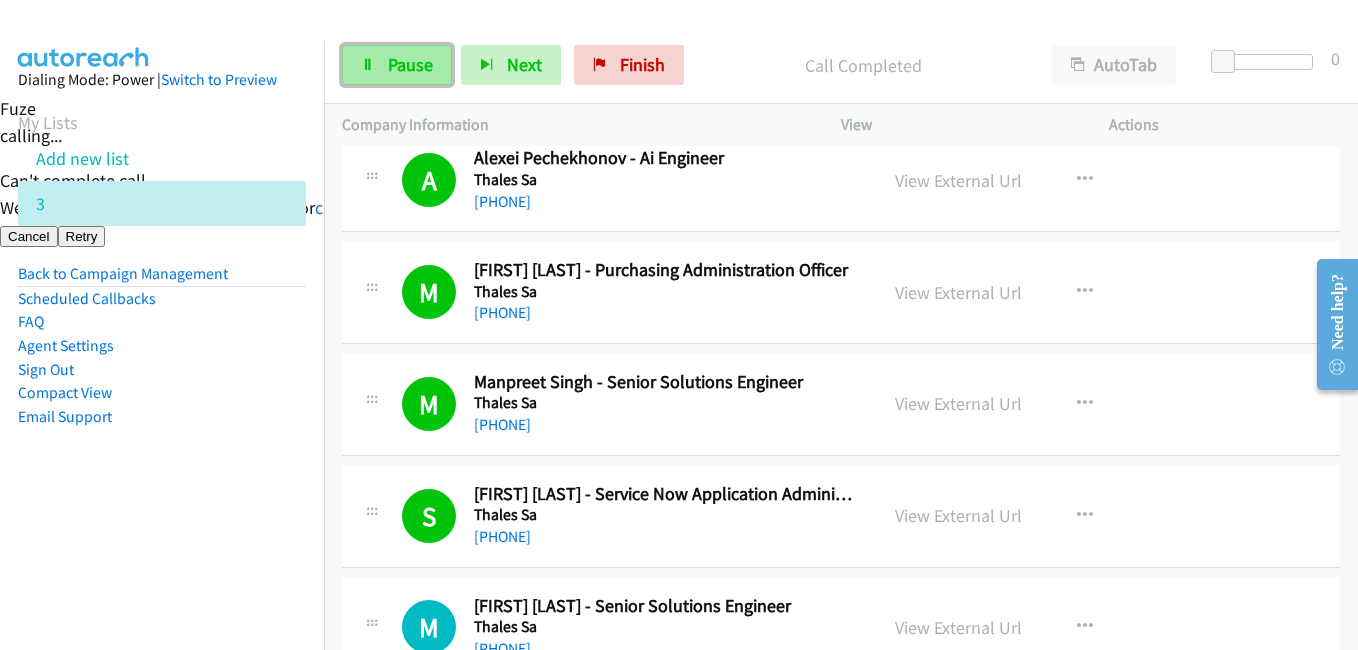 click on "Pause" at bounding box center [410, 64] 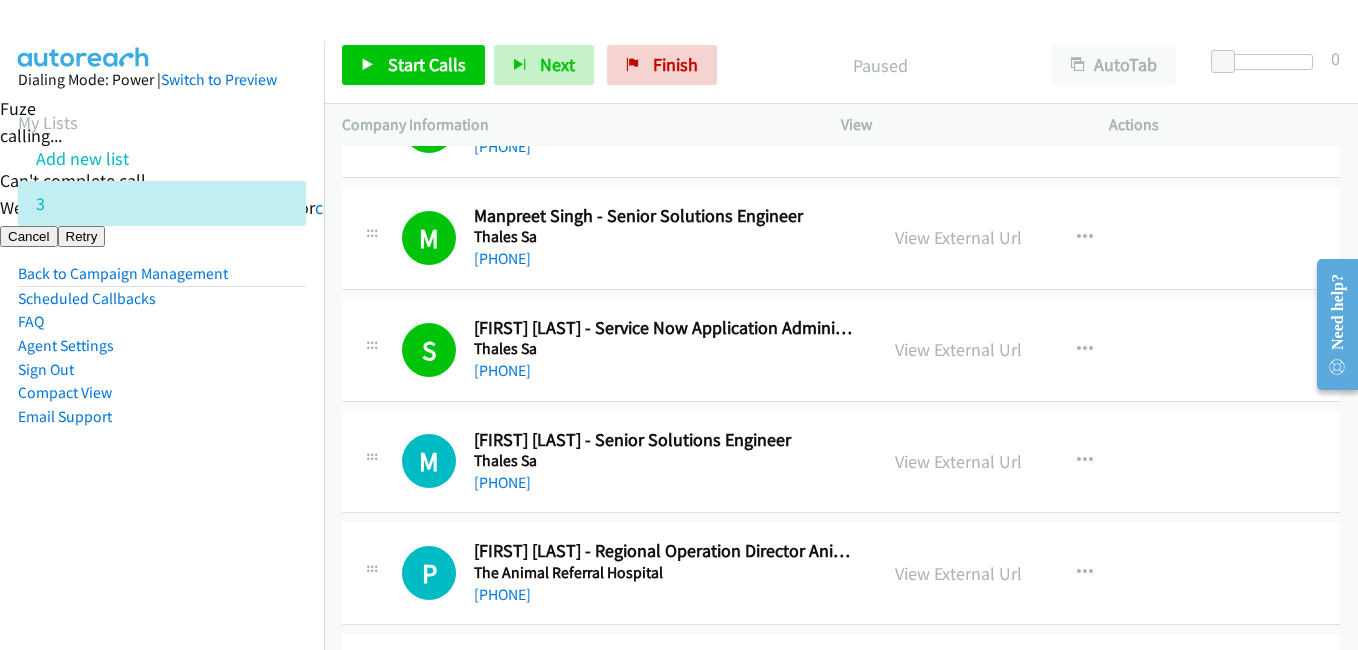 scroll, scrollTop: 5700, scrollLeft: 0, axis: vertical 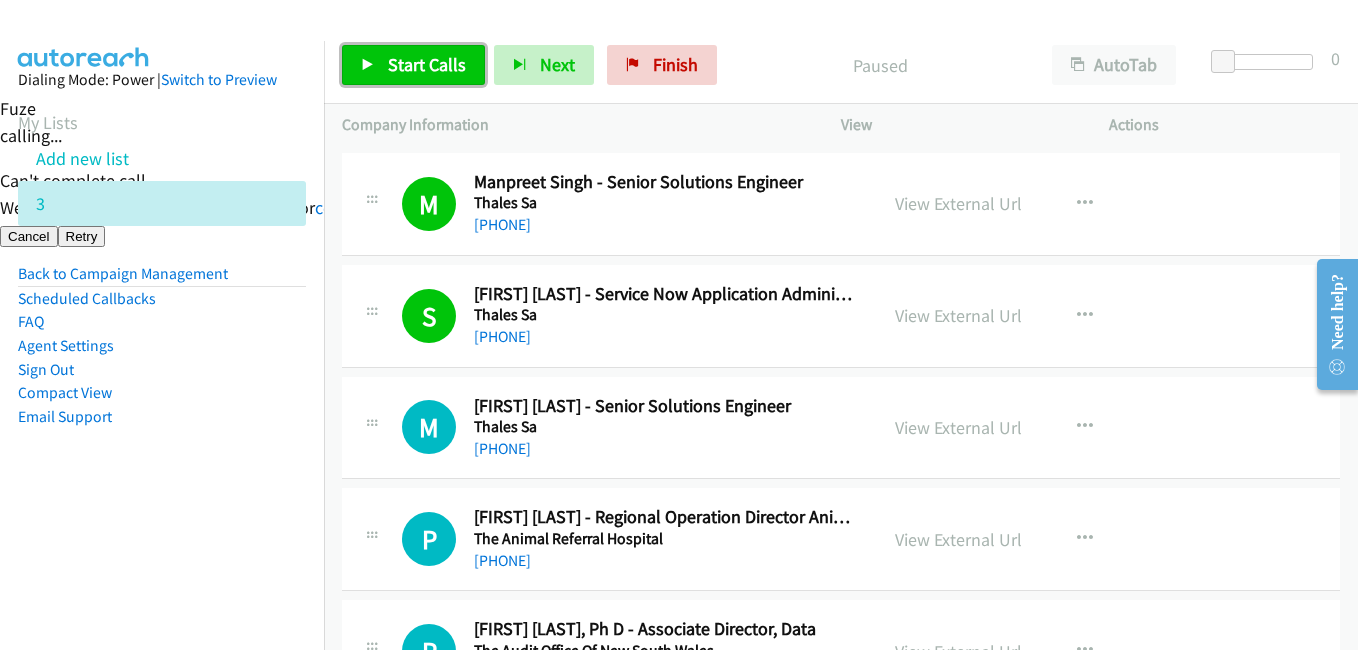 click on "Start Calls" at bounding box center (413, 65) 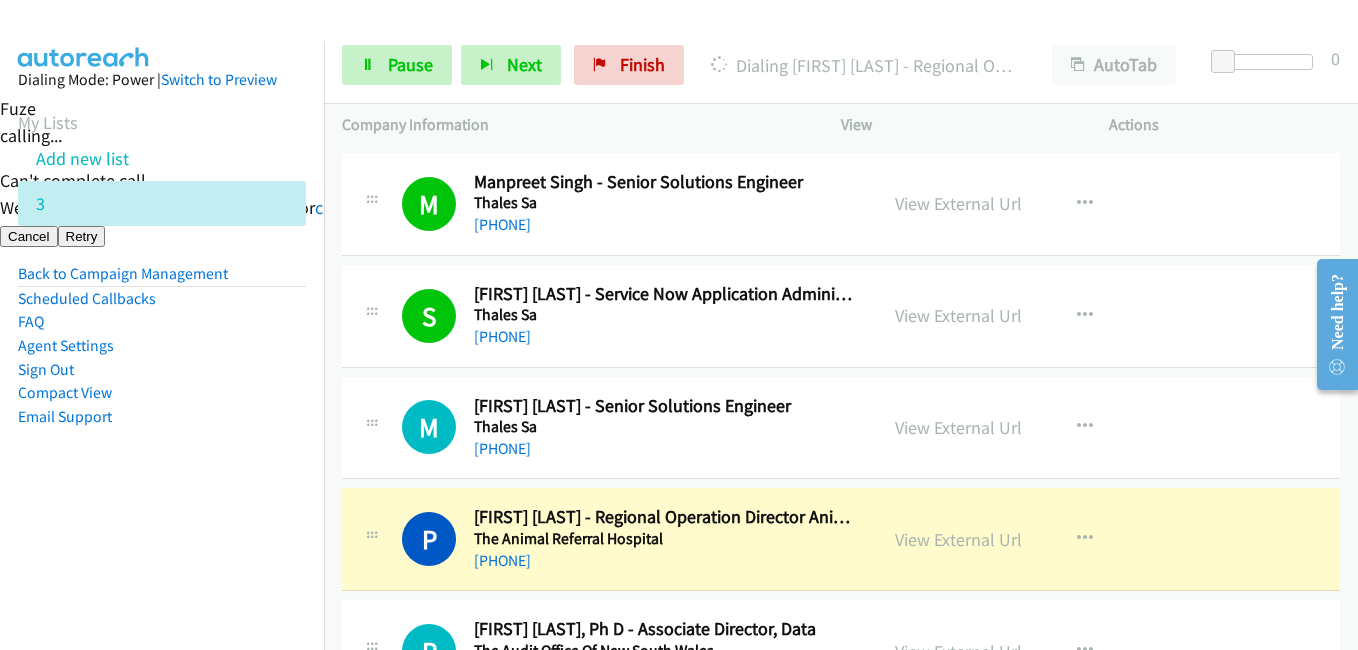 click on "Dialing Mode: Power
|
Switch to Preview
My Lists
Add new list
3
Back to Campaign Management
Scheduled Callbacks
FAQ
Agent Settings
Sign Out
Compact View
Email Support" at bounding box center (162, 280) 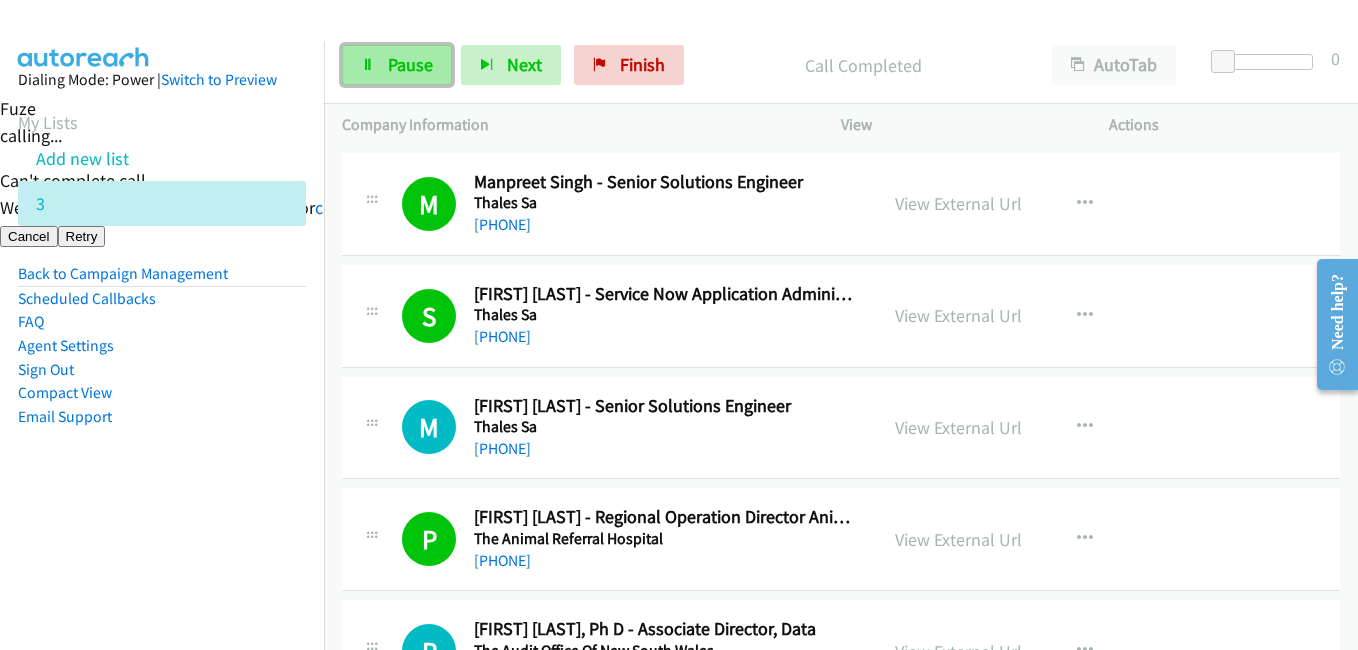 click on "Pause" at bounding box center (397, 65) 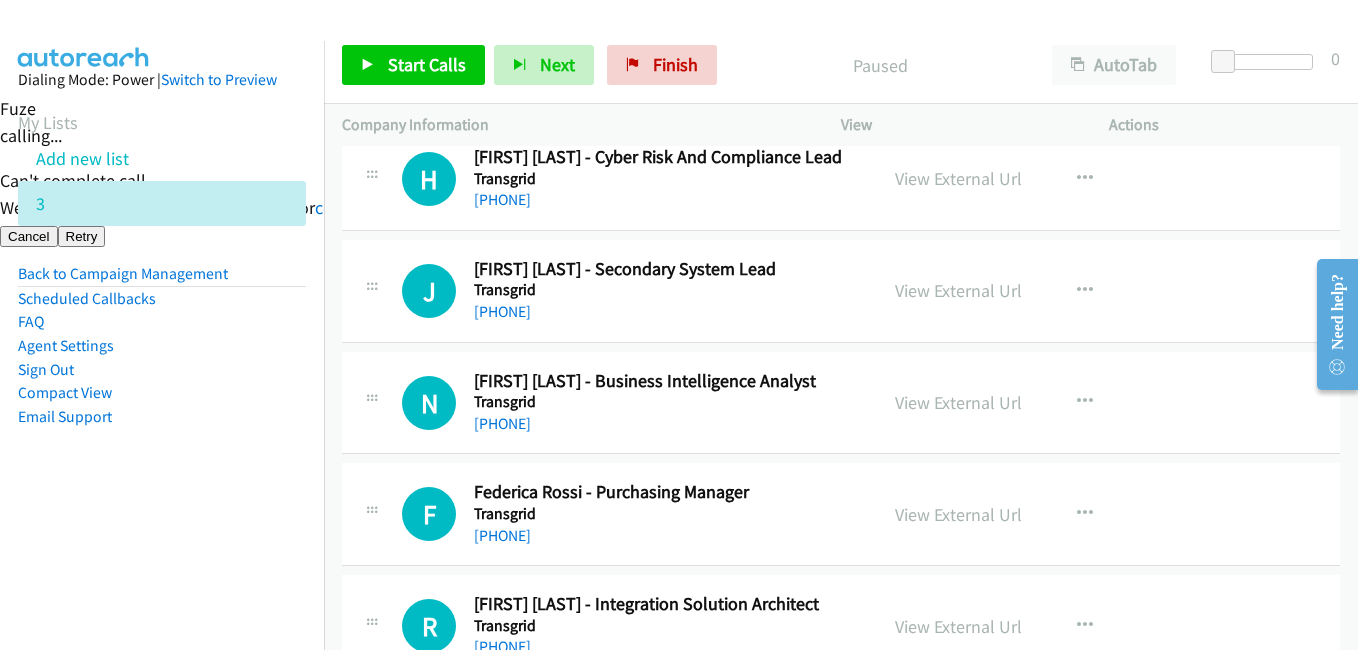 scroll, scrollTop: 9920, scrollLeft: 0, axis: vertical 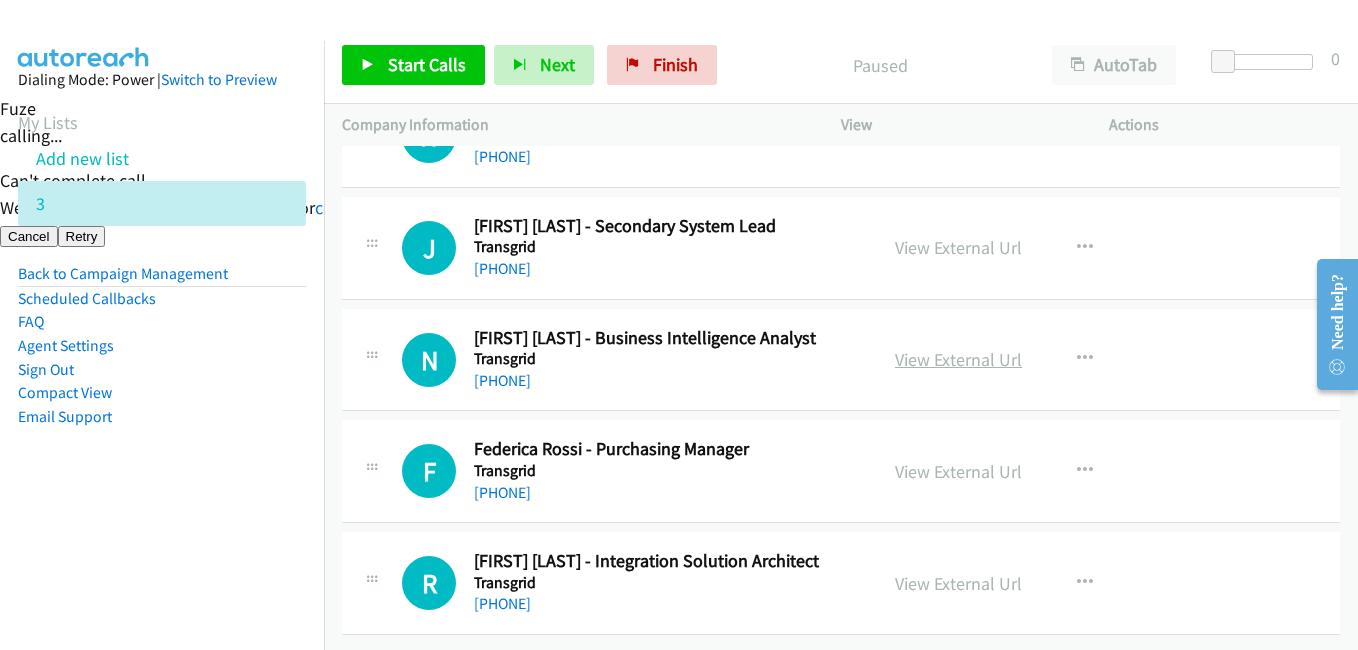 click on "View External Url" at bounding box center (958, 359) 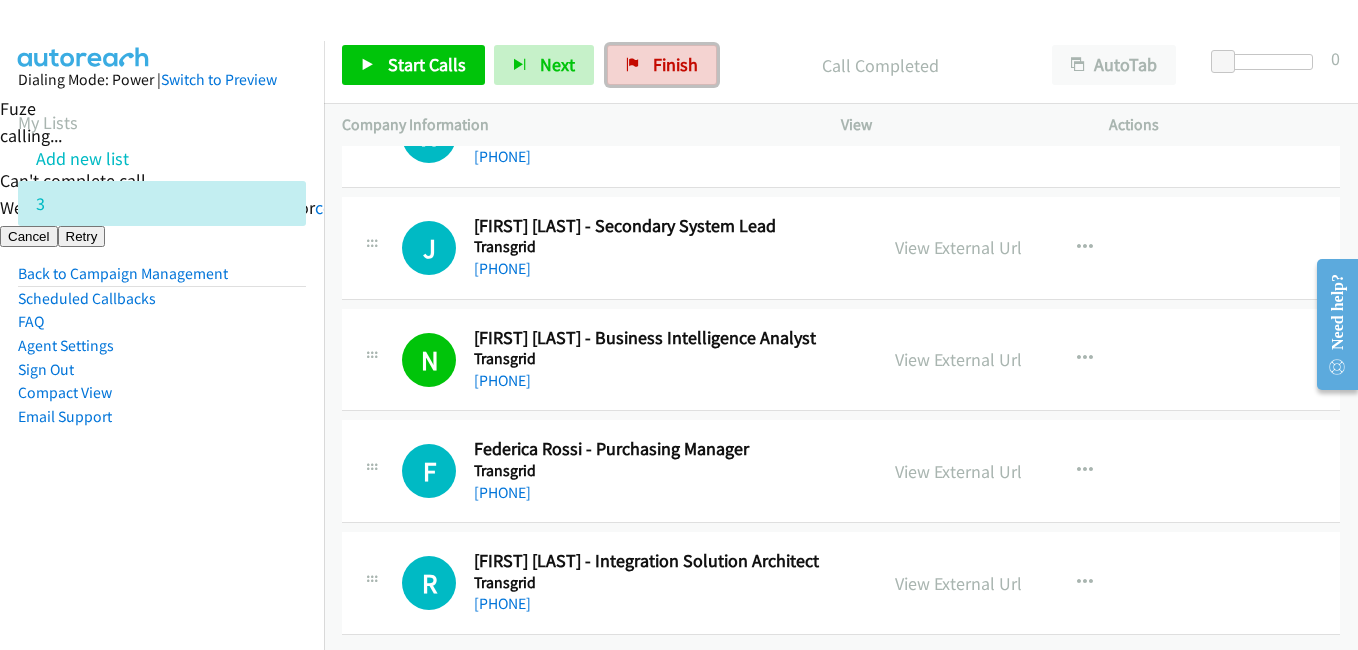 drag, startPoint x: 664, startPoint y: 73, endPoint x: 767, endPoint y: 95, distance: 105.32331 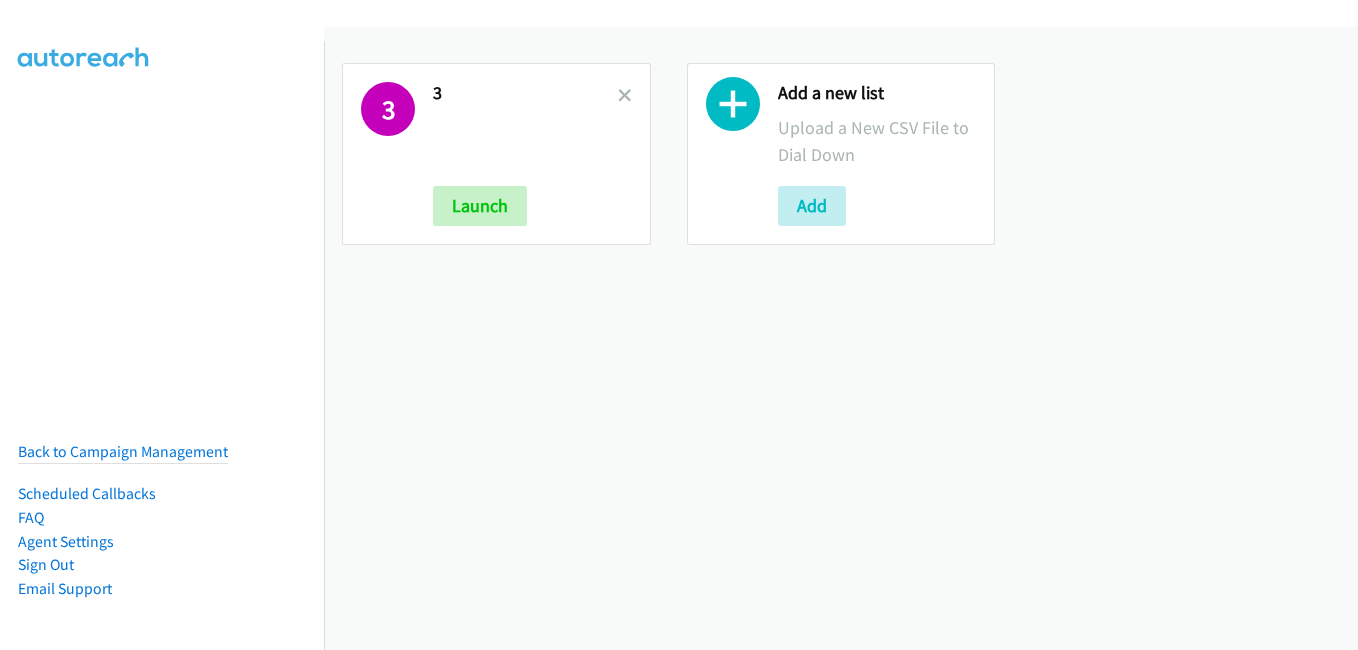 scroll, scrollTop: 0, scrollLeft: 0, axis: both 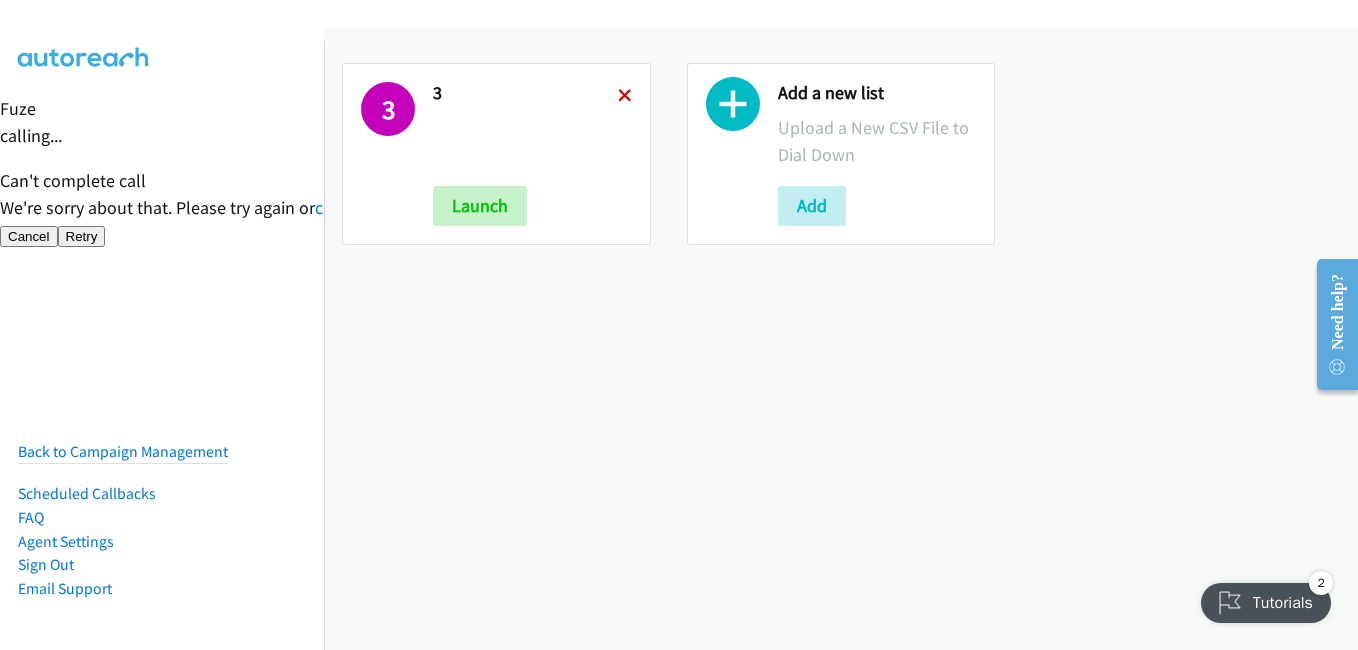 click at bounding box center (625, 97) 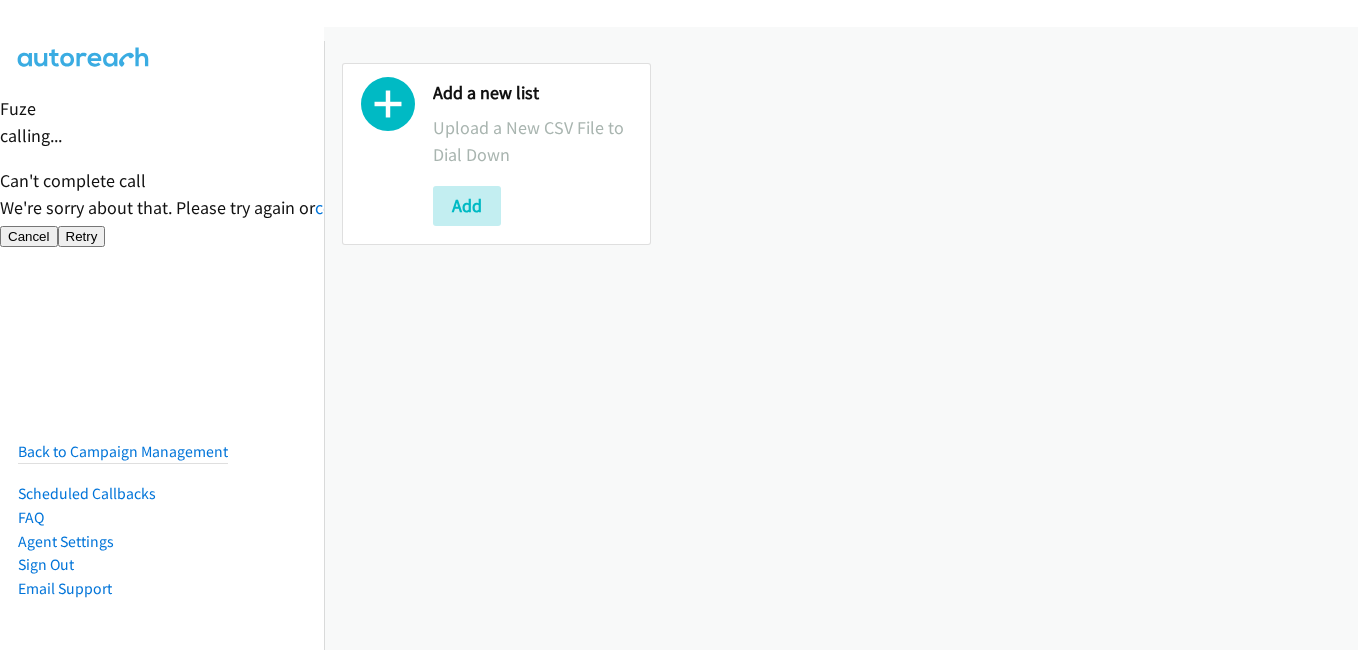 scroll, scrollTop: 0, scrollLeft: 0, axis: both 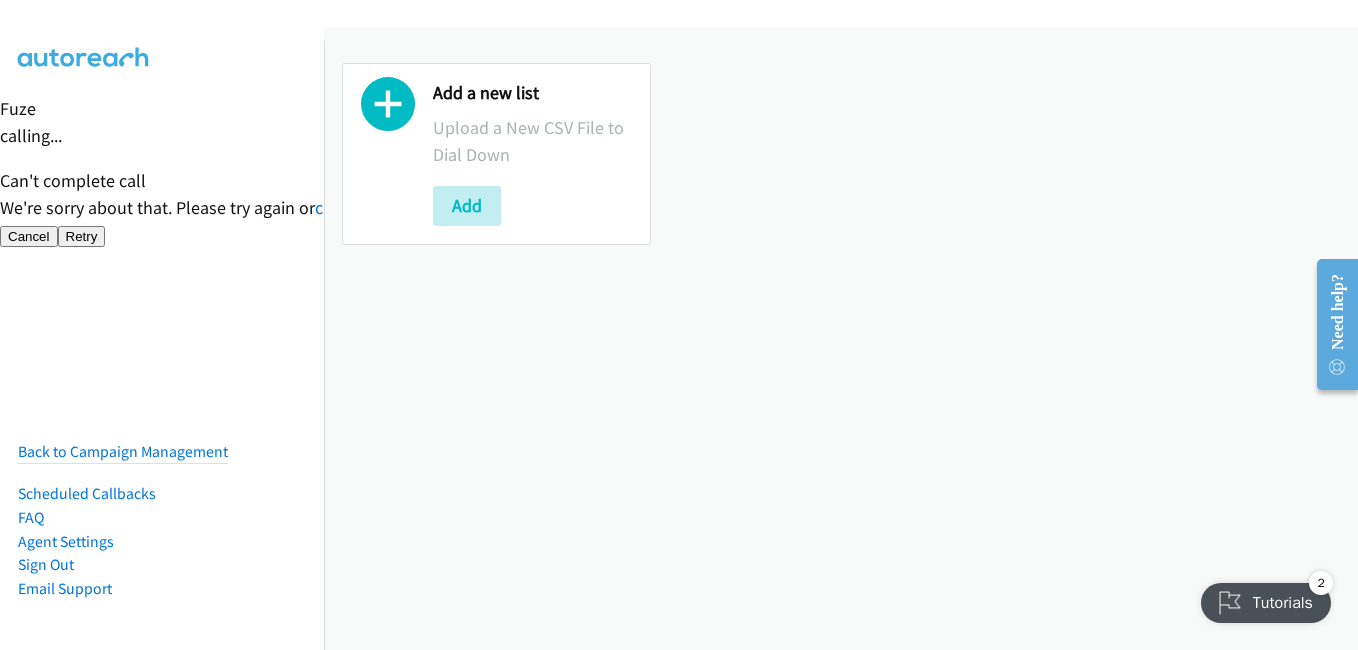 click on "Back to Campaign Management
Scheduled Callbacks
FAQ
Agent Settings
Sign Out
Compact View
Email Support" at bounding box center (162, 366) 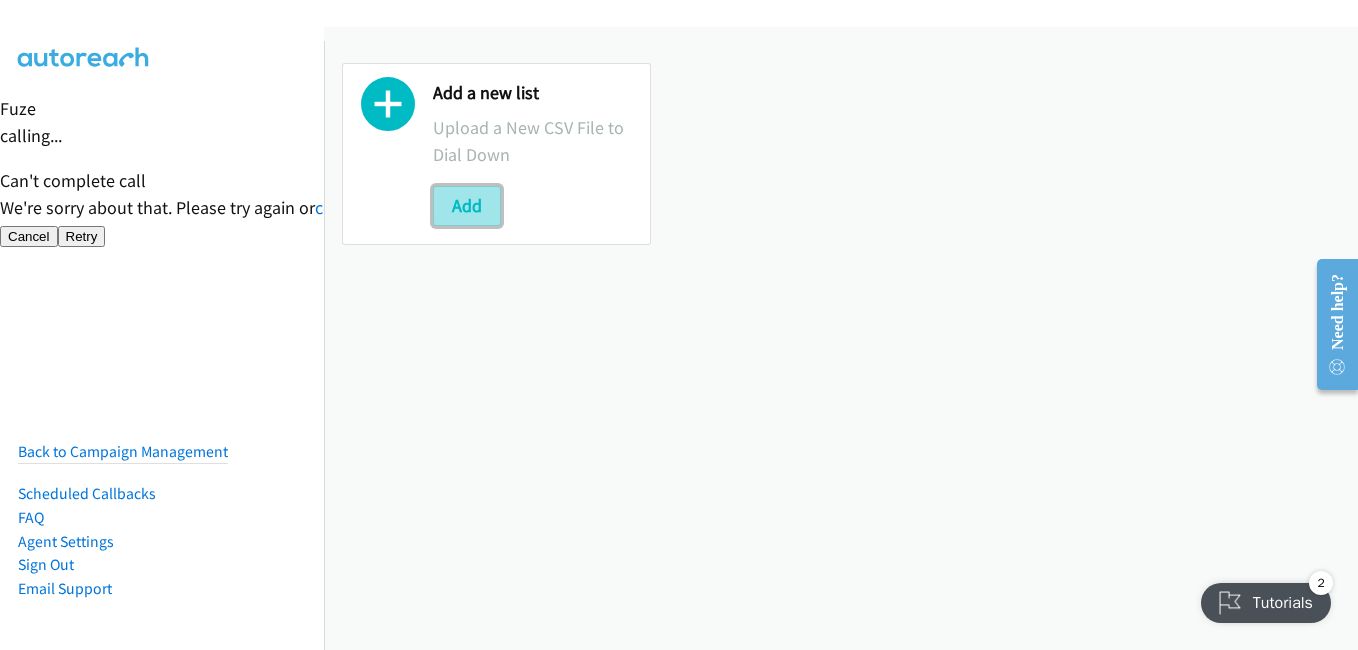 click on "Add" at bounding box center [467, 206] 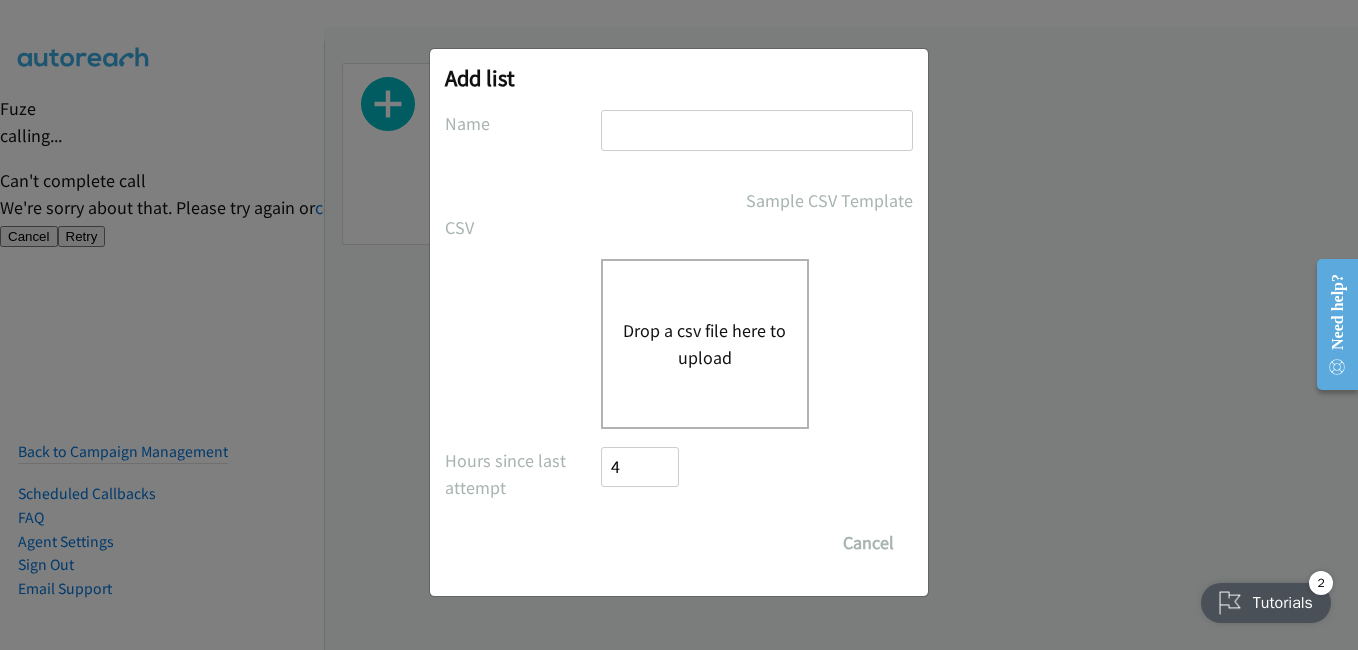 click at bounding box center (757, 130) 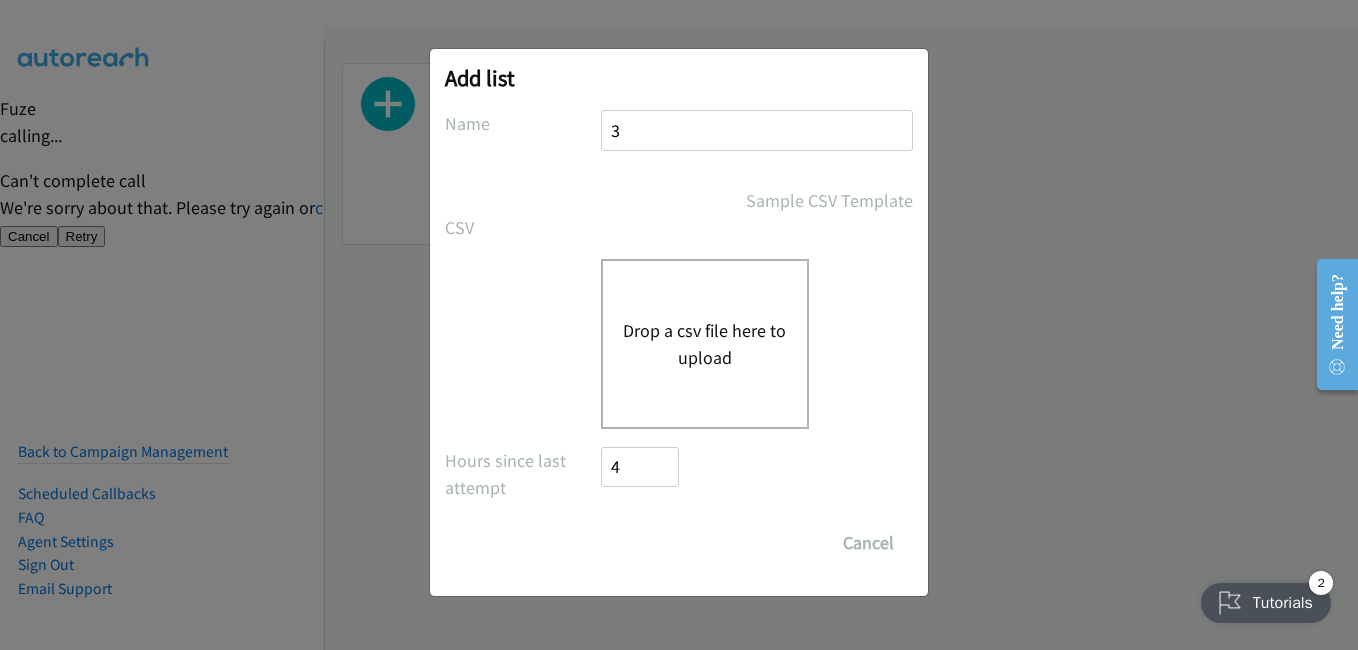 click on "Drop a csv file here to upload" at bounding box center [705, 344] 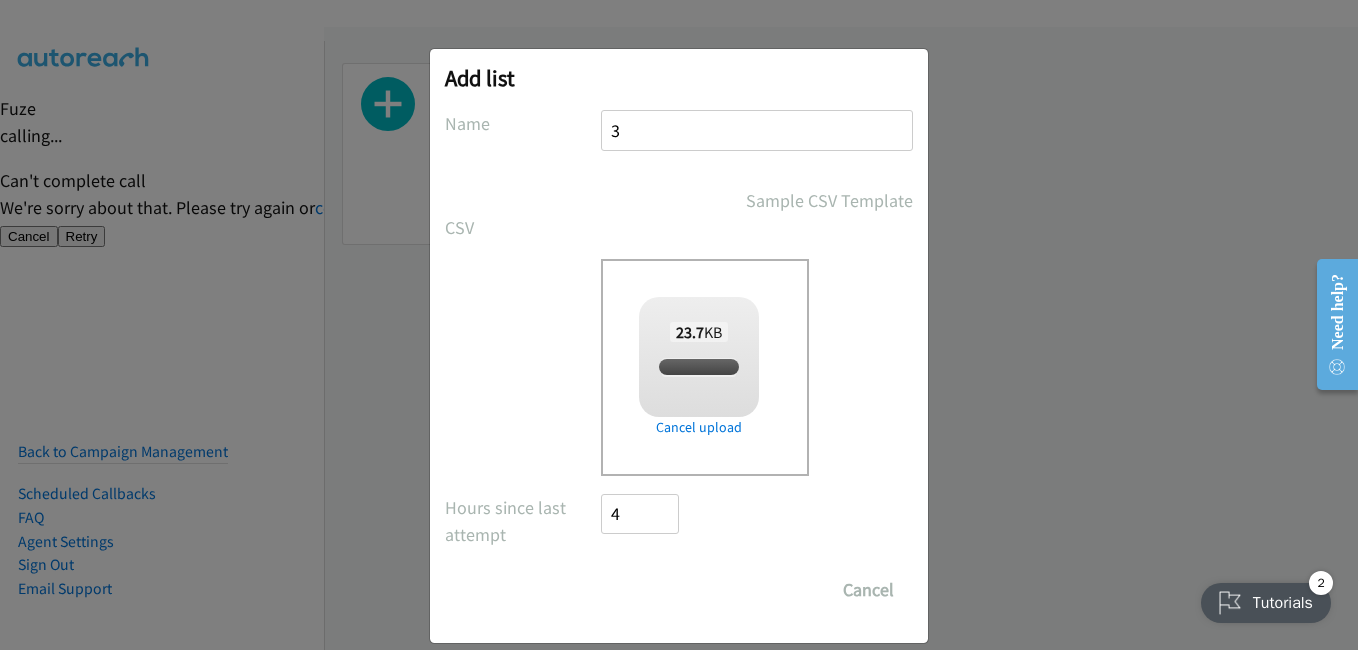 checkbox on "true" 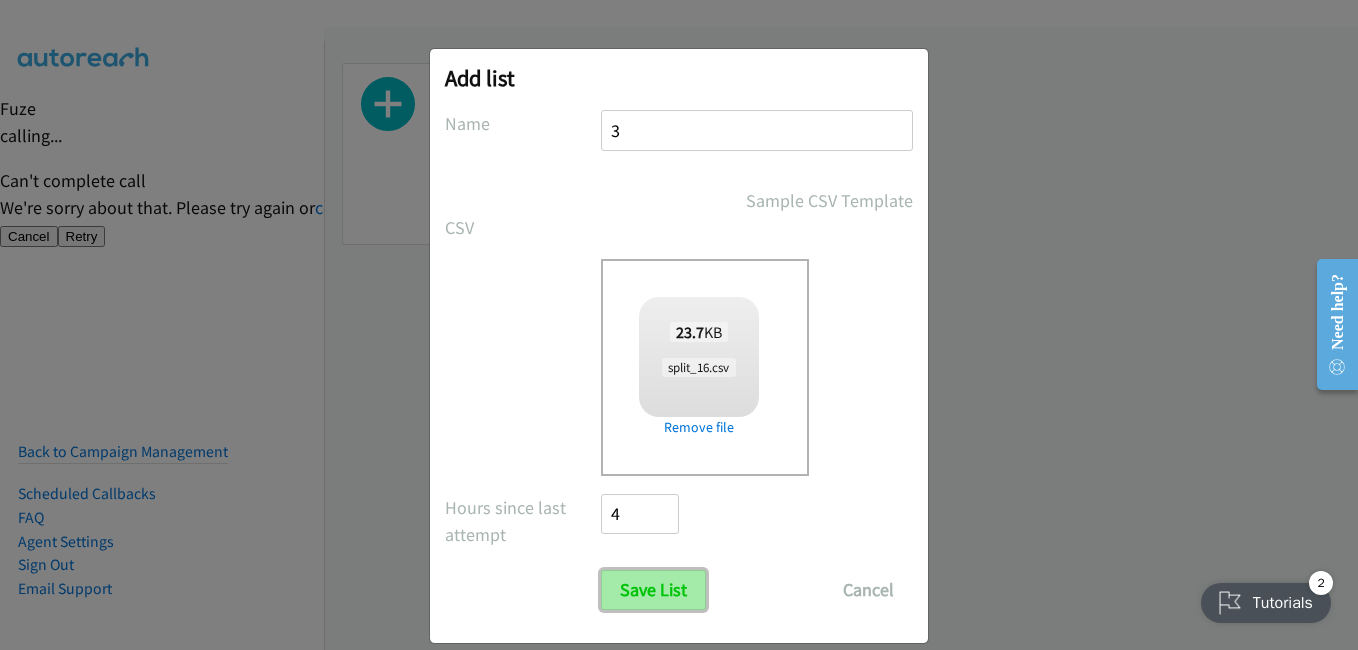 click on "Save List" at bounding box center [653, 590] 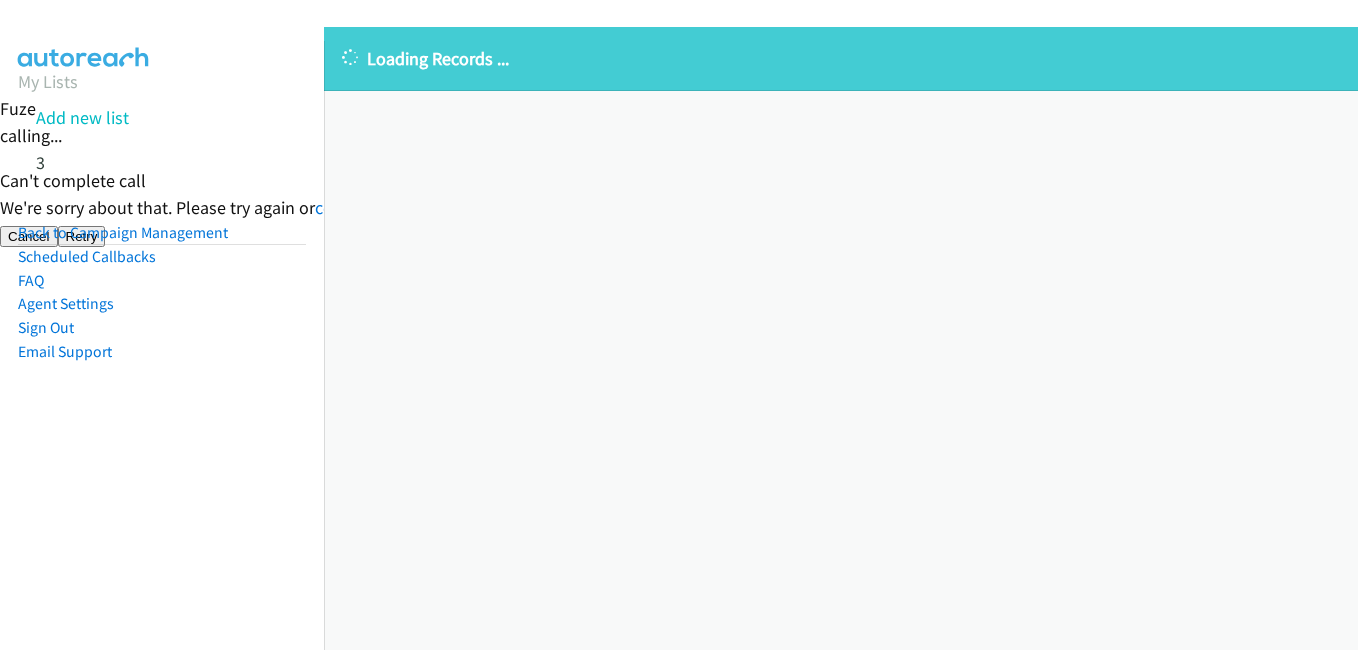 scroll, scrollTop: 0, scrollLeft: 0, axis: both 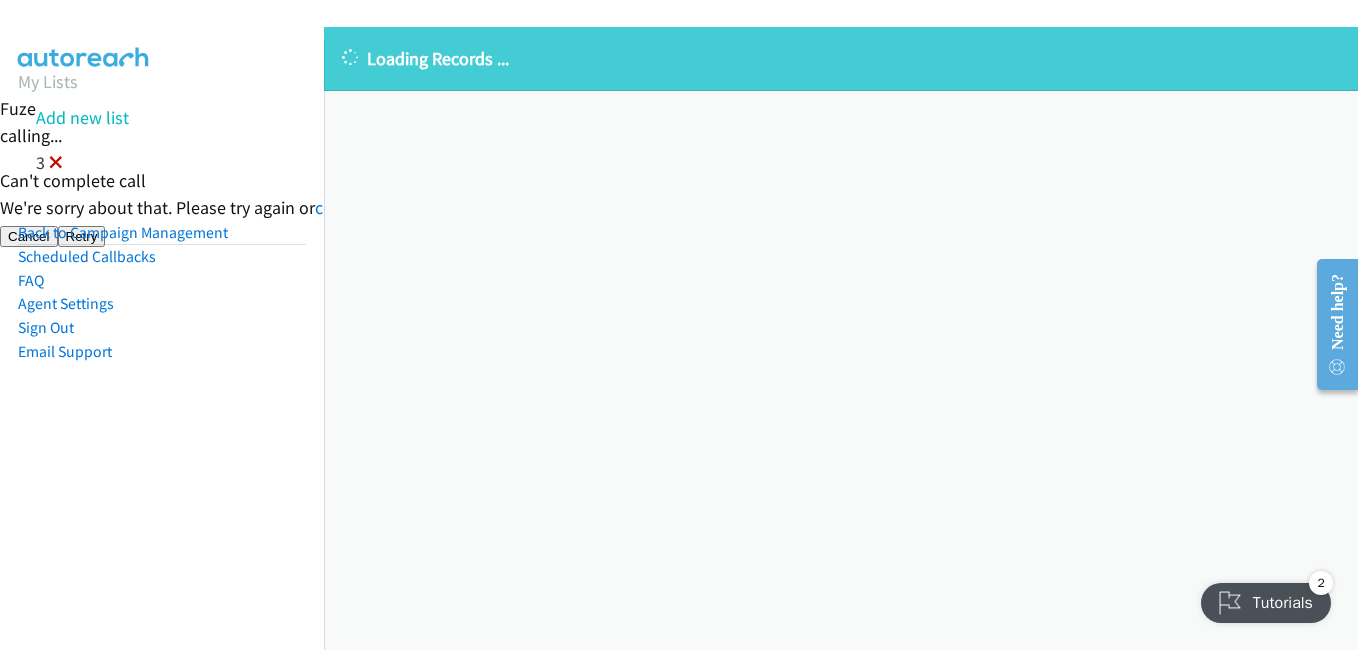 click at bounding box center (56, 164) 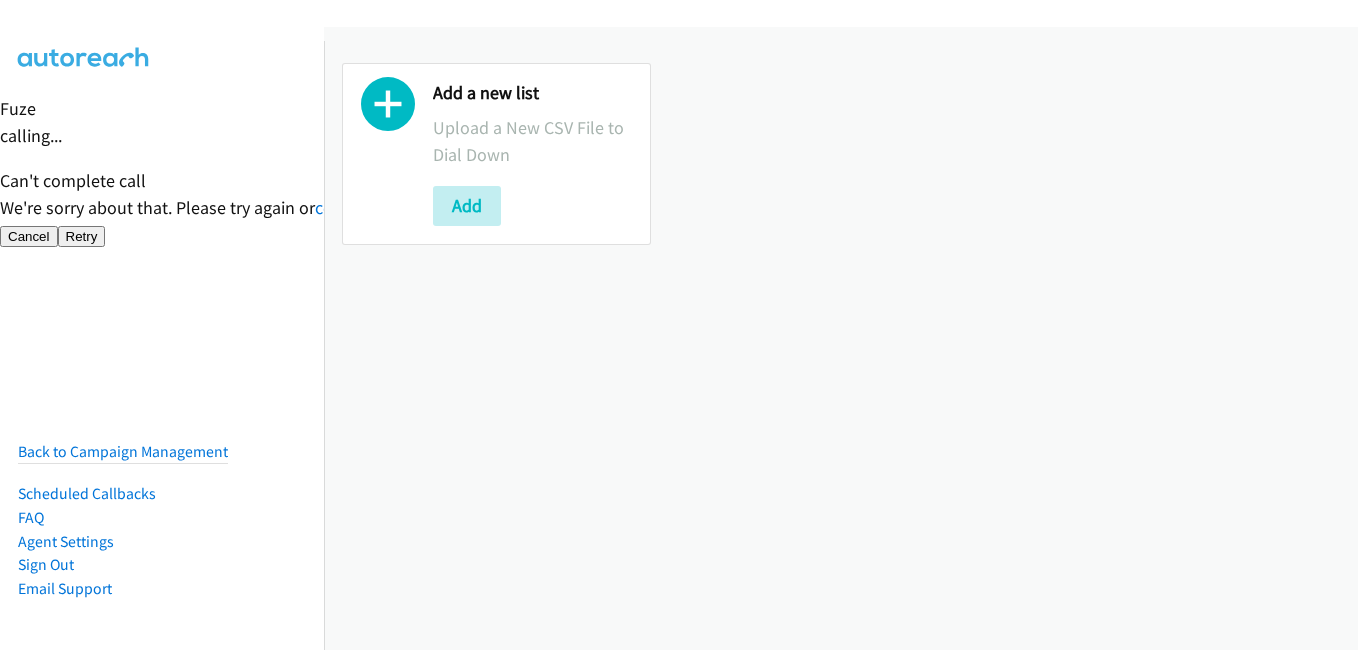 scroll, scrollTop: 0, scrollLeft: 0, axis: both 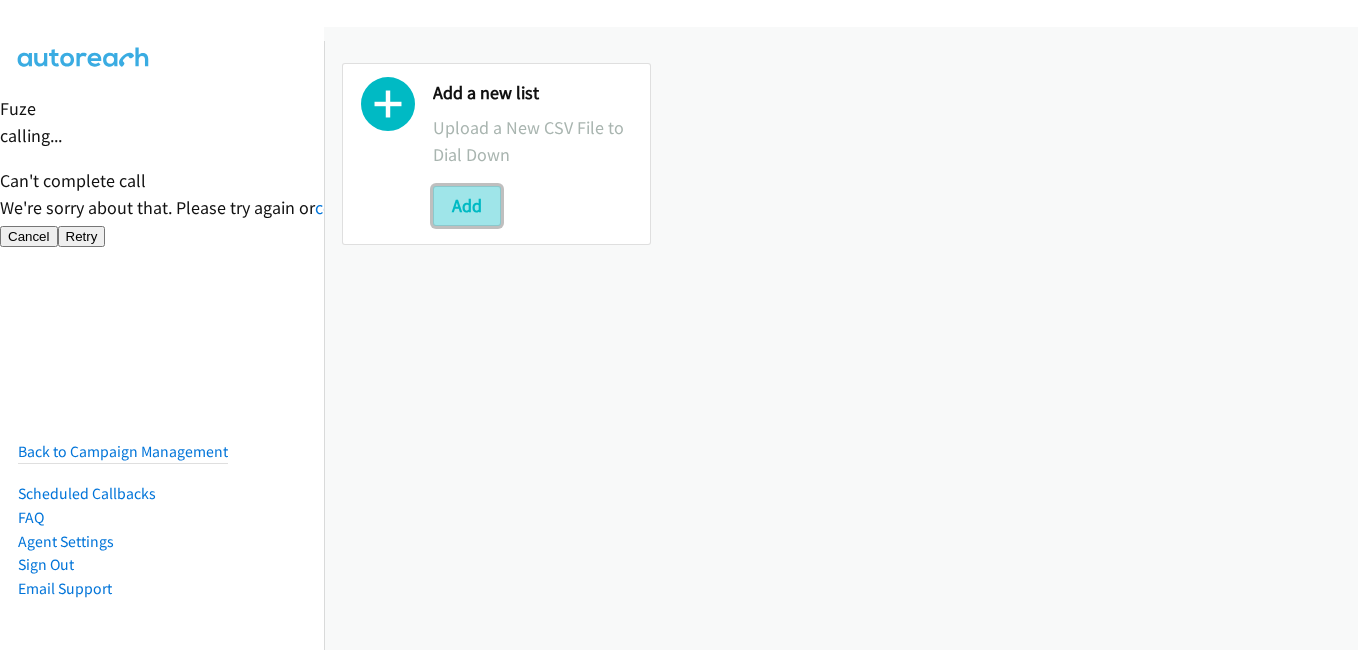 click on "Add" at bounding box center (467, 206) 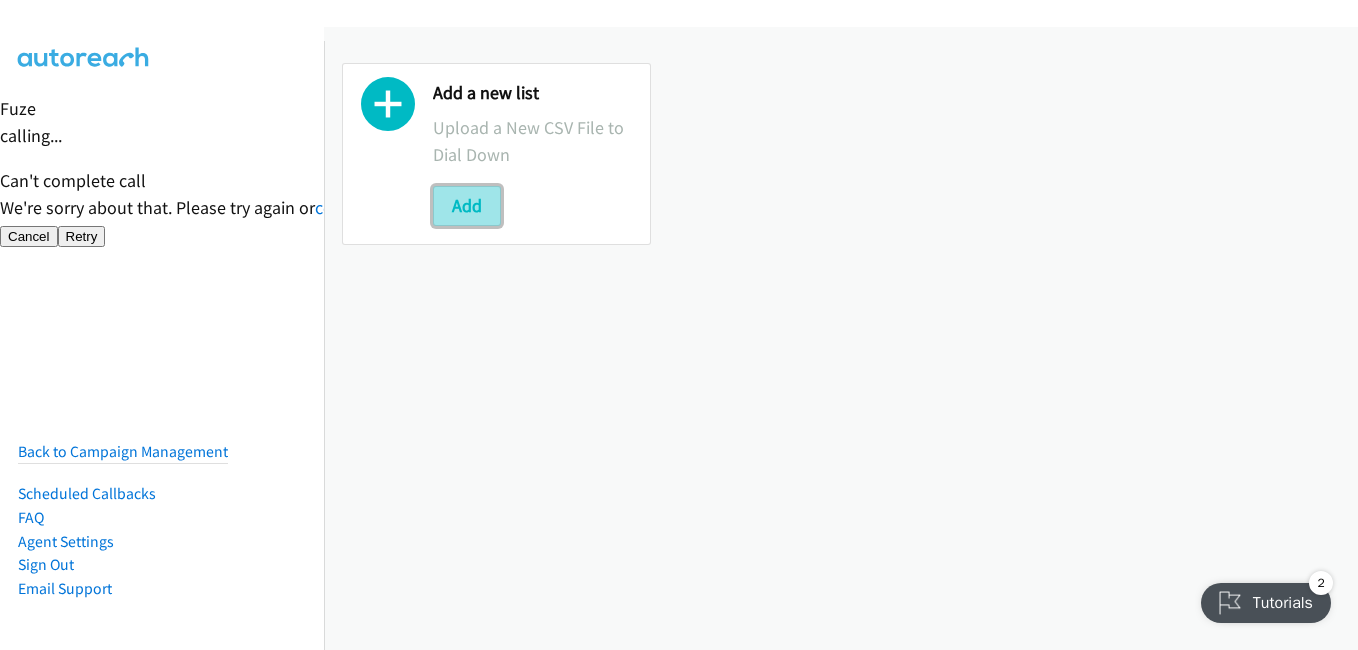 scroll, scrollTop: 0, scrollLeft: 0, axis: both 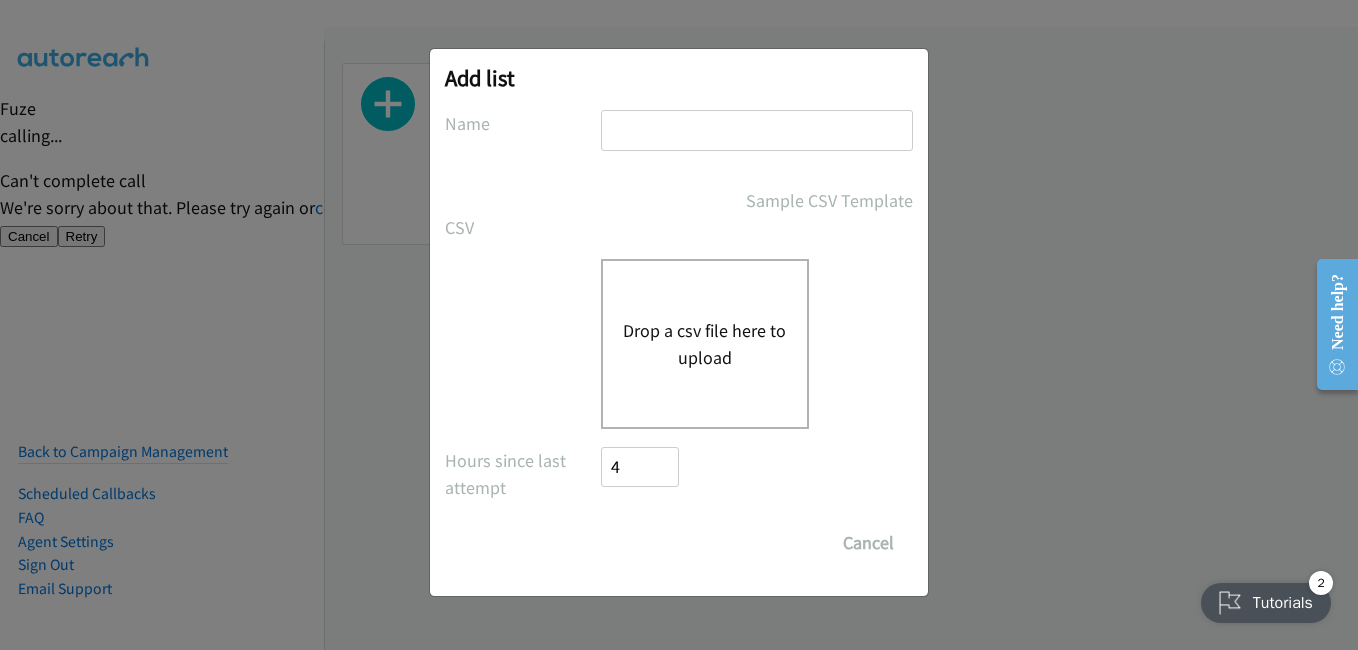 click on "Drop a csv file here to upload" at bounding box center [705, 344] 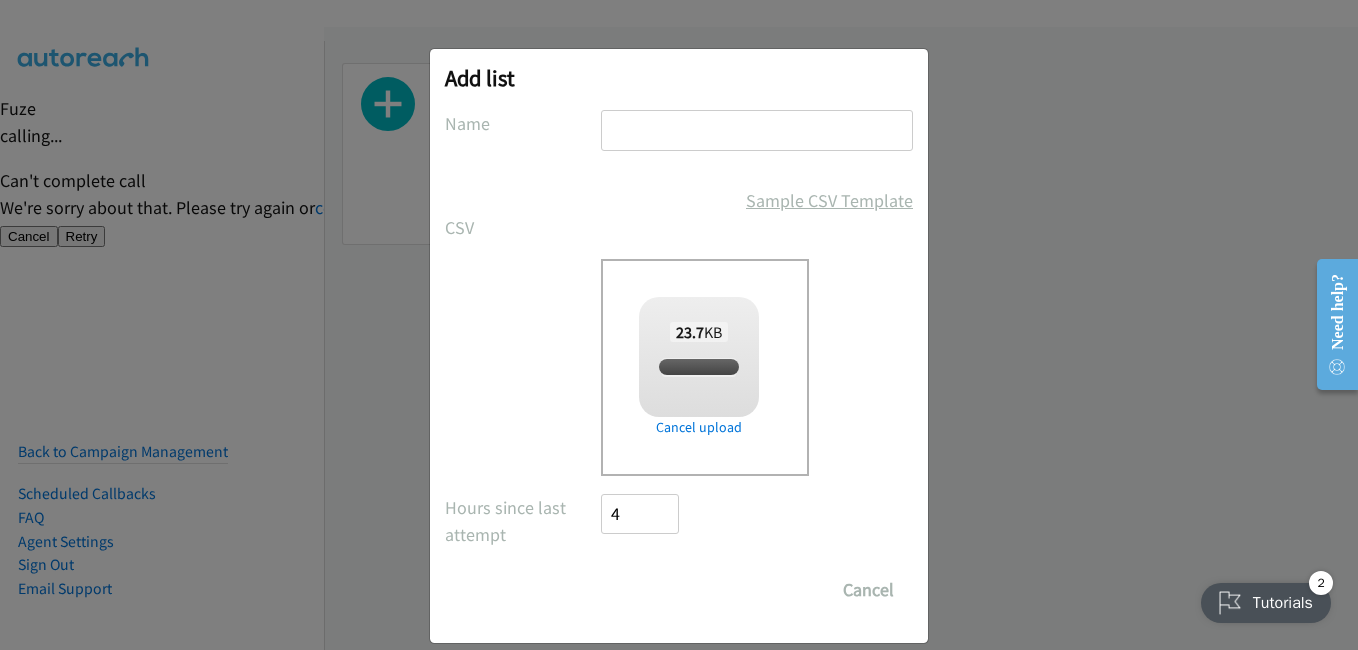 checkbox on "true" 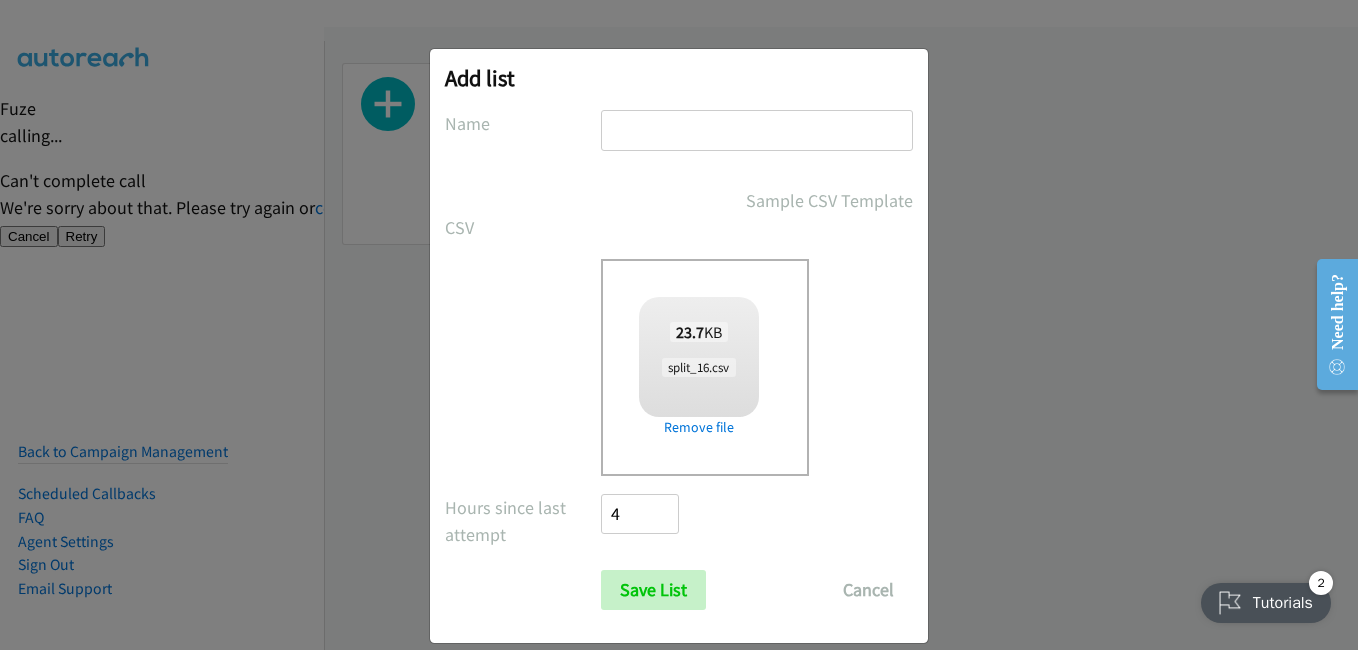 click at bounding box center [757, 130] 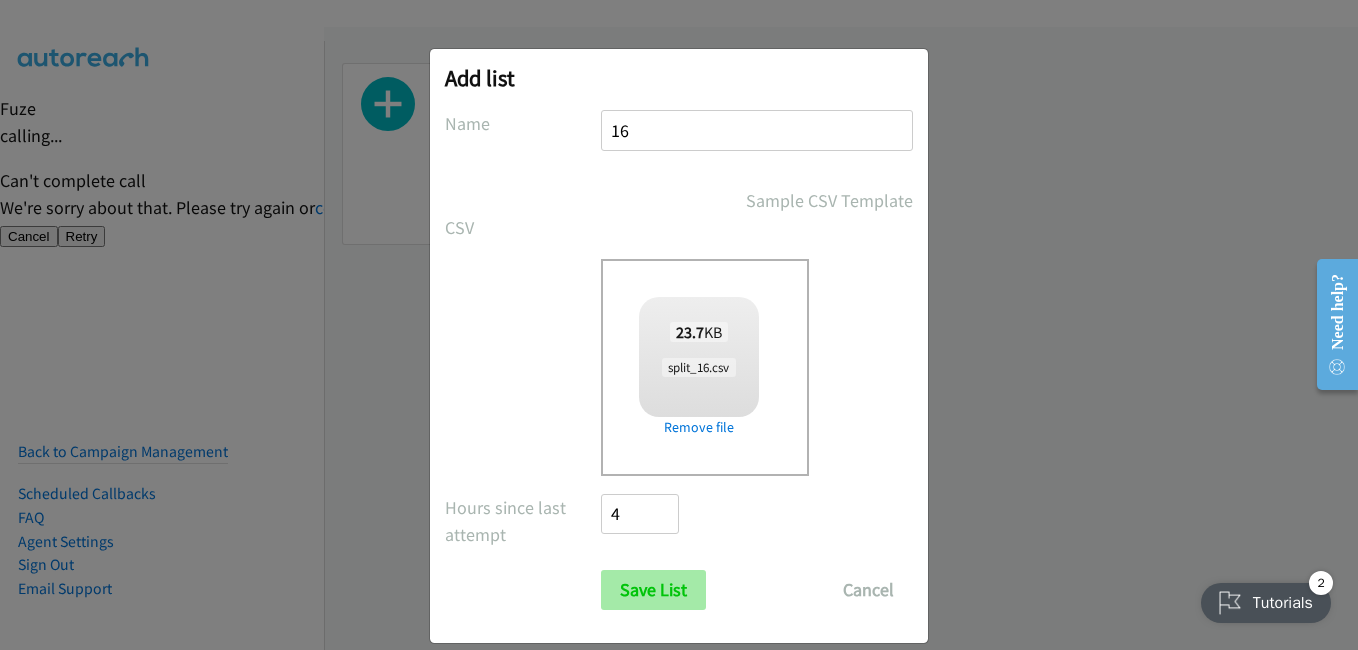 type on "16" 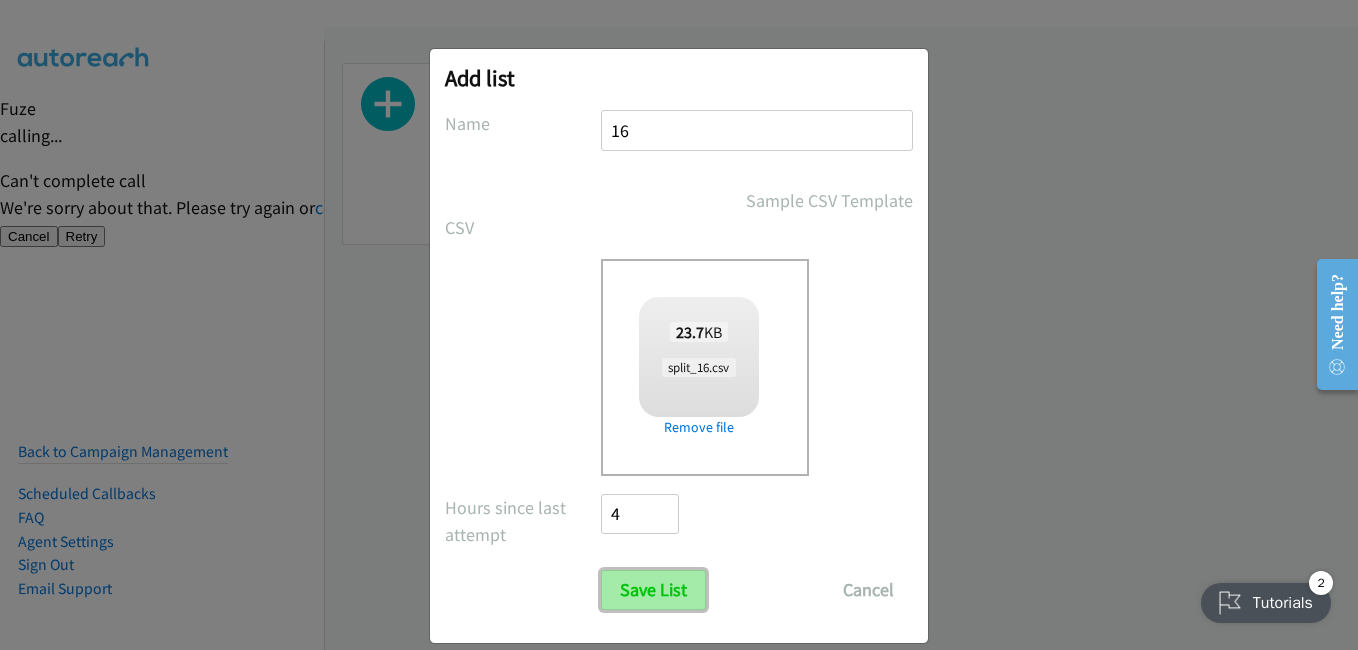 click on "Save List" at bounding box center (653, 590) 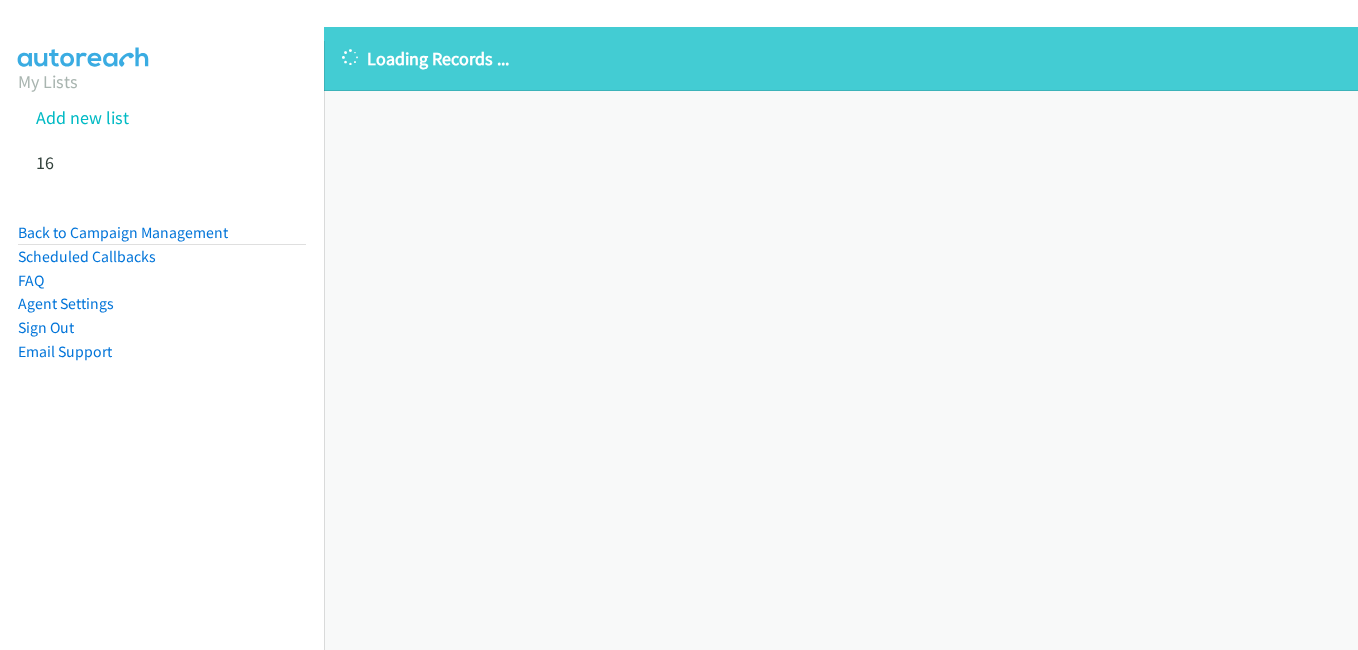 scroll, scrollTop: 0, scrollLeft: 0, axis: both 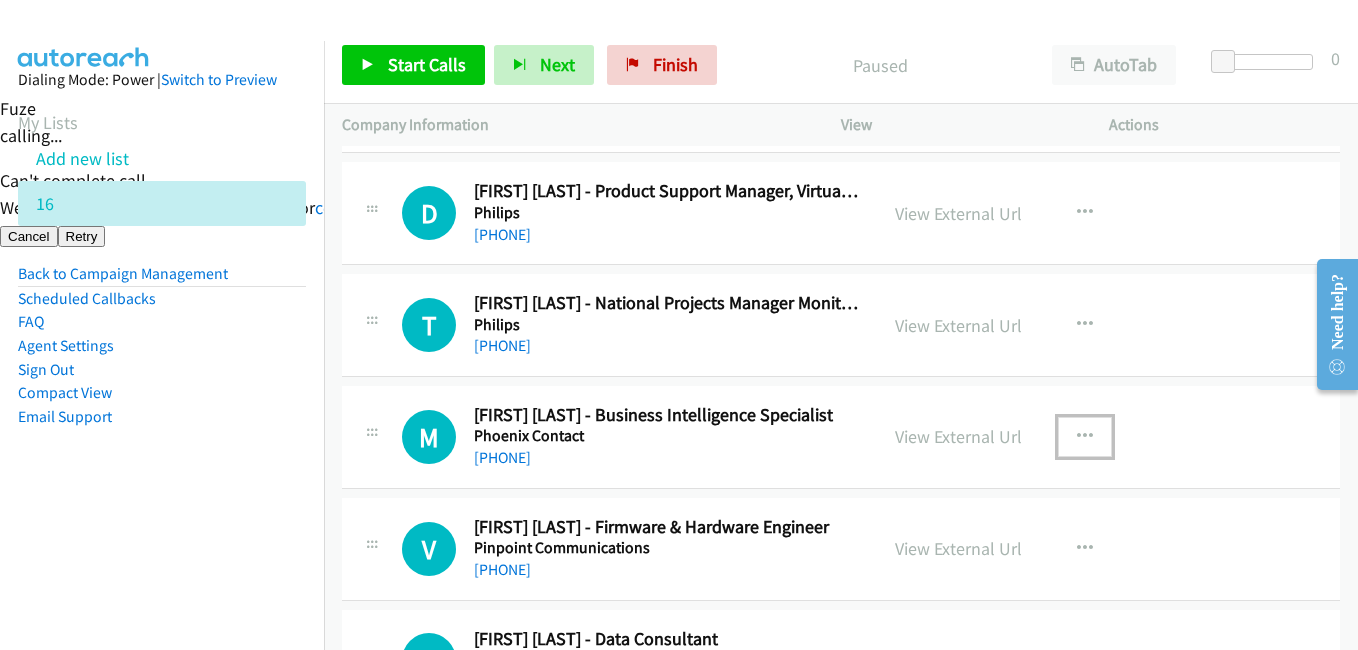 click at bounding box center (1085, 437) 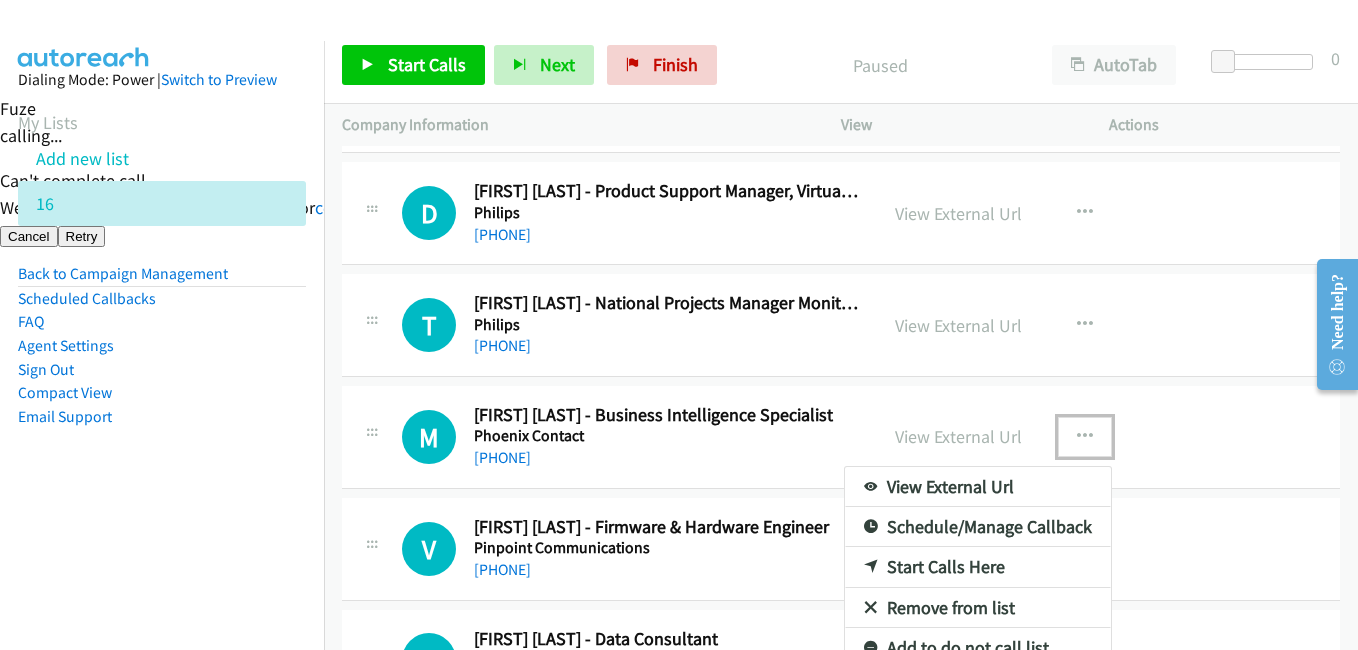 click on "Start Calls Here" at bounding box center (978, 567) 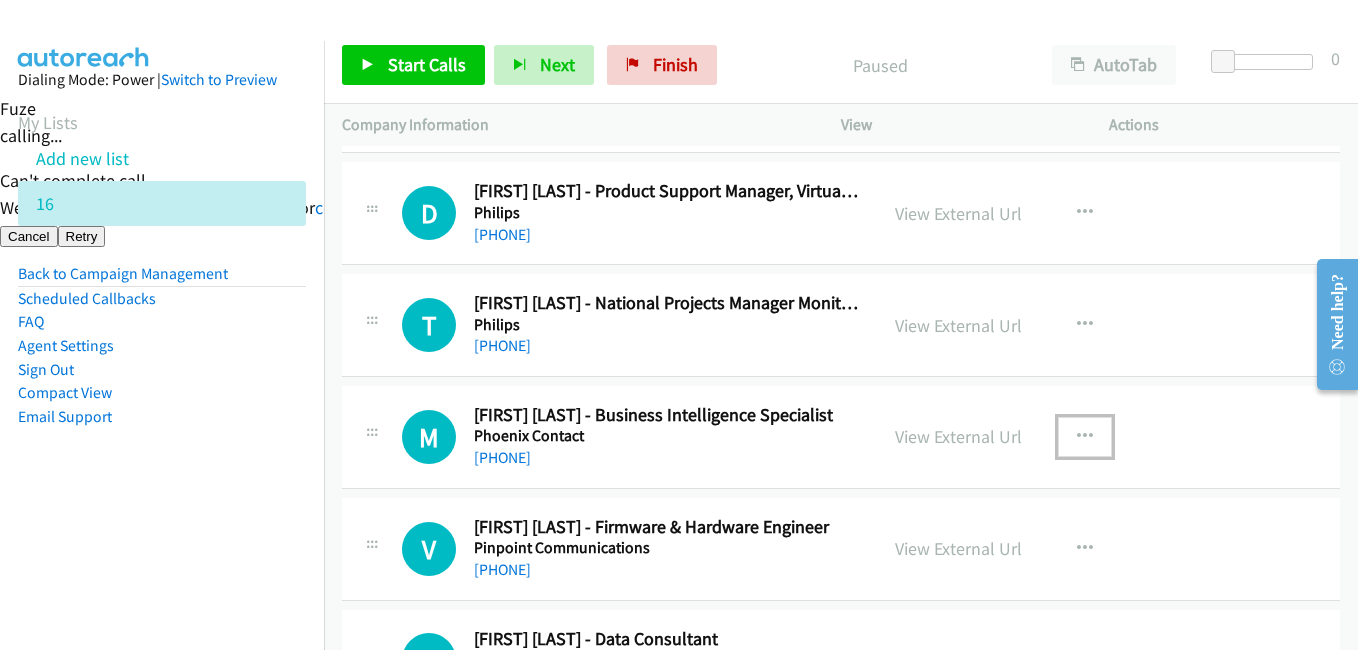 click at bounding box center (1085, 437) 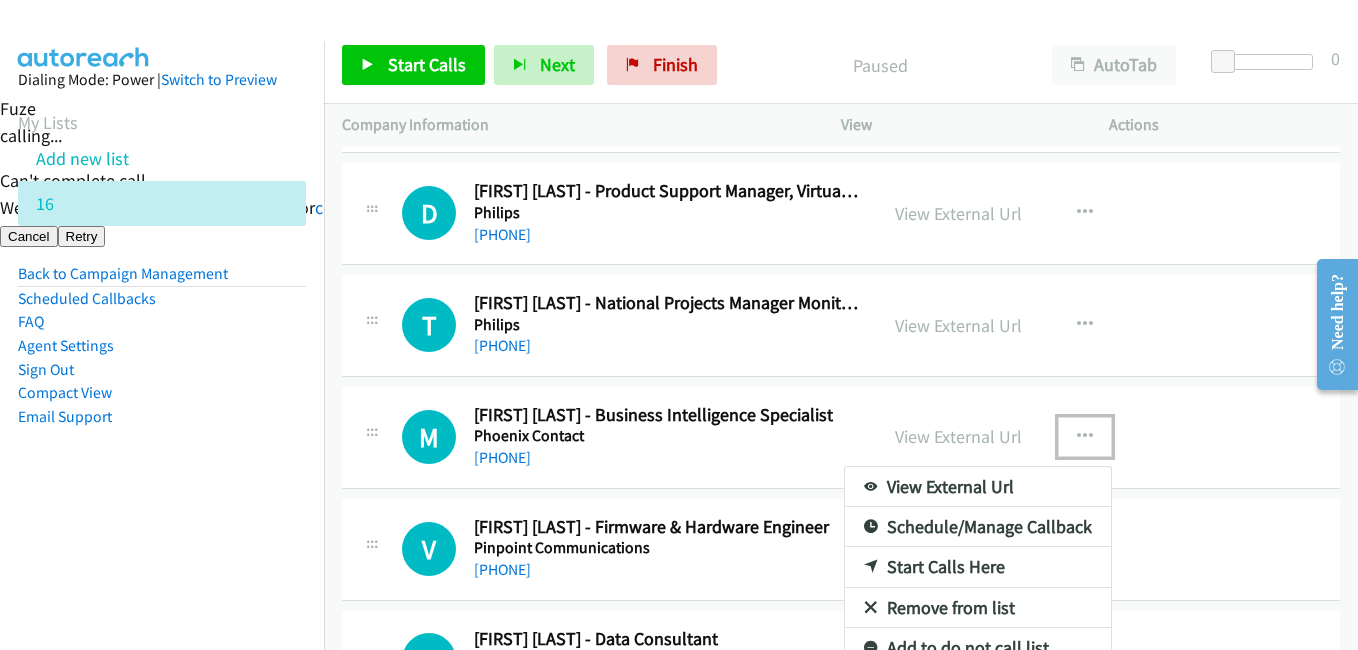 click on "Start Calls Here" at bounding box center [978, 567] 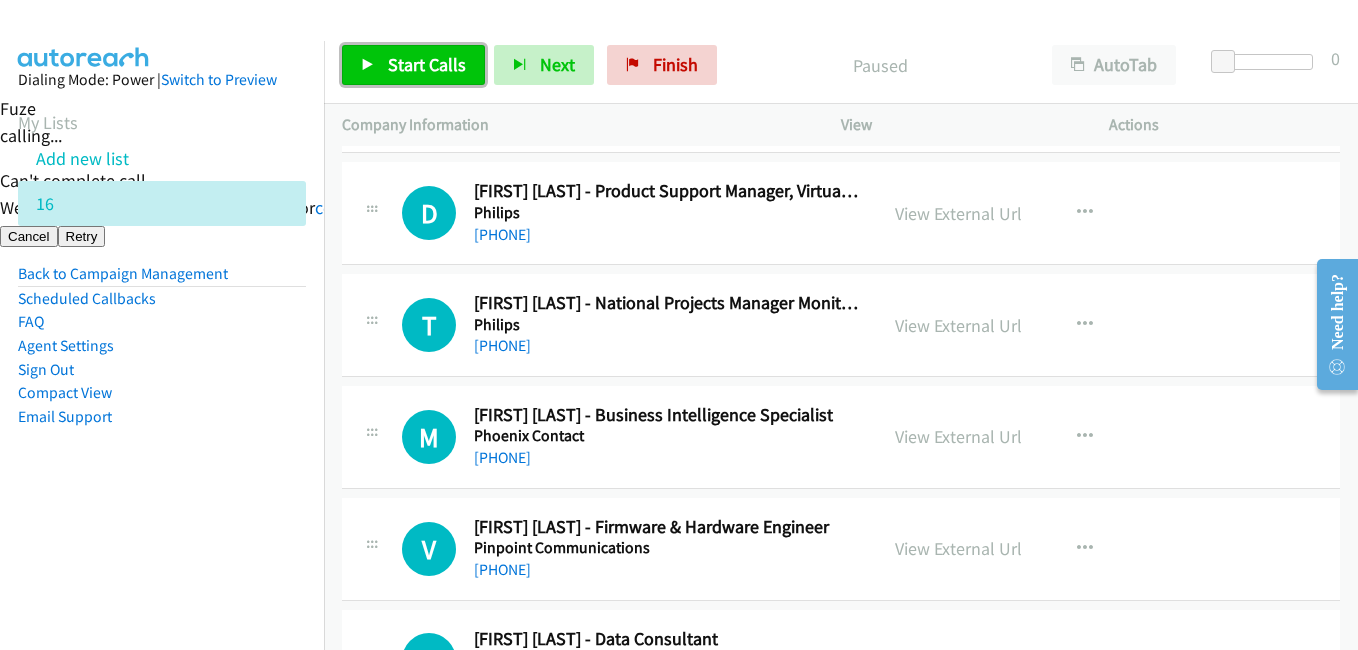 click on "Start Calls" at bounding box center (427, 64) 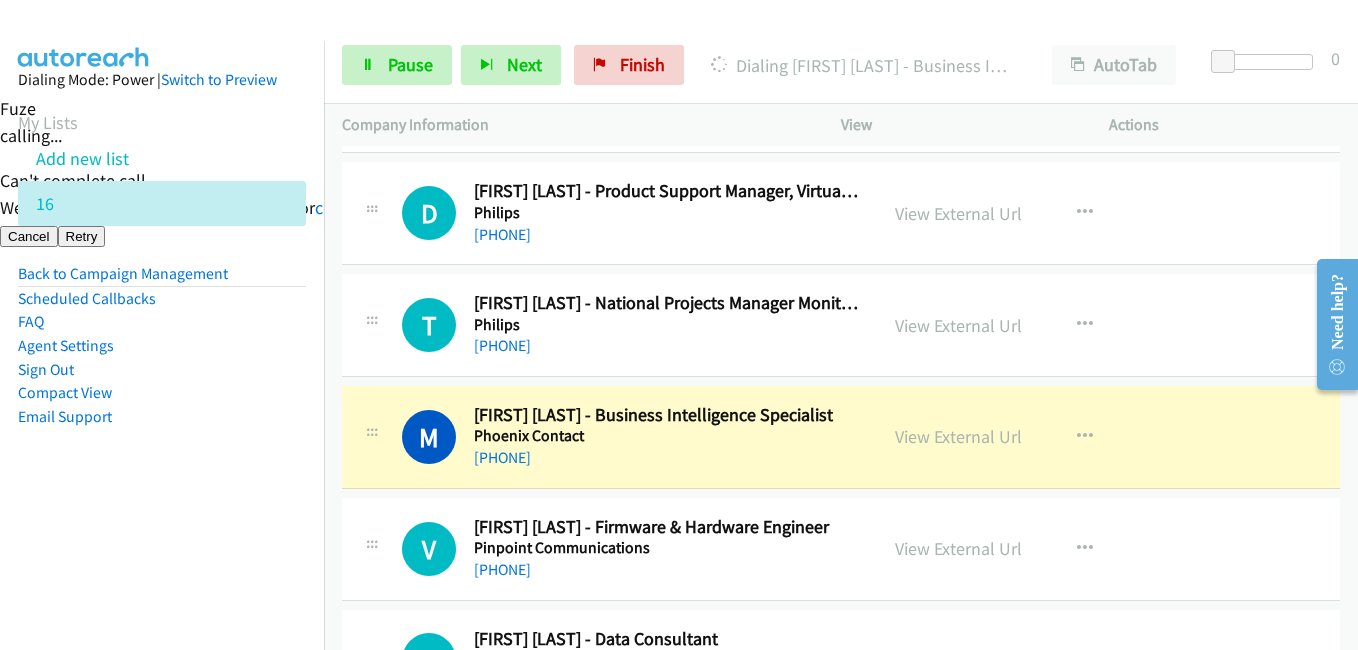 drag, startPoint x: 127, startPoint y: 347, endPoint x: 375, endPoint y: 374, distance: 249.46542 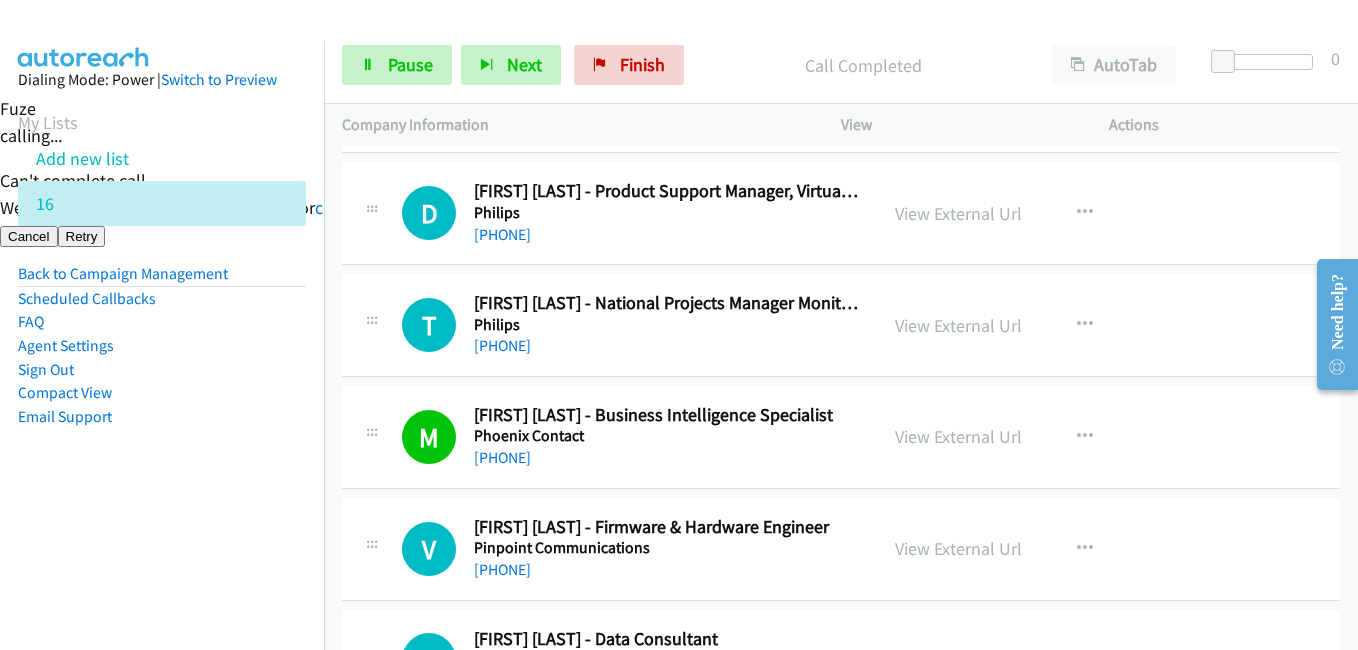 scroll, scrollTop: 200, scrollLeft: 0, axis: vertical 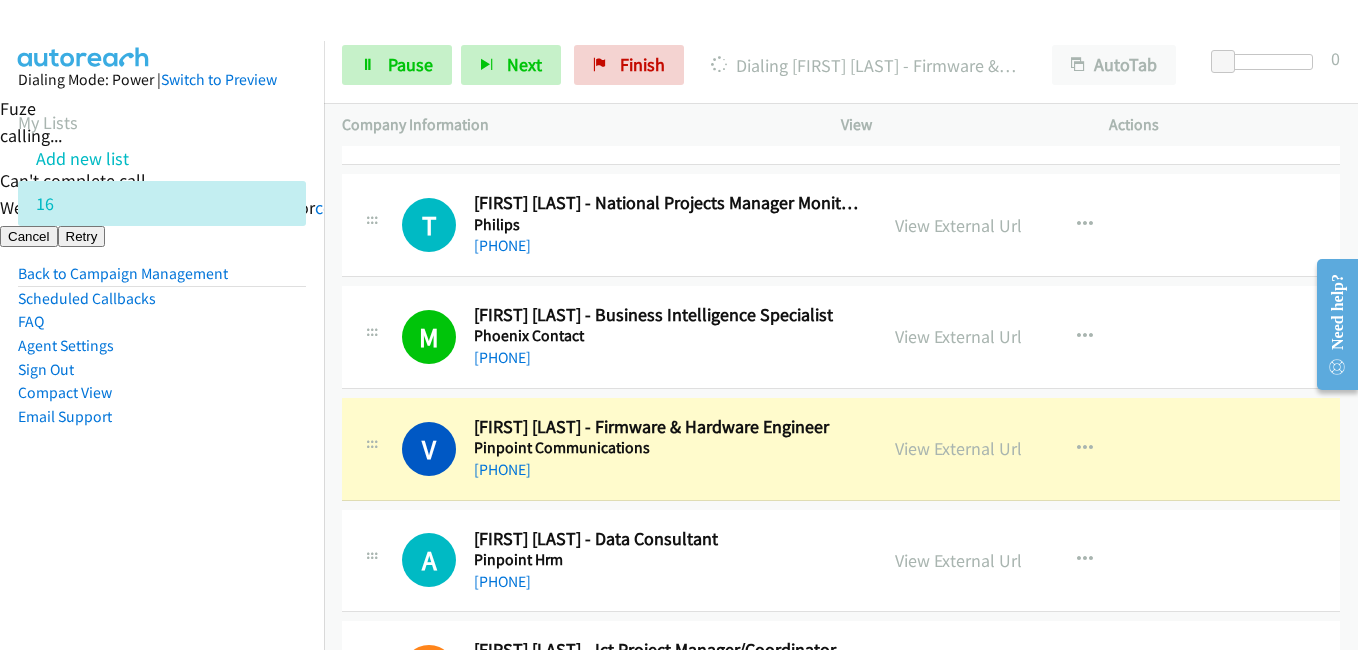 click on "Dialing Mode: Power
|
Switch to Preview
My Lists
Add new list
16
Back to Campaign Management
Scheduled Callbacks
FAQ
Agent Settings
Sign Out
Compact View
Email Support" at bounding box center [162, 366] 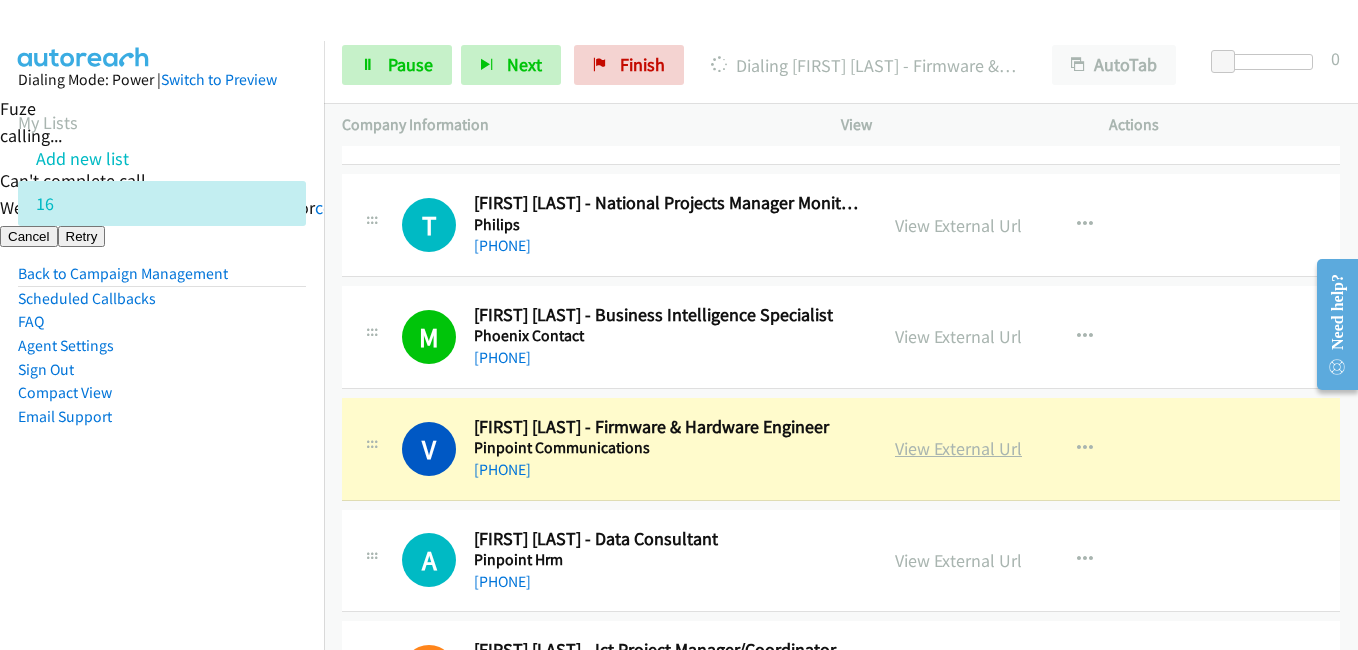 click on "View External Url" at bounding box center (958, 448) 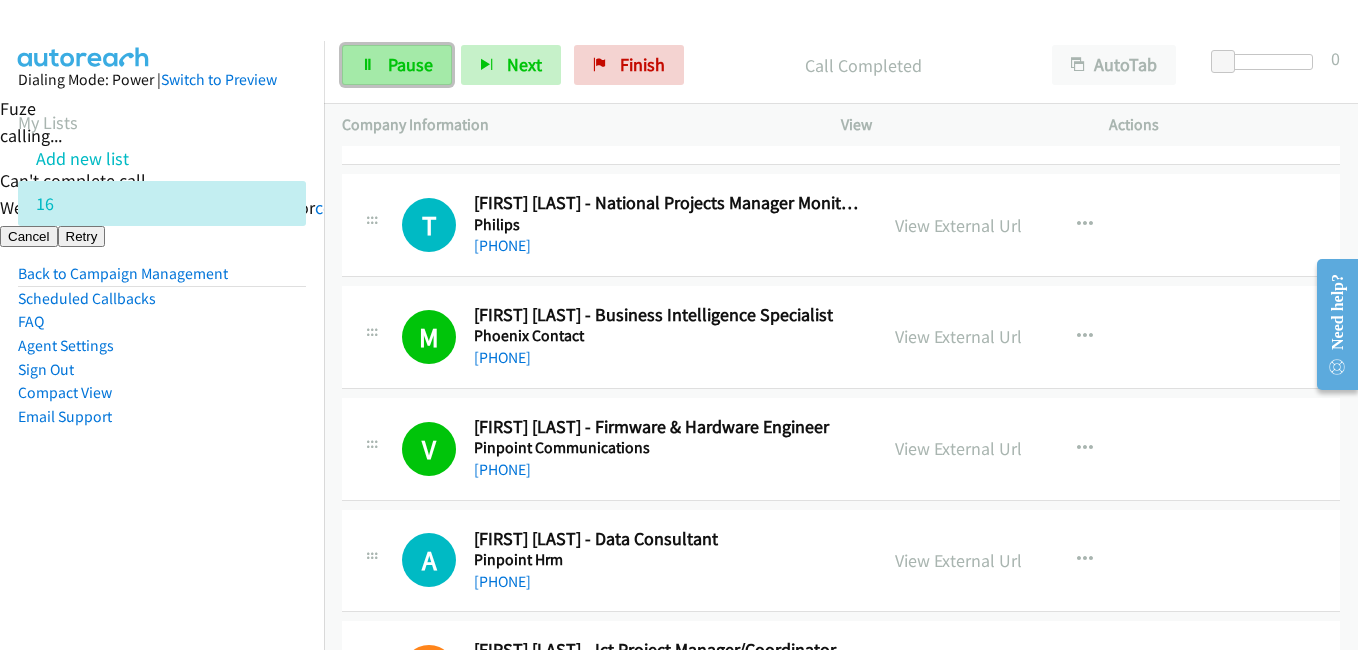 click on "Pause" at bounding box center (397, 65) 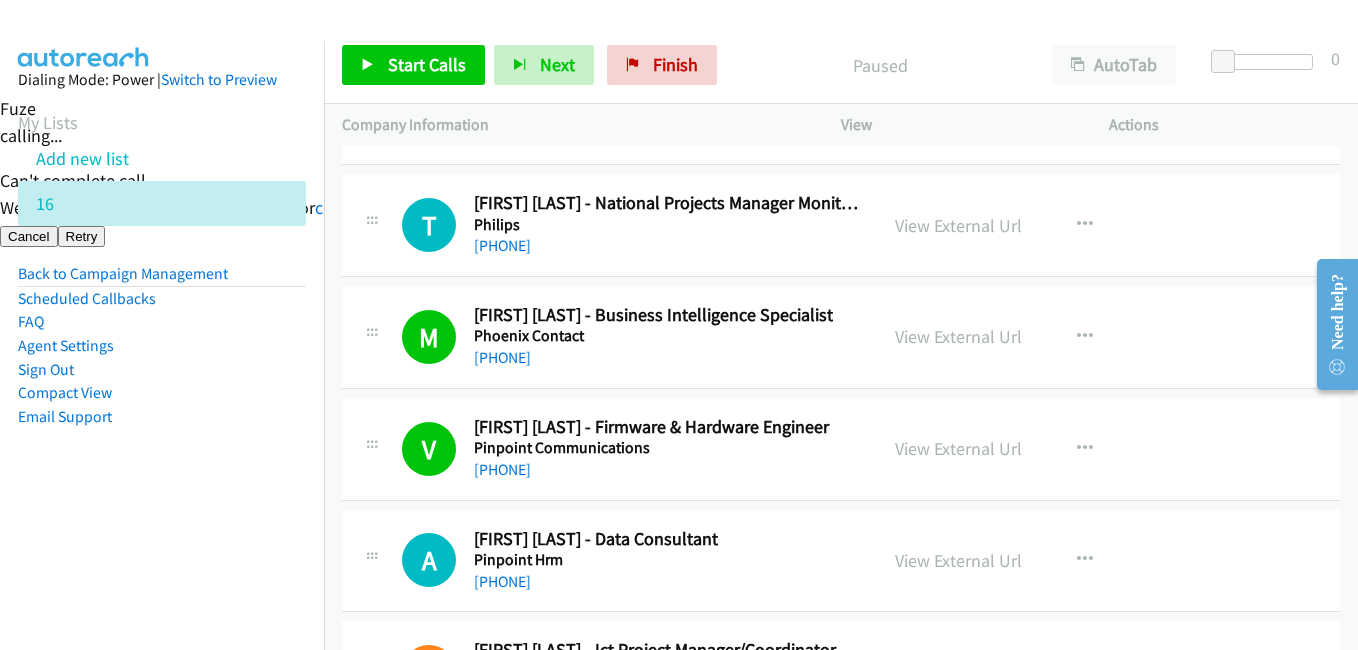 click on "Dialing Mode: Power
|
Switch to Preview
My Lists
Add new list
16
Back to Campaign Management
Scheduled Callbacks
FAQ
Agent Settings
Sign Out
Compact View
Email Support" at bounding box center (162, 366) 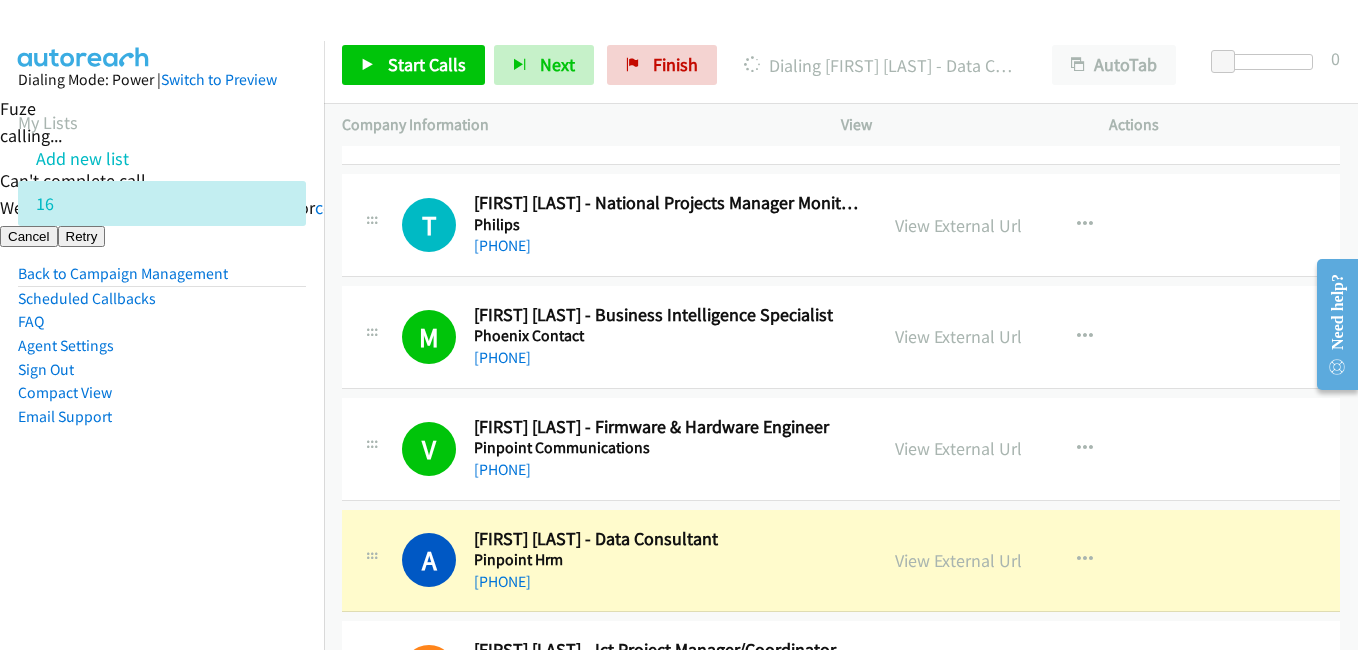 click on "Dialing Mode: Power
|
Switch to Preview
My Lists
Add new list
16
Back to Campaign Management
Scheduled Callbacks
FAQ
Agent Settings
Sign Out
Compact View
Email Support" at bounding box center [162, 280] 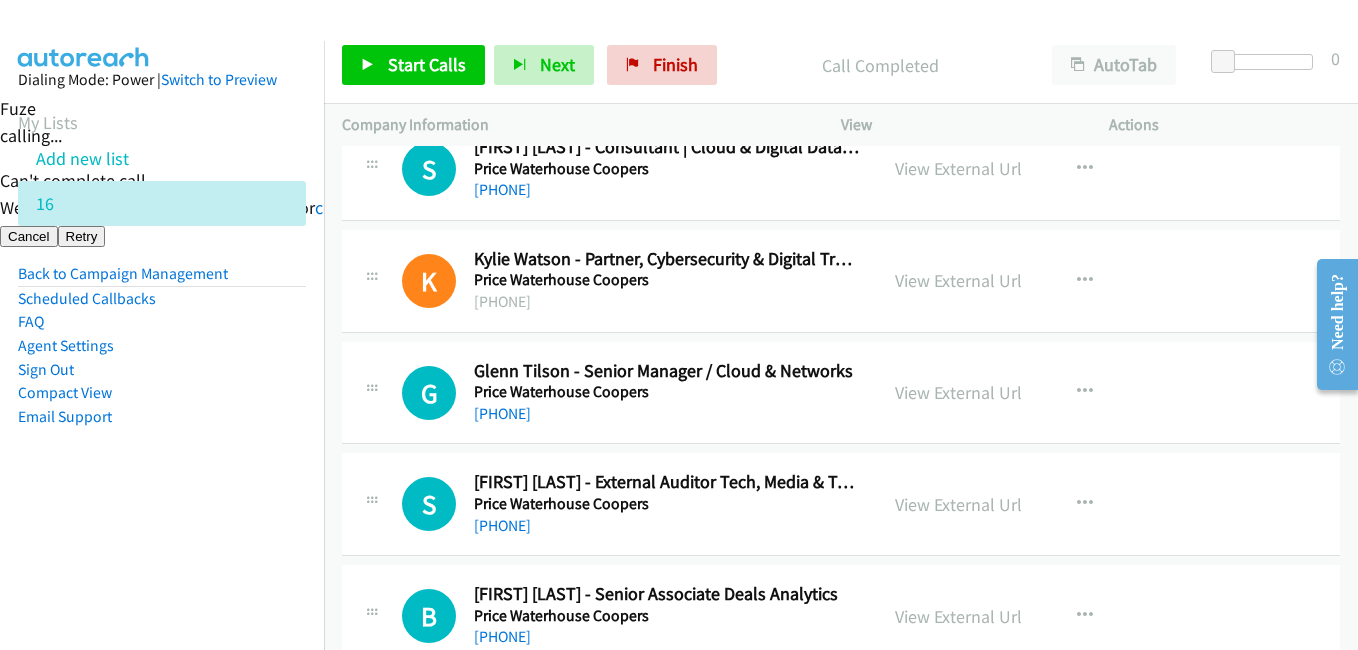 scroll, scrollTop: 1100, scrollLeft: 0, axis: vertical 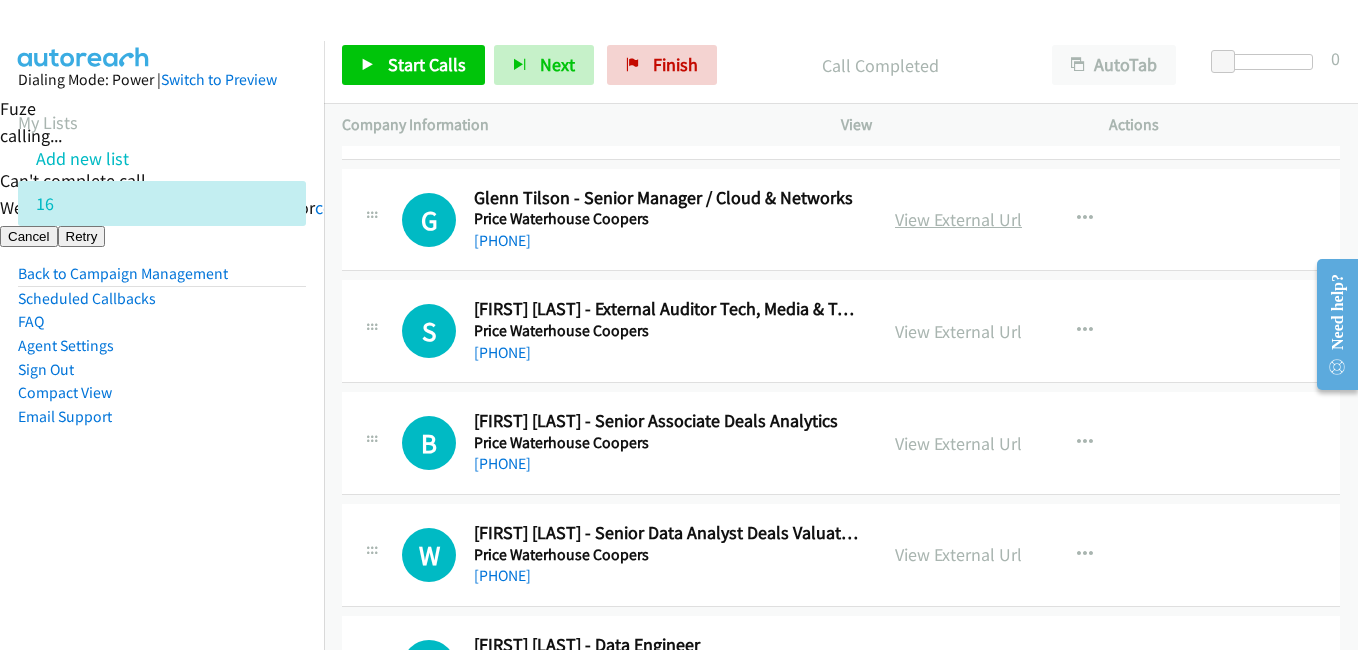 click on "View External Url" at bounding box center (958, 219) 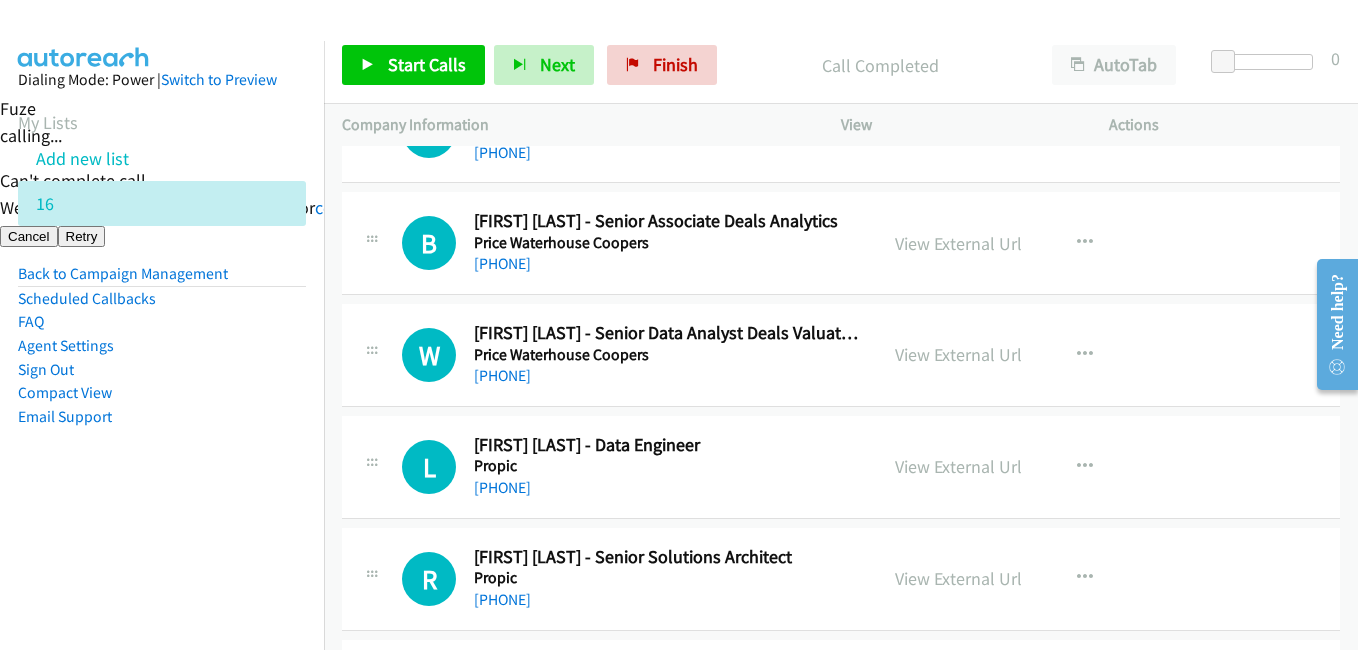scroll, scrollTop: 1400, scrollLeft: 0, axis: vertical 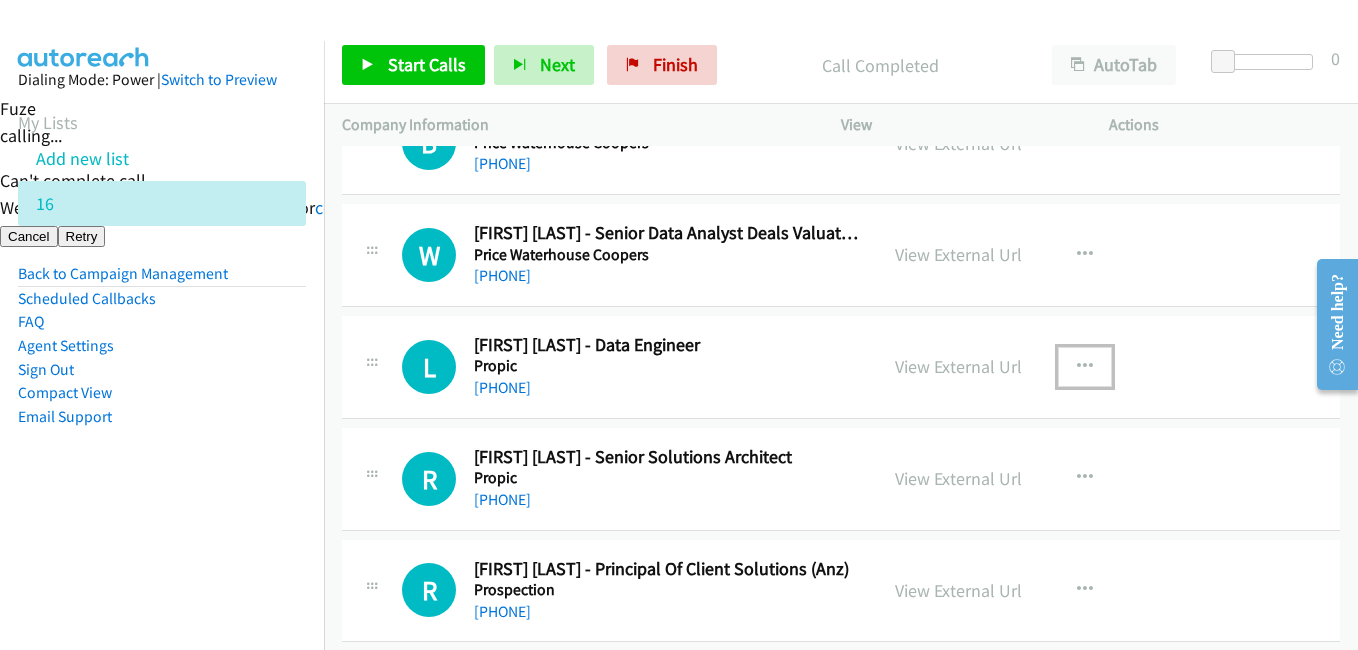 click at bounding box center (1085, 367) 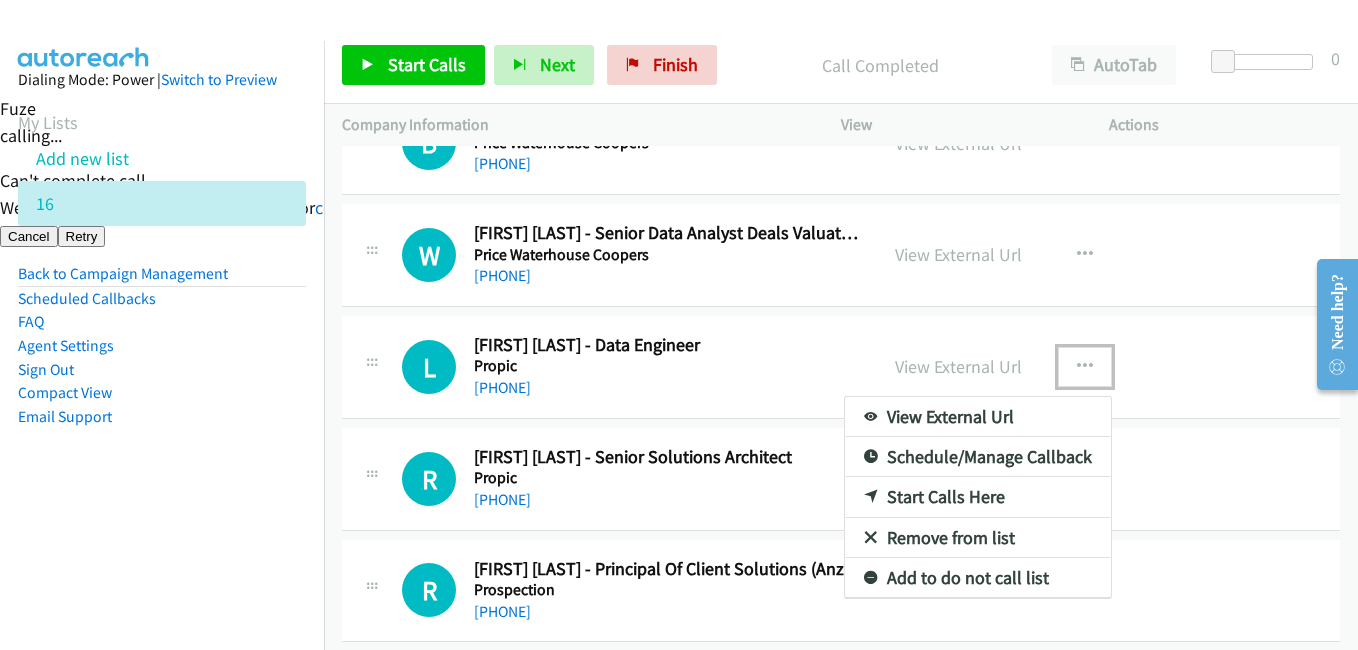 click on "Start Calls Here" at bounding box center (978, 497) 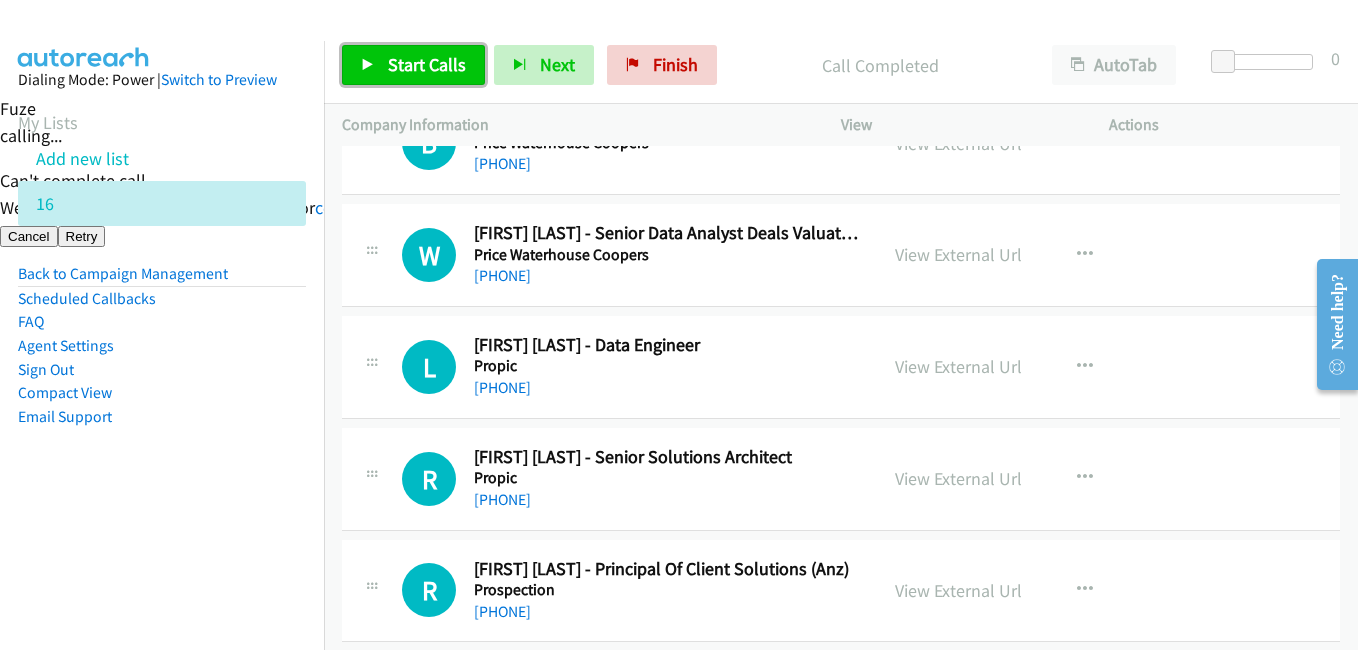 click on "Start Calls" at bounding box center (427, 64) 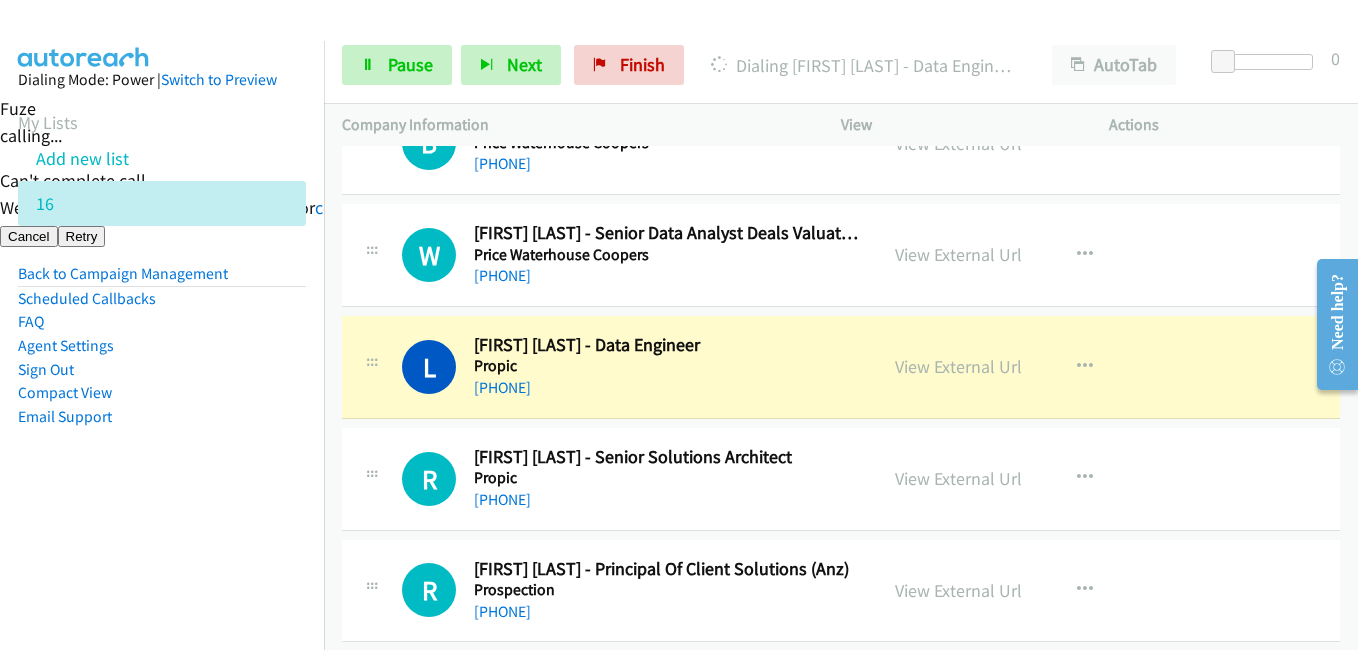 scroll, scrollTop: 1500, scrollLeft: 0, axis: vertical 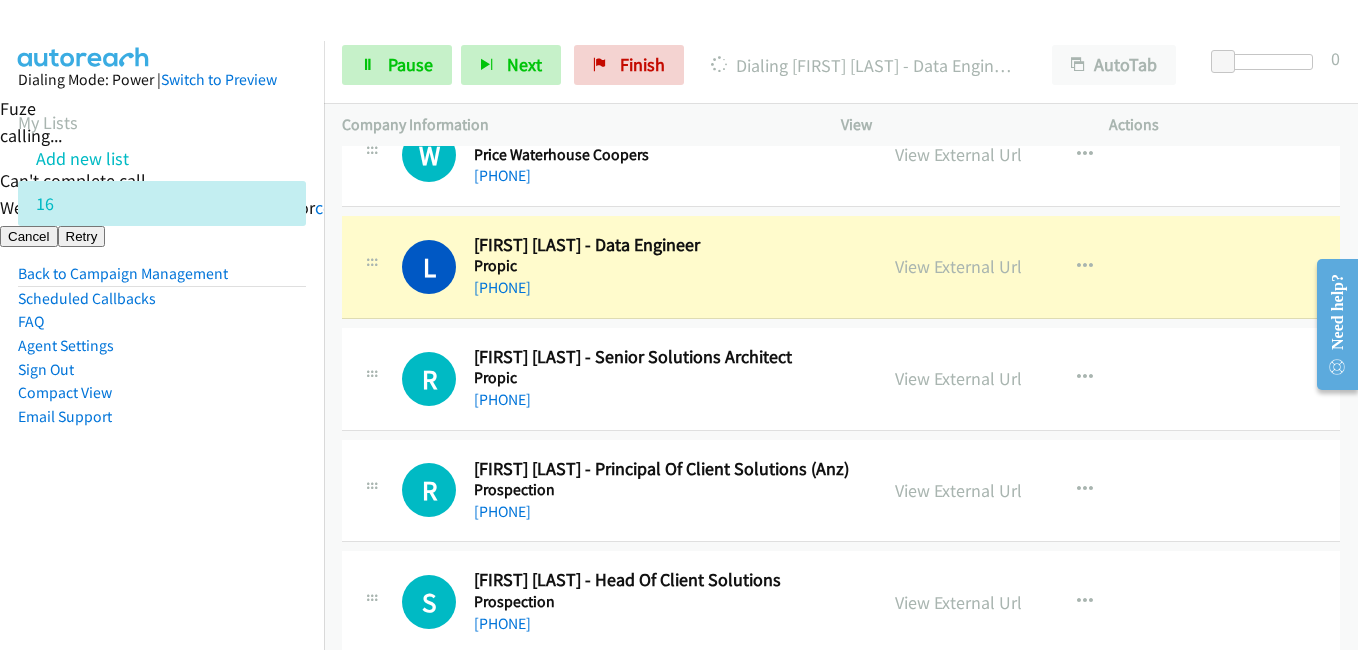 click on "Dialing Mode: Power
|
Switch to Preview
My Lists
Add new list
16
Back to Campaign Management
Scheduled Callbacks
FAQ
Agent Settings
Sign Out
Compact View
Email Support" at bounding box center (162, 366) 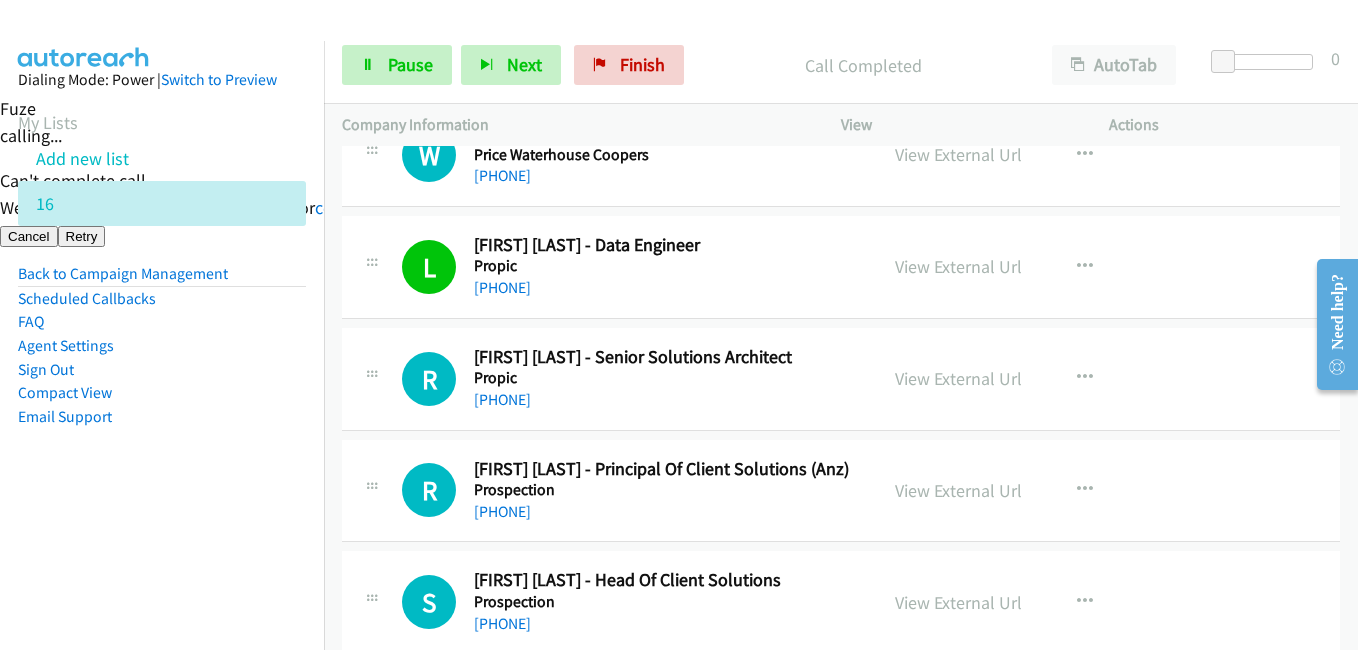 click on "Dialing Mode: Power
|
Switch to Preview
My Lists
Add new list
16
Back to Campaign Management
Scheduled Callbacks
FAQ
Agent Settings
Sign Out
Compact View
Email Support" at bounding box center [162, 280] 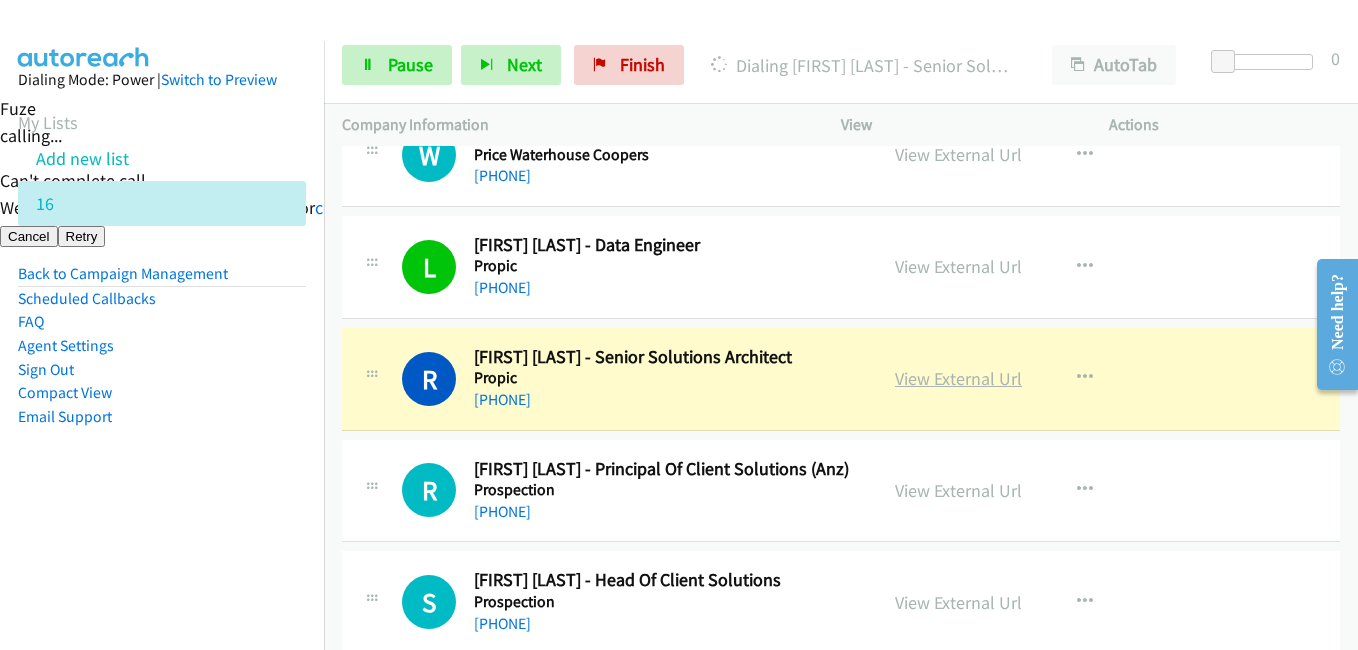 click on "View External Url" at bounding box center (958, 378) 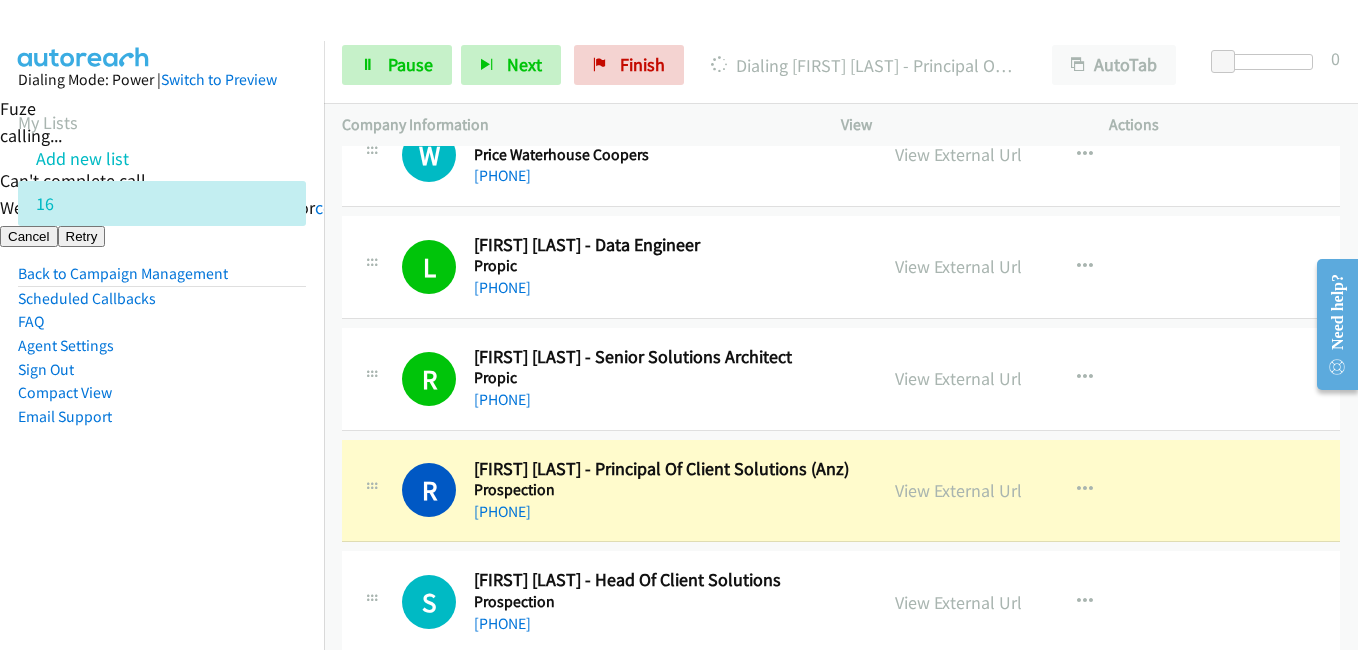 scroll, scrollTop: 1700, scrollLeft: 0, axis: vertical 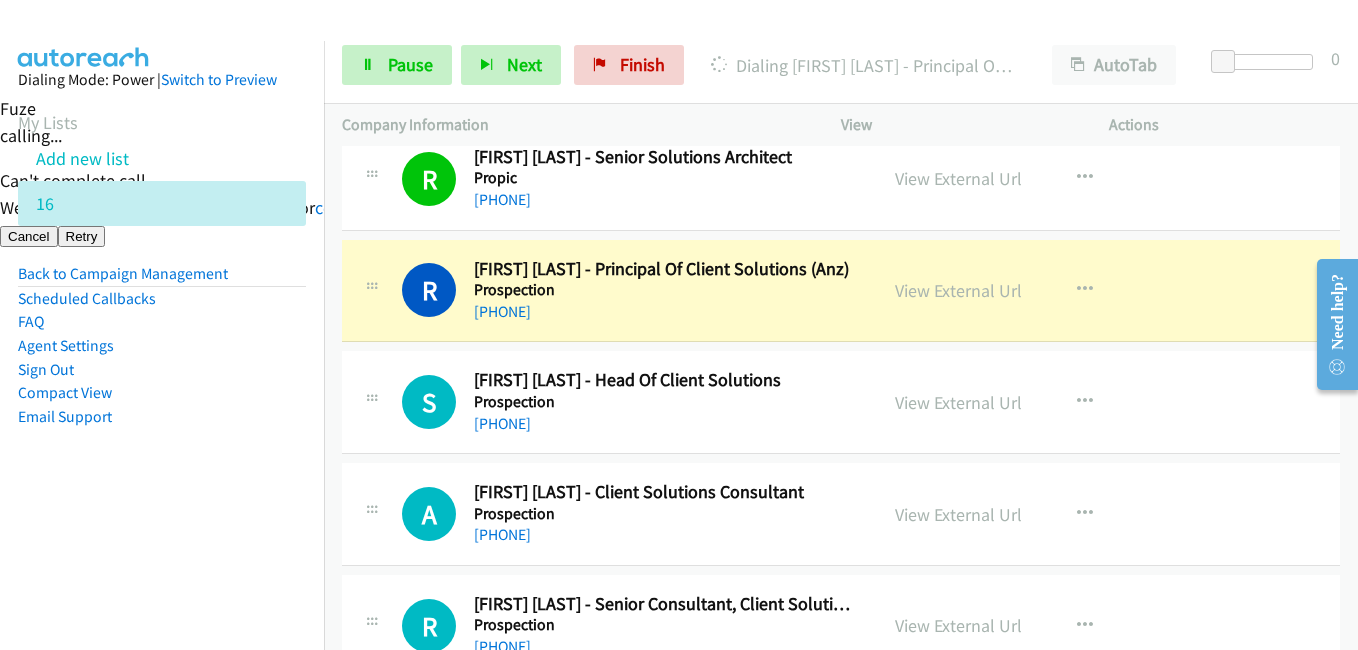 drag, startPoint x: 173, startPoint y: 512, endPoint x: 225, endPoint y: 506, distance: 52.34501 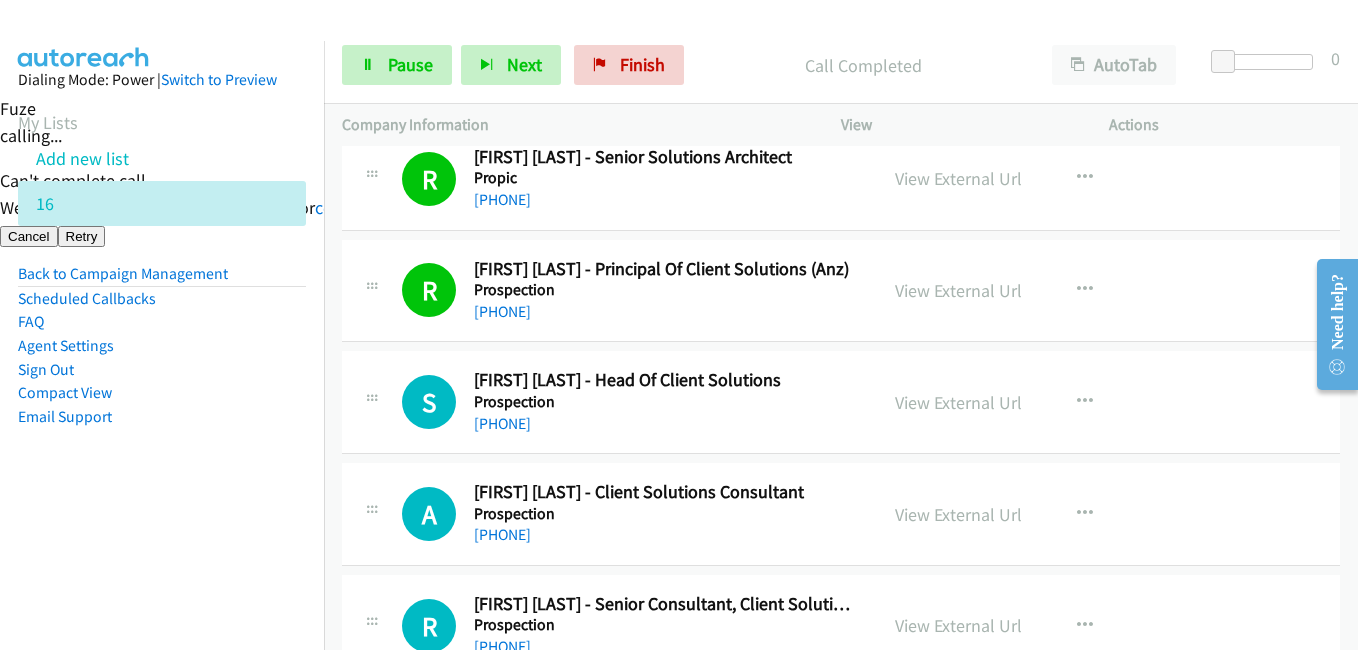 drag, startPoint x: 180, startPoint y: 444, endPoint x: 204, endPoint y: 444, distance: 24 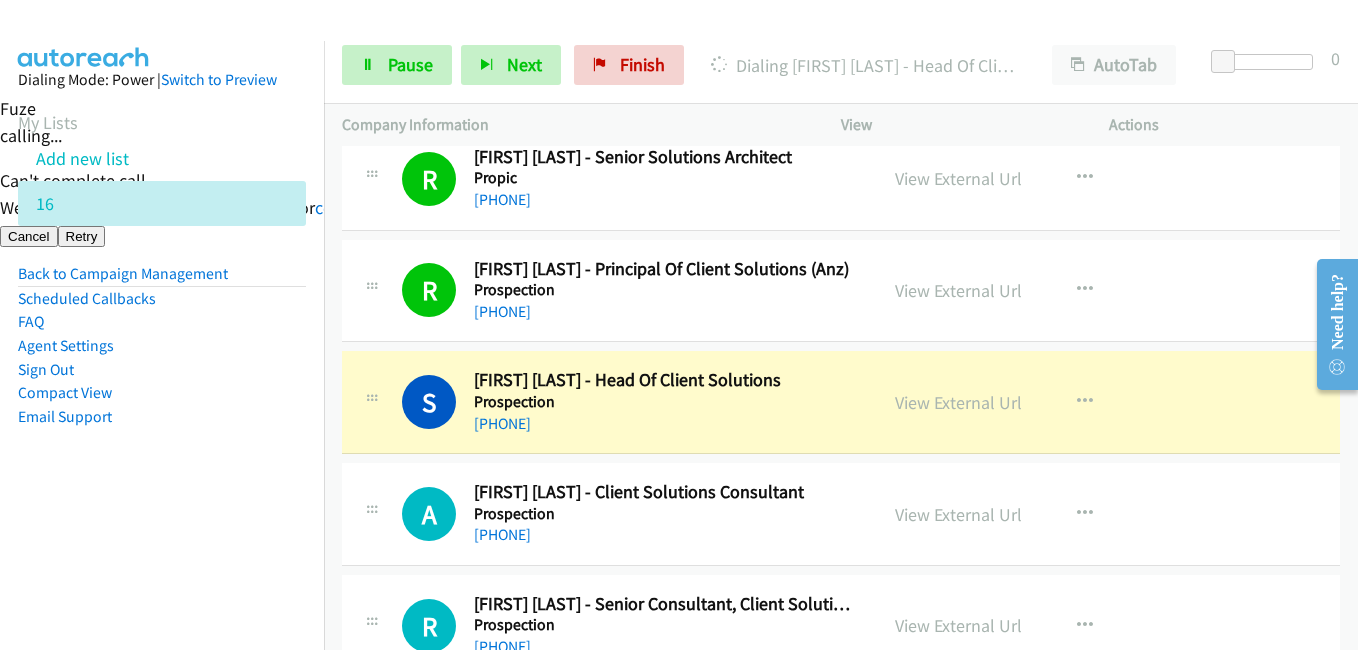 drag, startPoint x: 272, startPoint y: 478, endPoint x: 289, endPoint y: 475, distance: 17.262676 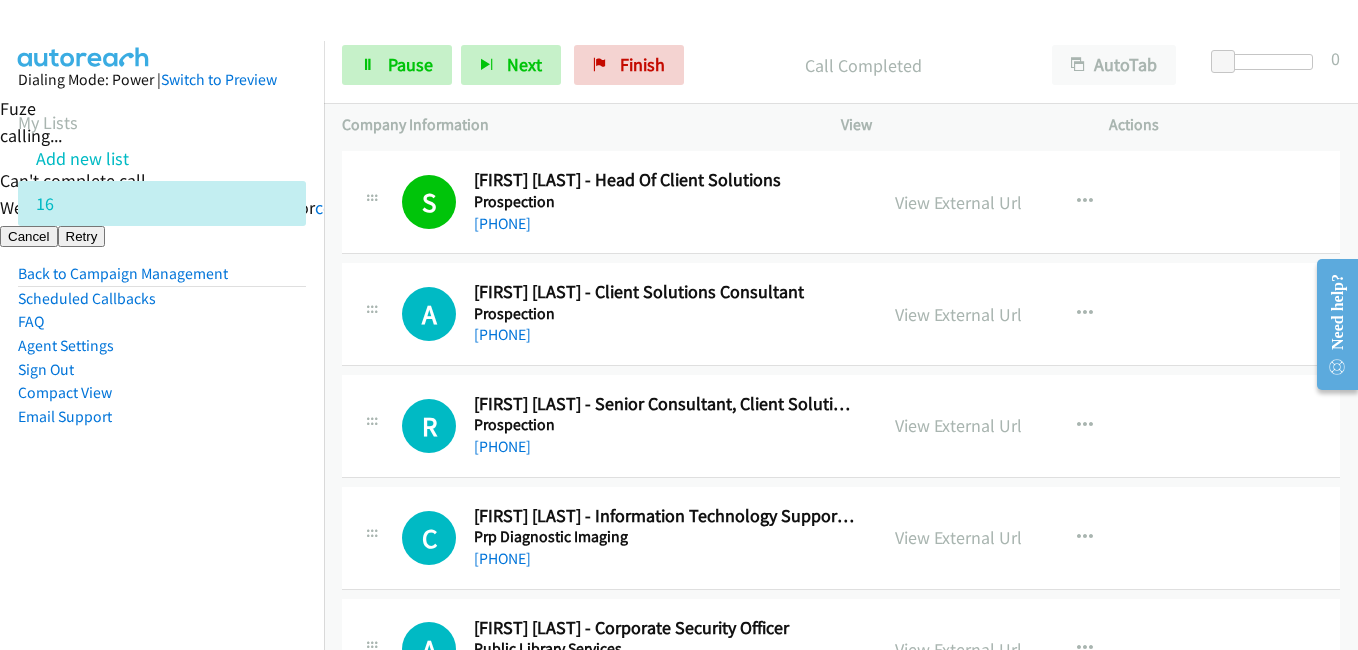 scroll, scrollTop: 2000, scrollLeft: 0, axis: vertical 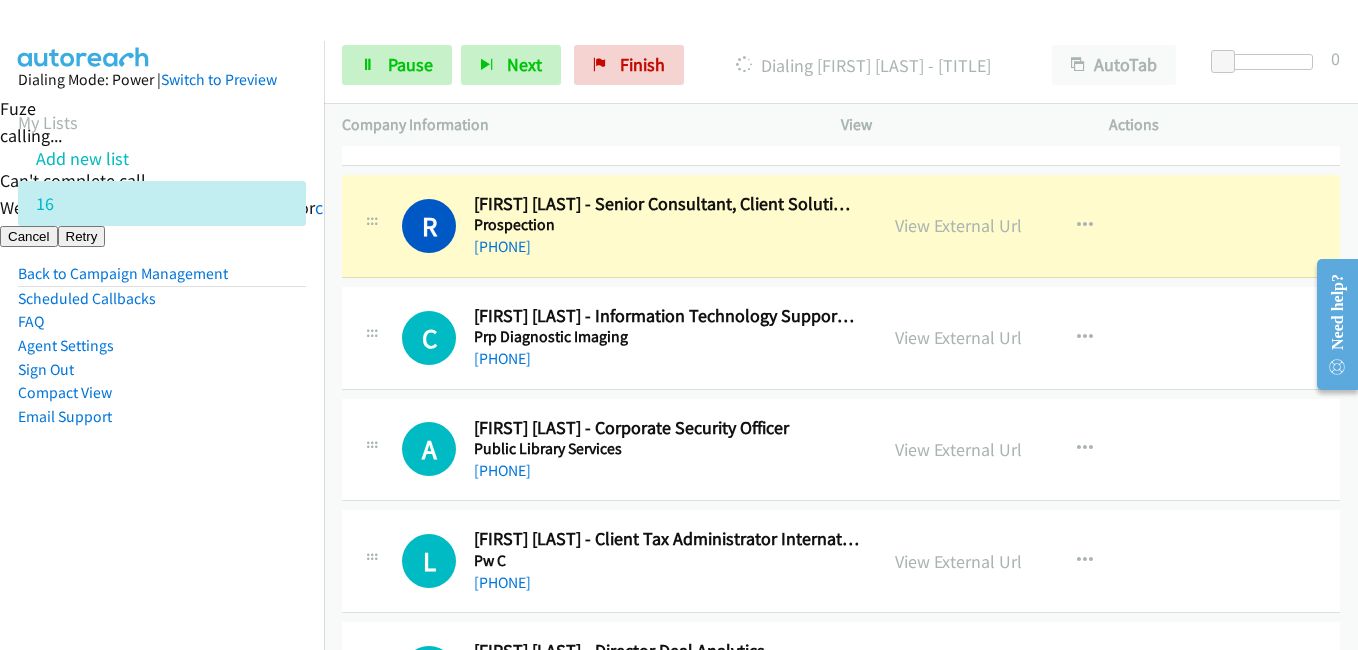 click on "Dialing Mode: Power
|
Switch to Preview
My Lists
Add new list
16
Back to Campaign Management
Scheduled Callbacks
FAQ
Agent Settings
Sign Out
Compact View
Email Support" at bounding box center (162, 280) 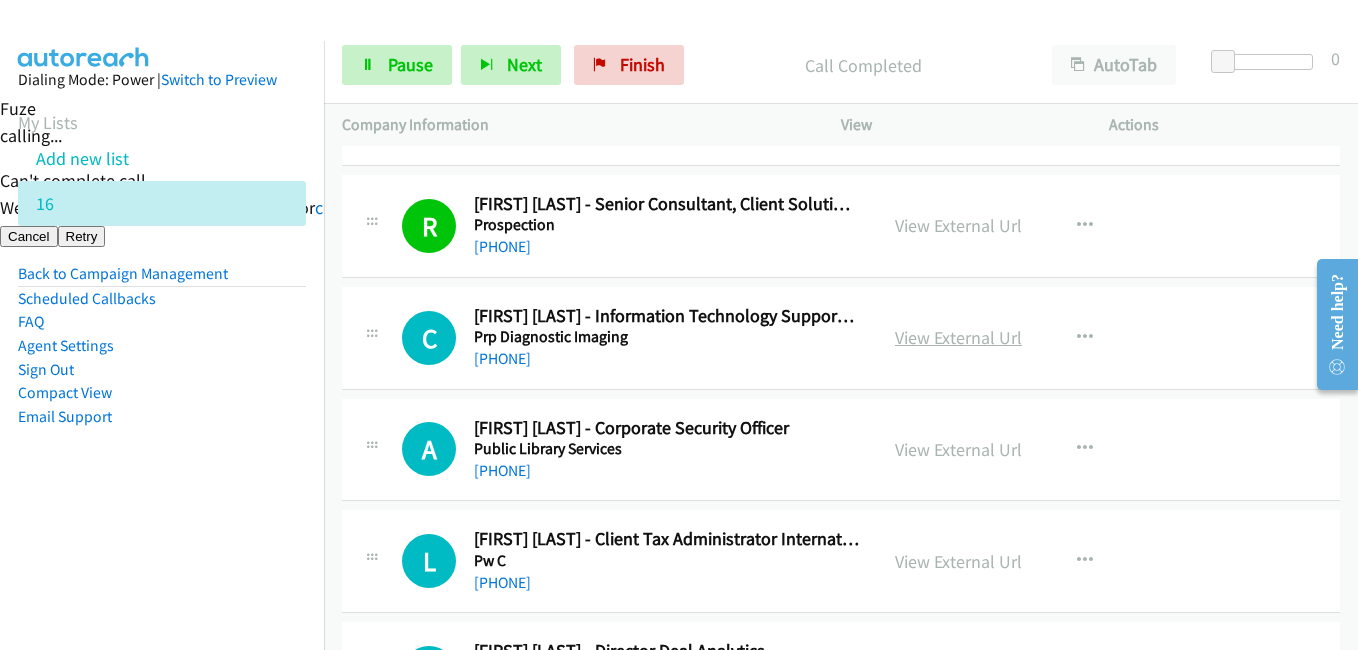 click on "View External Url" at bounding box center [958, 337] 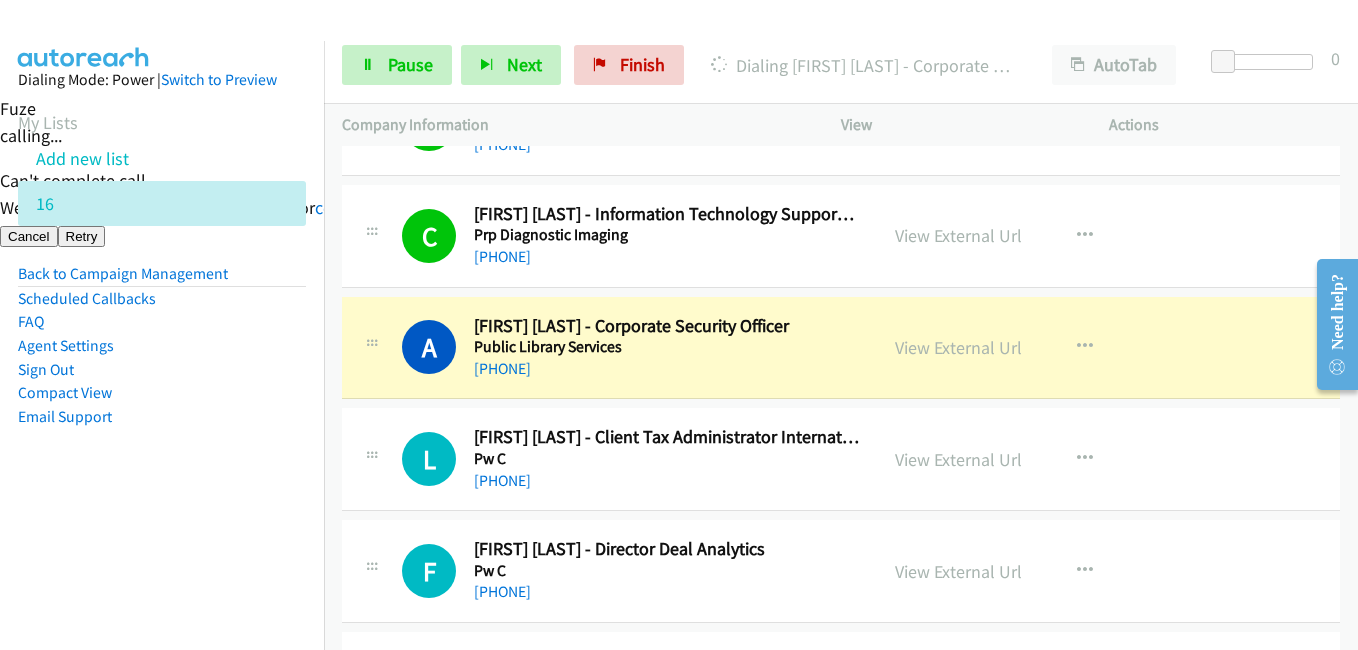 scroll, scrollTop: 2300, scrollLeft: 0, axis: vertical 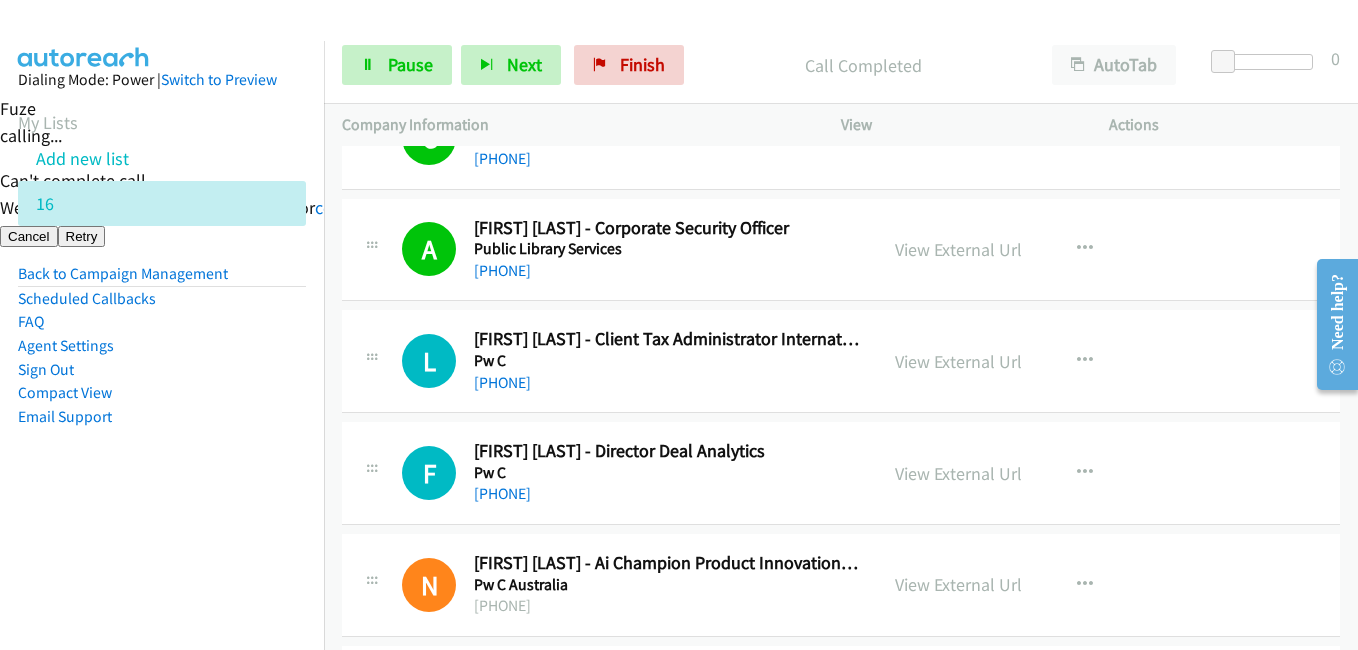 drag, startPoint x: 253, startPoint y: 455, endPoint x: 296, endPoint y: 452, distance: 43.104523 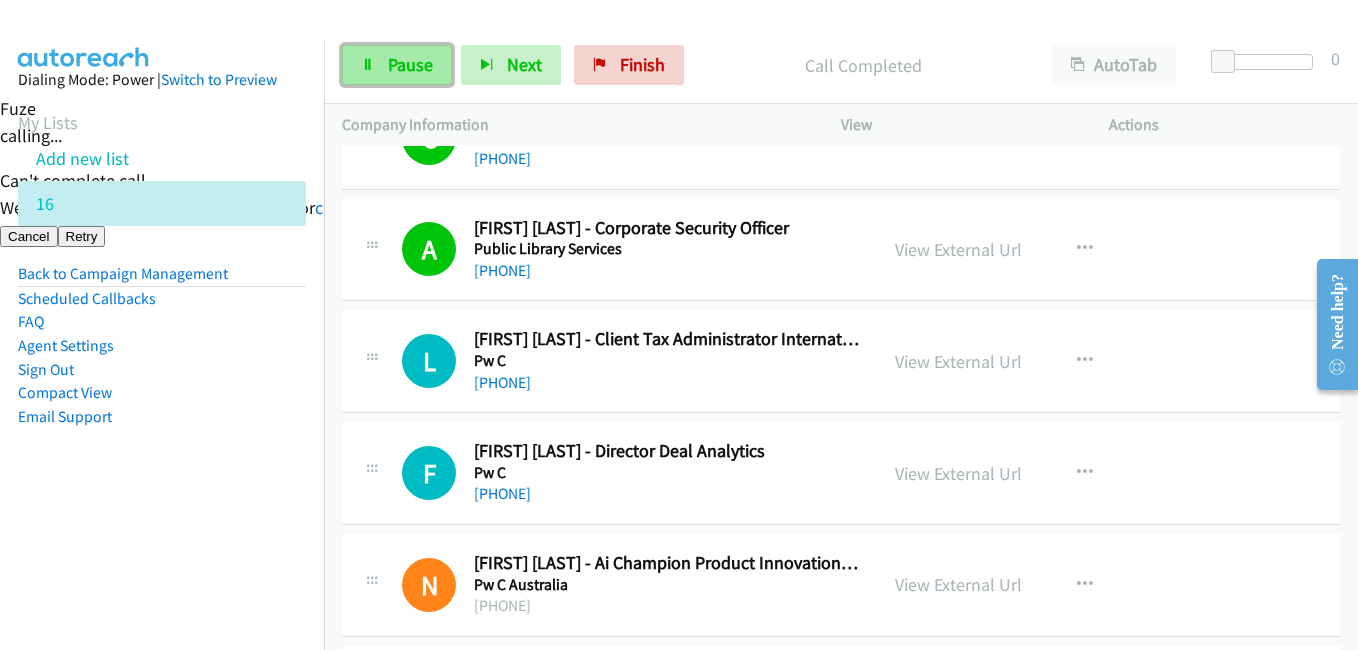 click on "Pause" at bounding box center [397, 65] 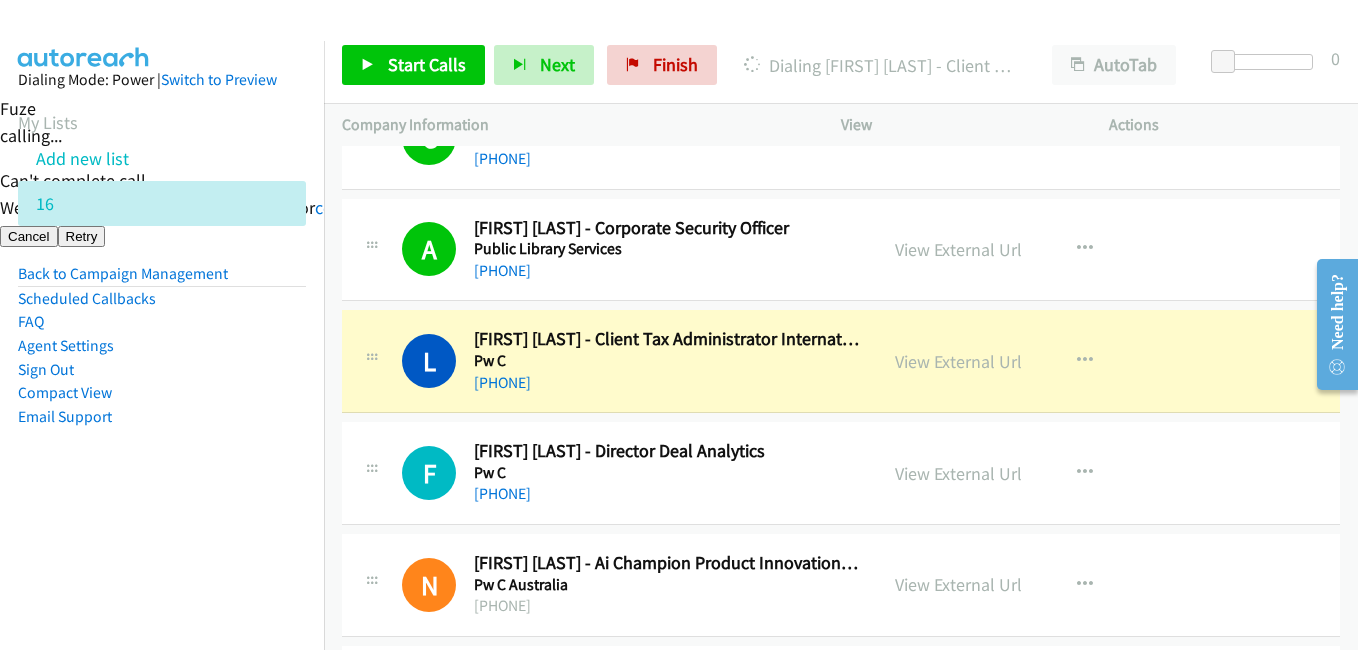 drag, startPoint x: 194, startPoint y: 529, endPoint x: 228, endPoint y: 513, distance: 37.576588 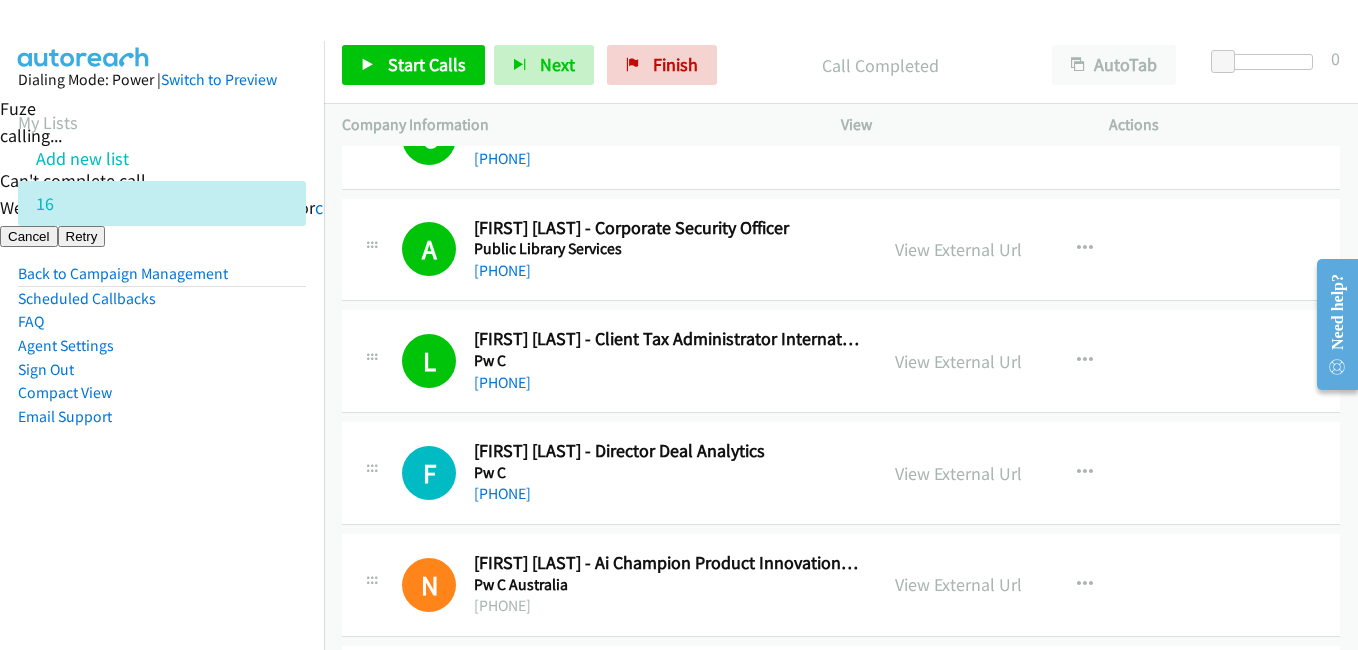 drag, startPoint x: 112, startPoint y: 481, endPoint x: 122, endPoint y: 476, distance: 11.18034 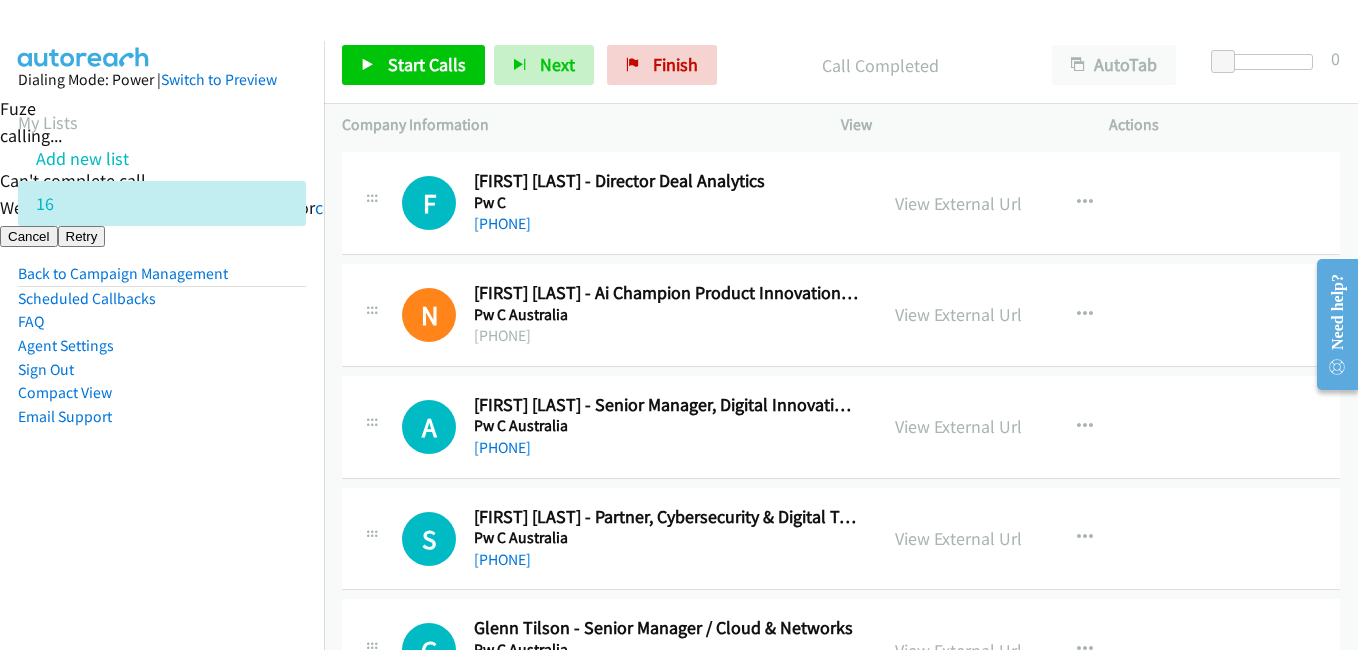 scroll, scrollTop: 2700, scrollLeft: 0, axis: vertical 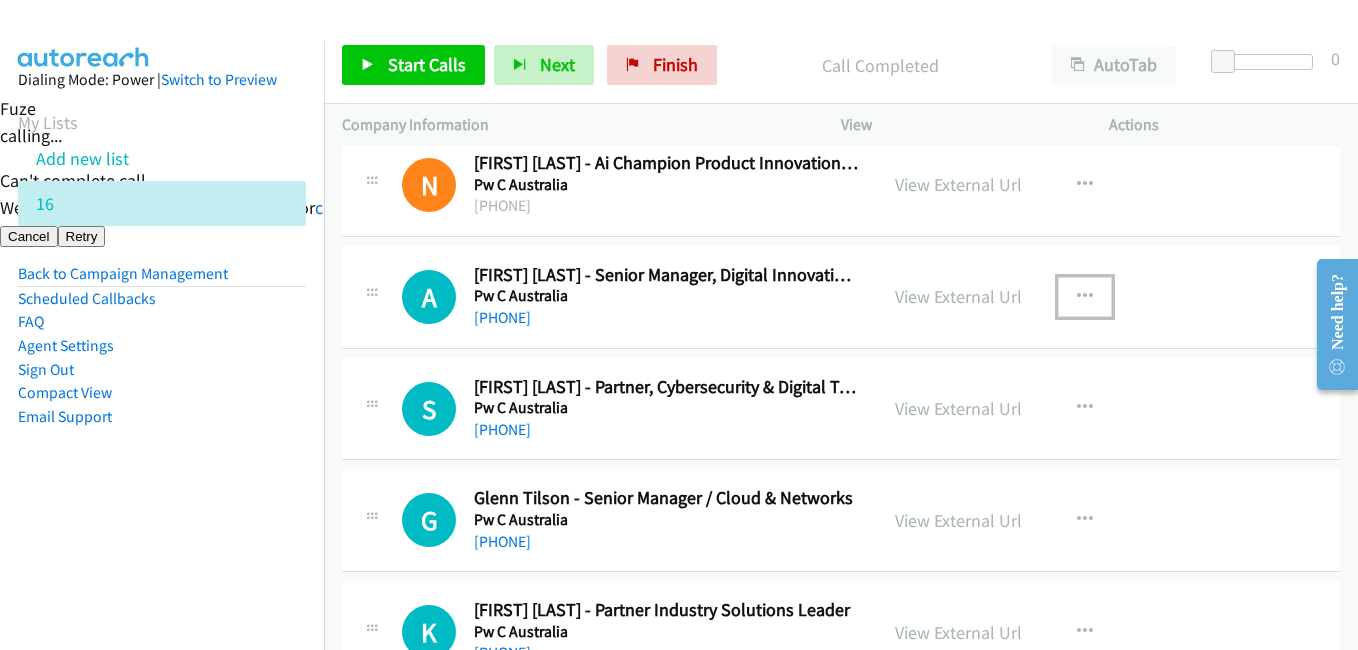 click at bounding box center [1085, 297] 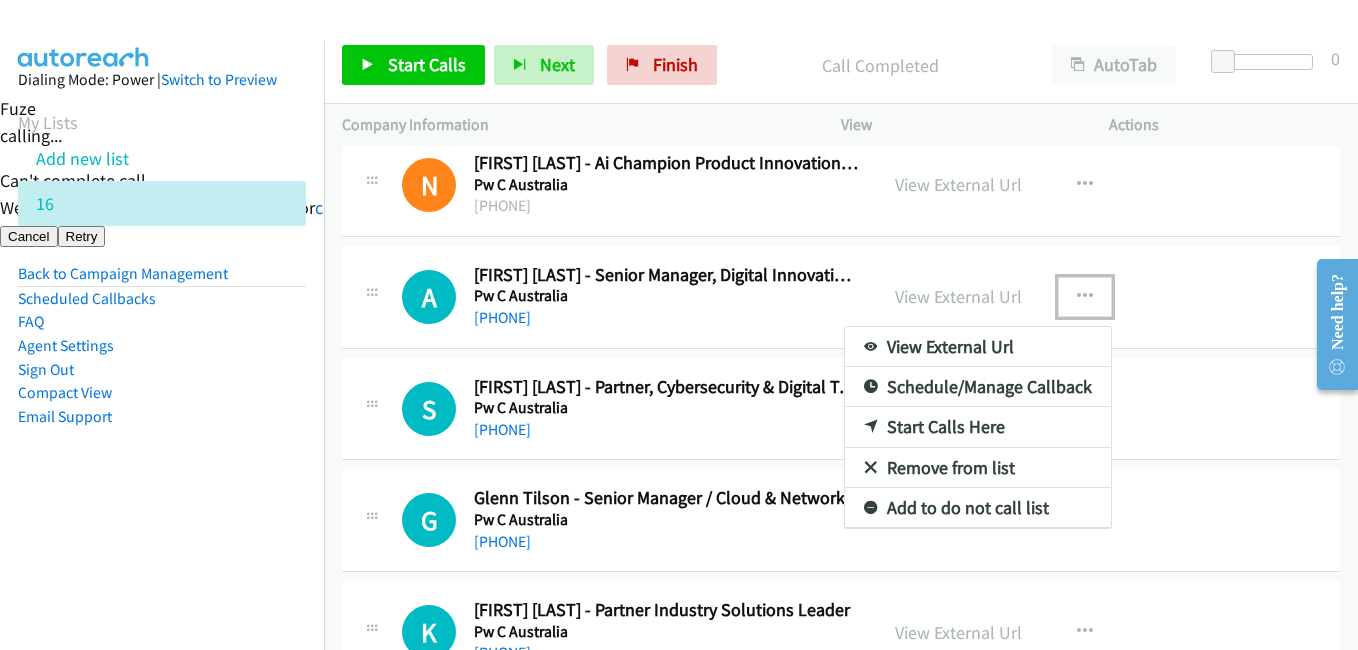 click on "Start Calls Here" at bounding box center (978, 427) 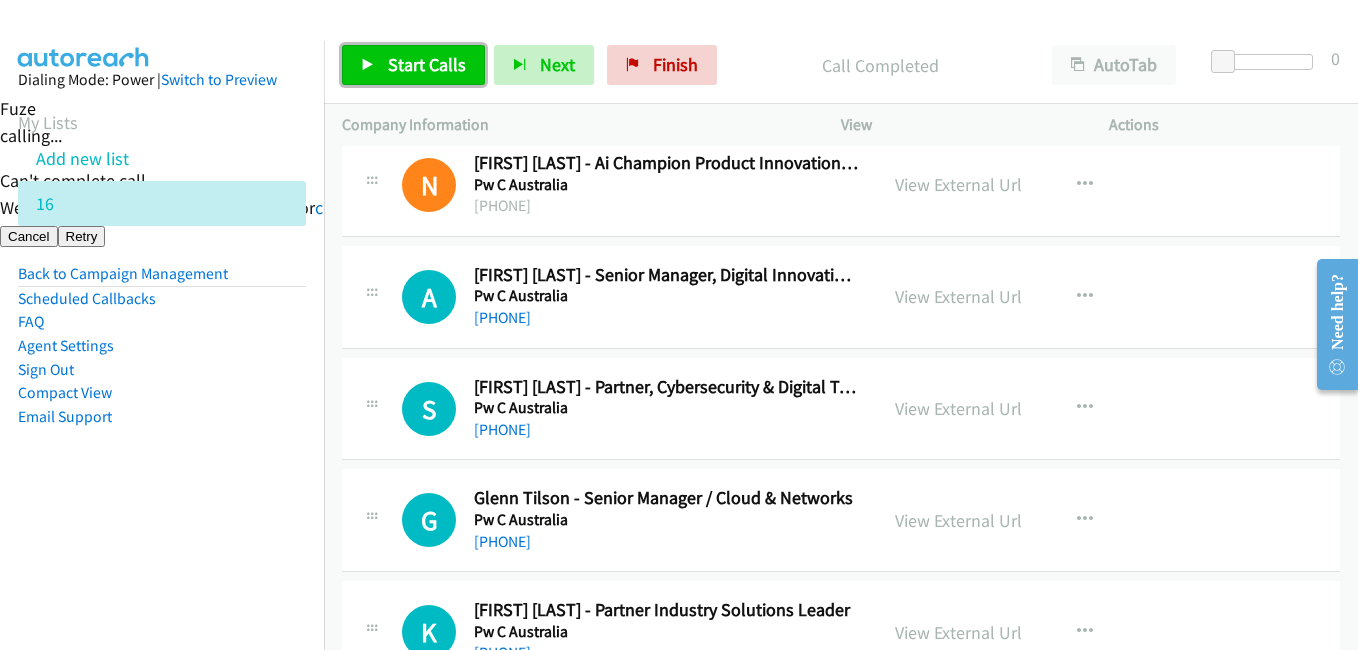 click on "Start Calls" at bounding box center [427, 64] 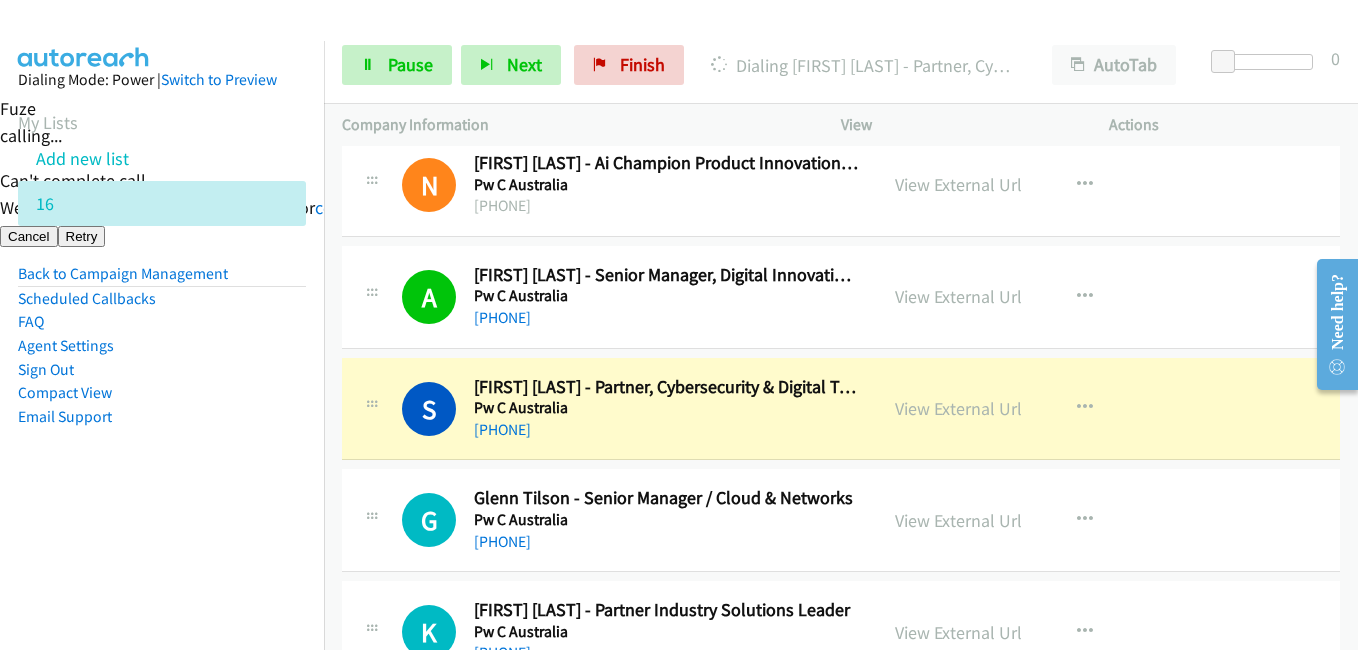 click on "Dialing Mode: Power
|
Switch to Preview
My Lists
Add new list
16
Back to Campaign Management
Scheduled Callbacks
FAQ
Agent Settings
Sign Out
Compact View
Email Support" at bounding box center (162, 280) 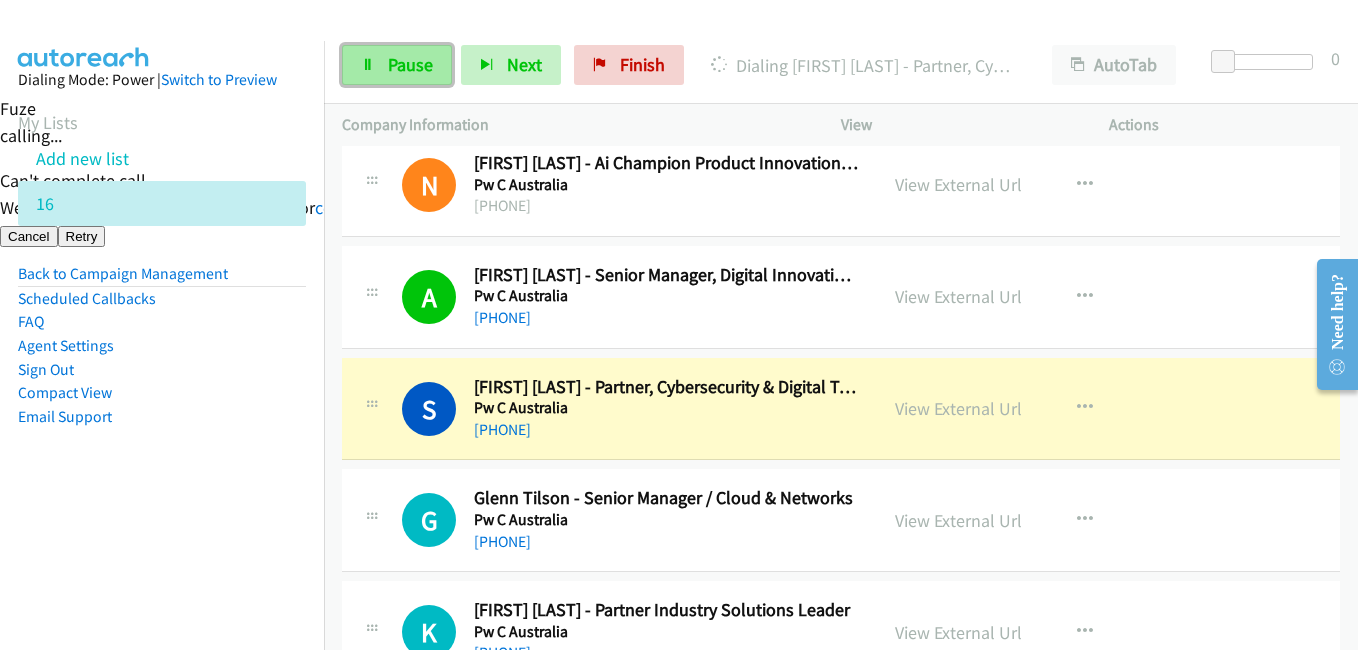 click on "Pause" at bounding box center (410, 64) 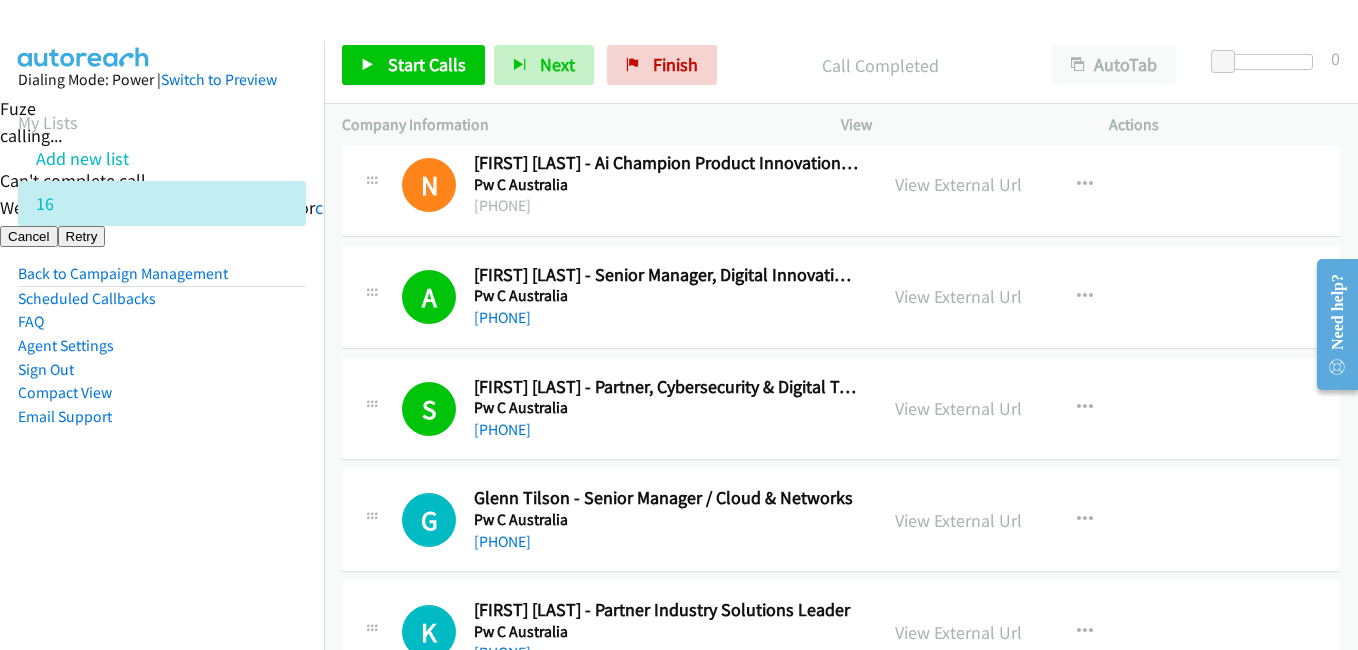 click on "Dialing Mode: Power
|
Switch to Preview
My Lists
Add new list
16
Back to Campaign Management
Scheduled Callbacks
FAQ
Agent Settings
Sign Out
Compact View
Email Support" at bounding box center (162, 280) 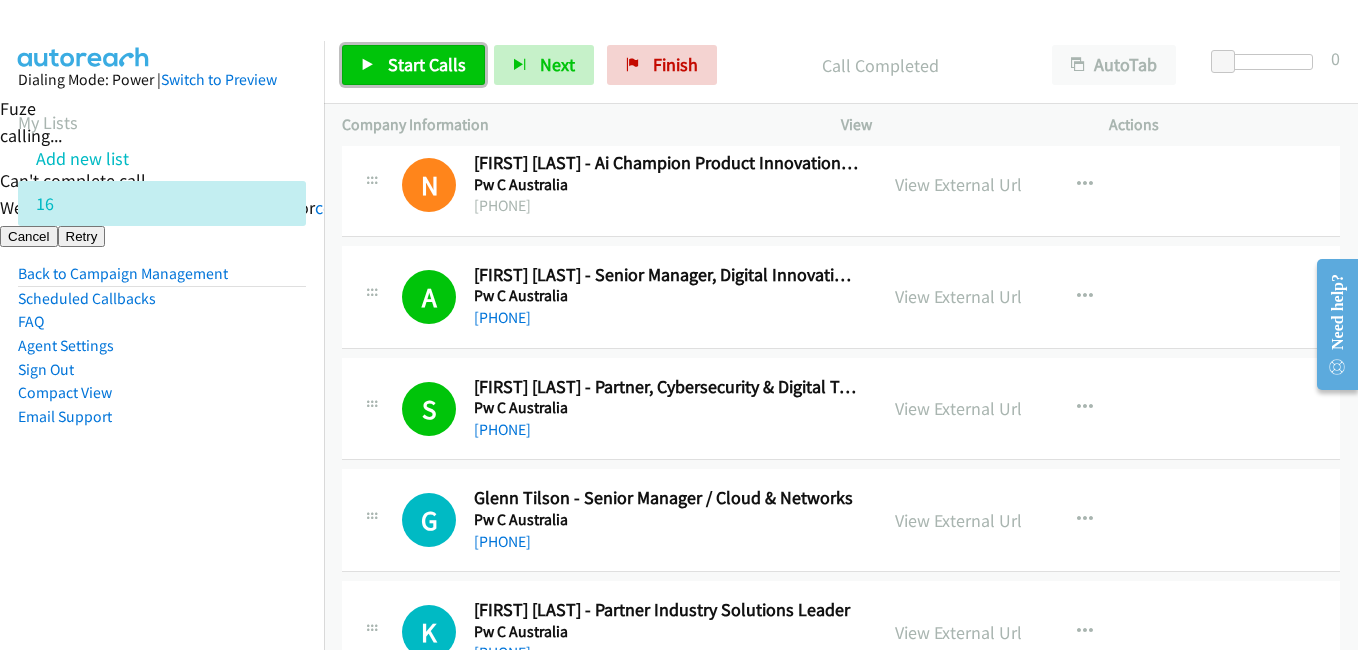 click on "Start Calls" at bounding box center (427, 64) 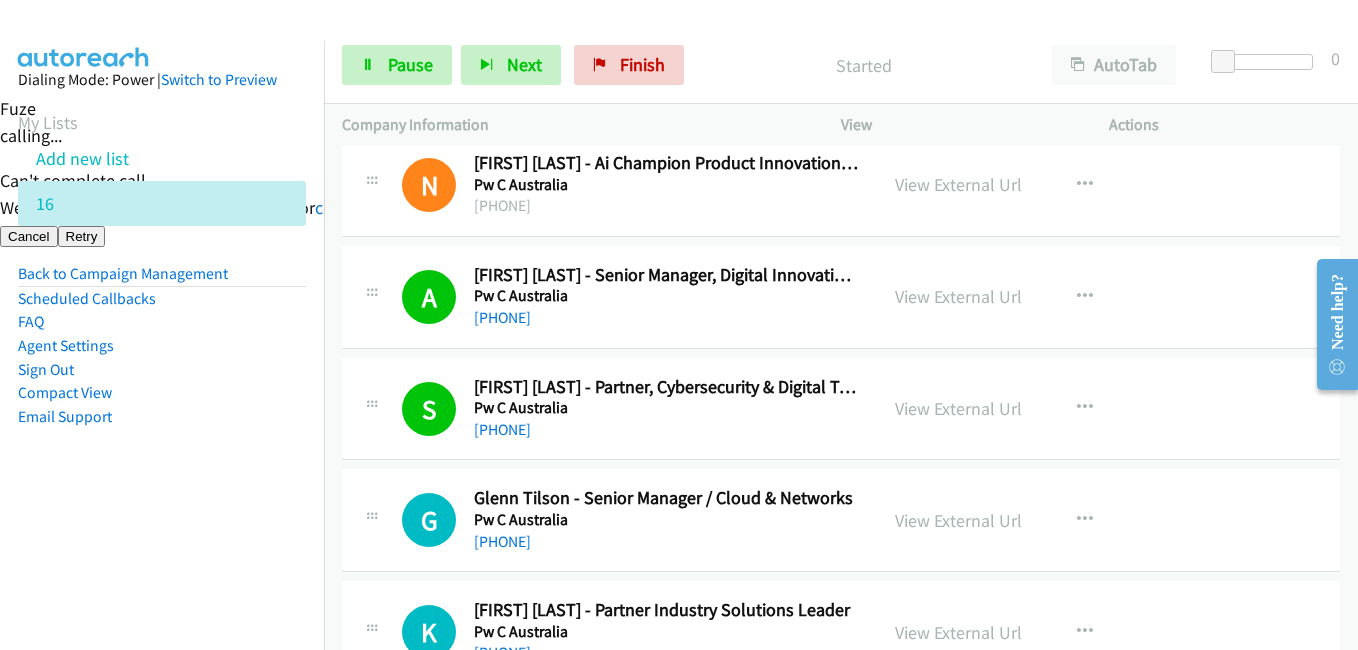 scroll, scrollTop: 2900, scrollLeft: 0, axis: vertical 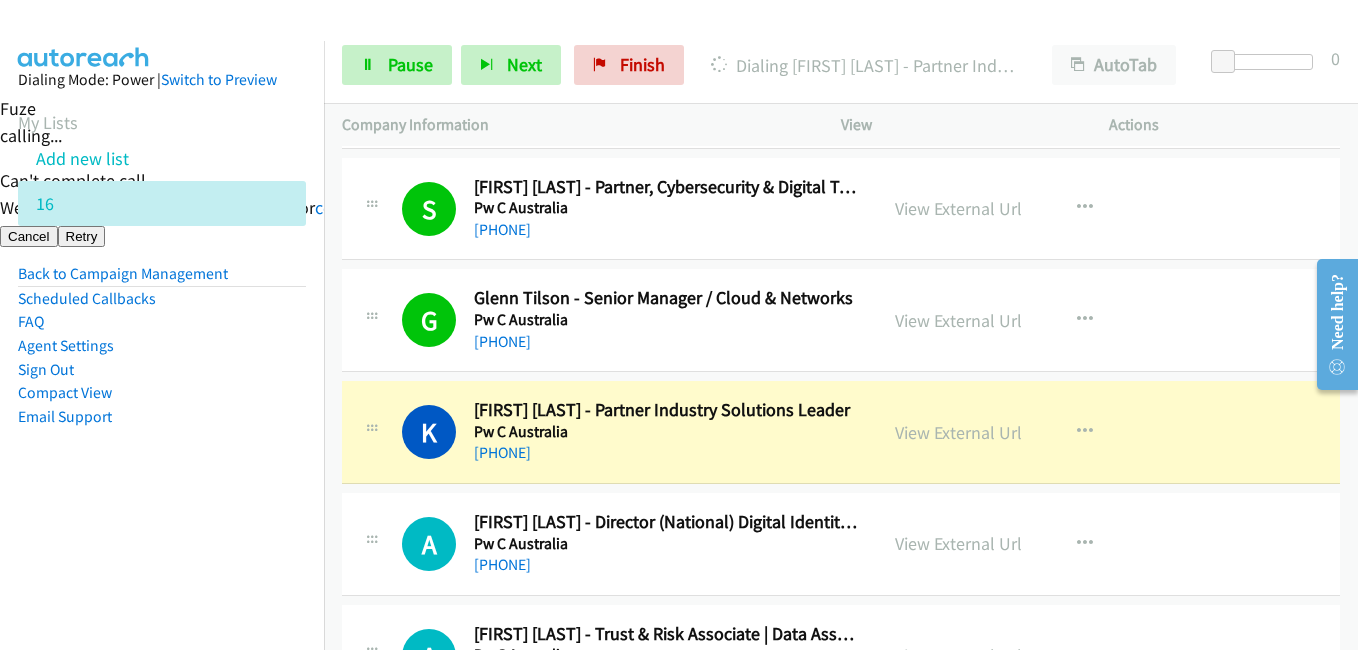 click on "Dialing Mode: Power
|
Switch to Preview
My Lists
Add new list
16
Back to Campaign Management
Scheduled Callbacks
FAQ
Agent Settings
Sign Out
Compact View
Email Support" at bounding box center [162, 280] 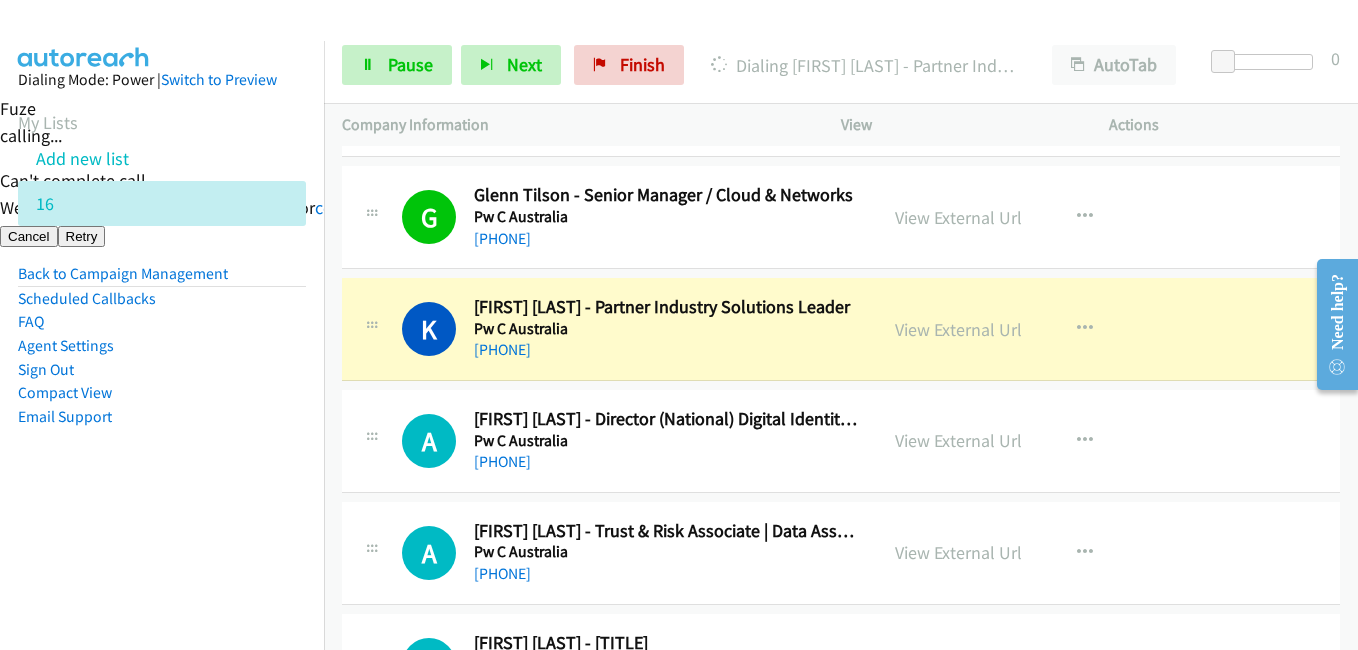 scroll, scrollTop: 3100, scrollLeft: 0, axis: vertical 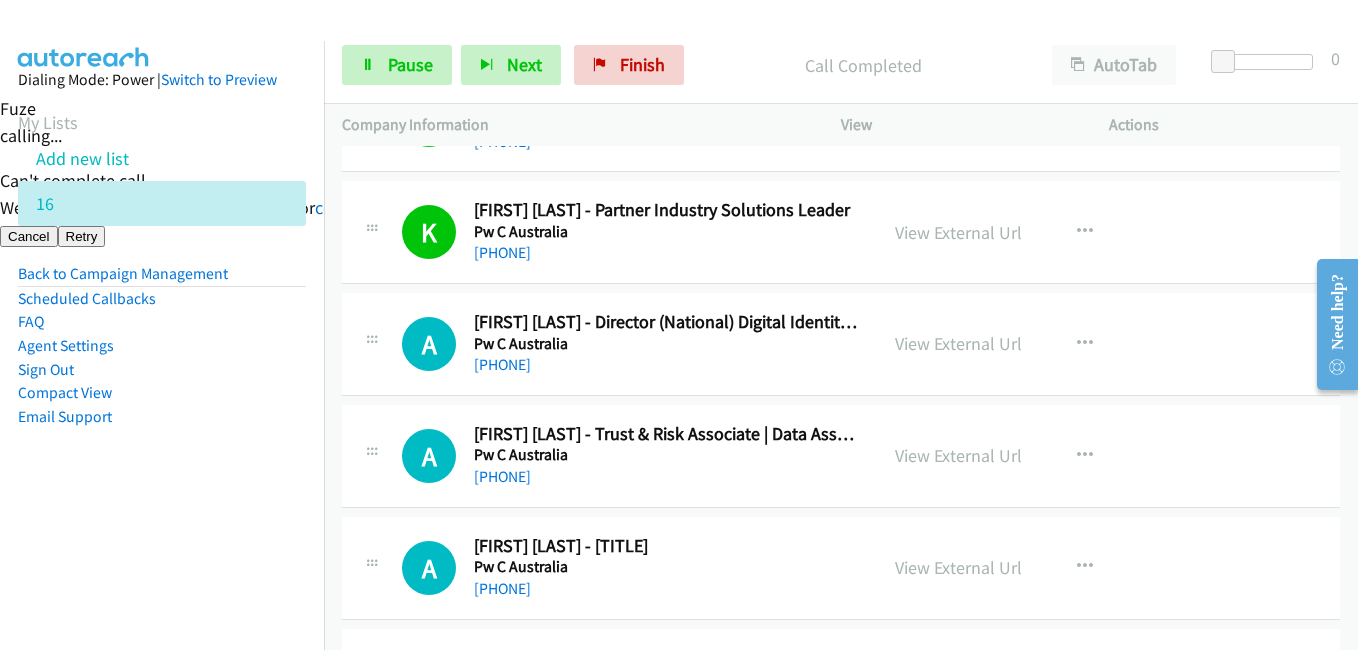 click on "Dialing Mode: Power
|
Switch to Preview
My Lists
Add new list
16
Back to Campaign Management
Scheduled Callbacks
FAQ
Agent Settings
Sign Out
Compact View
Email Support" at bounding box center (162, 280) 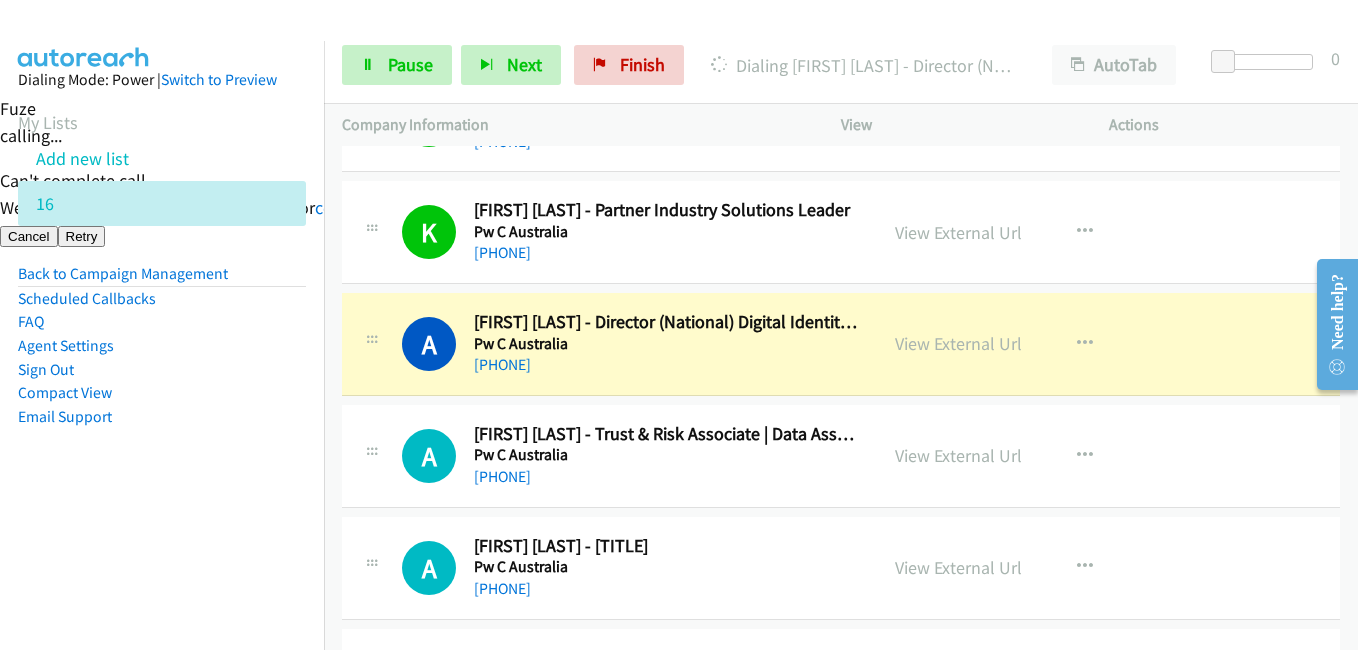 click on "Dialing Mode: Power
|
Switch to Preview
My Lists
Add new list
16
Back to Campaign Management
Scheduled Callbacks
FAQ
Agent Settings
Sign Out
Compact View
Email Support" at bounding box center [162, 280] 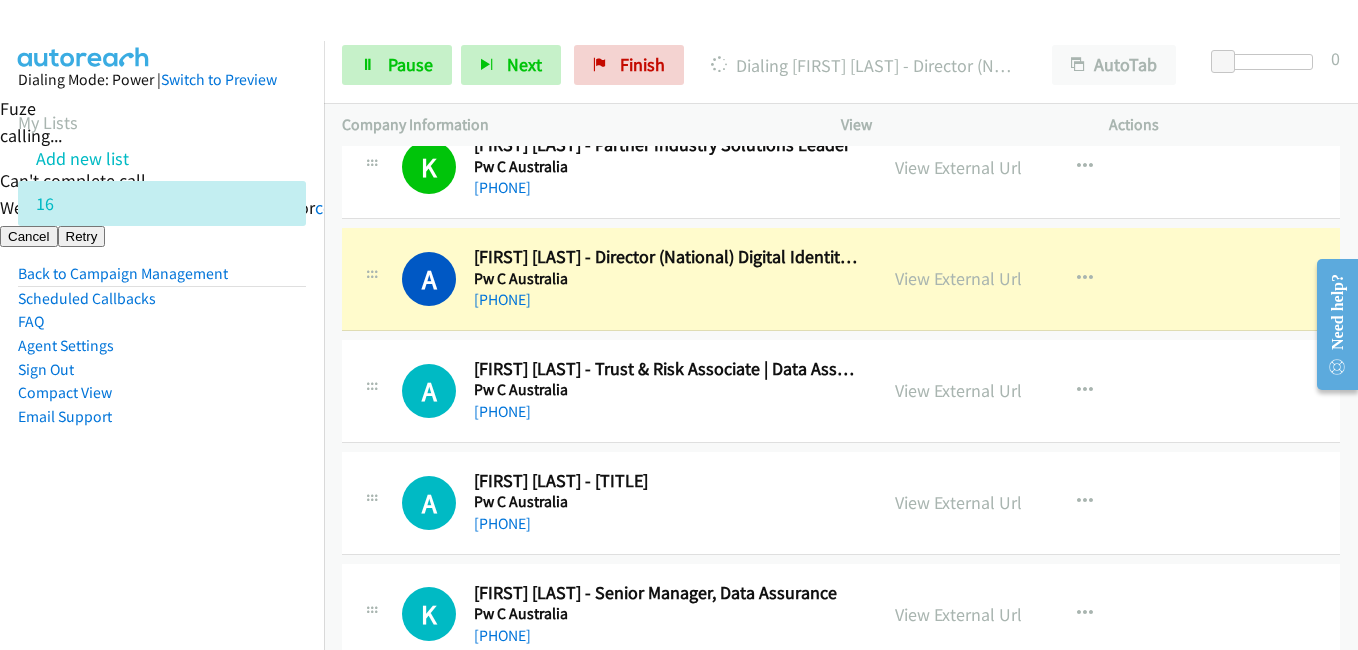 scroll, scrollTop: 3200, scrollLeft: 0, axis: vertical 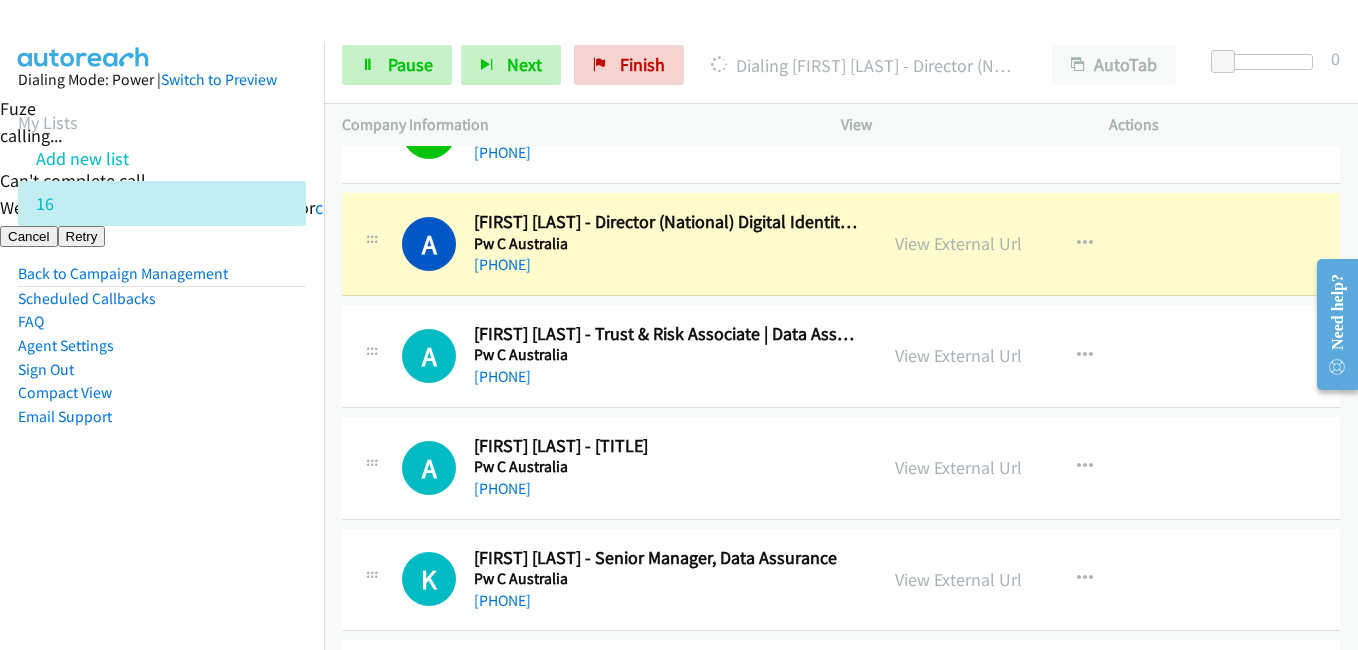 click on "Dialing Mode: Power
|
Switch to Preview
My Lists
Add new list
16
Back to Campaign Management
Scheduled Callbacks
FAQ
Agent Settings
Sign Out
Compact View
Email Support" at bounding box center [162, 280] 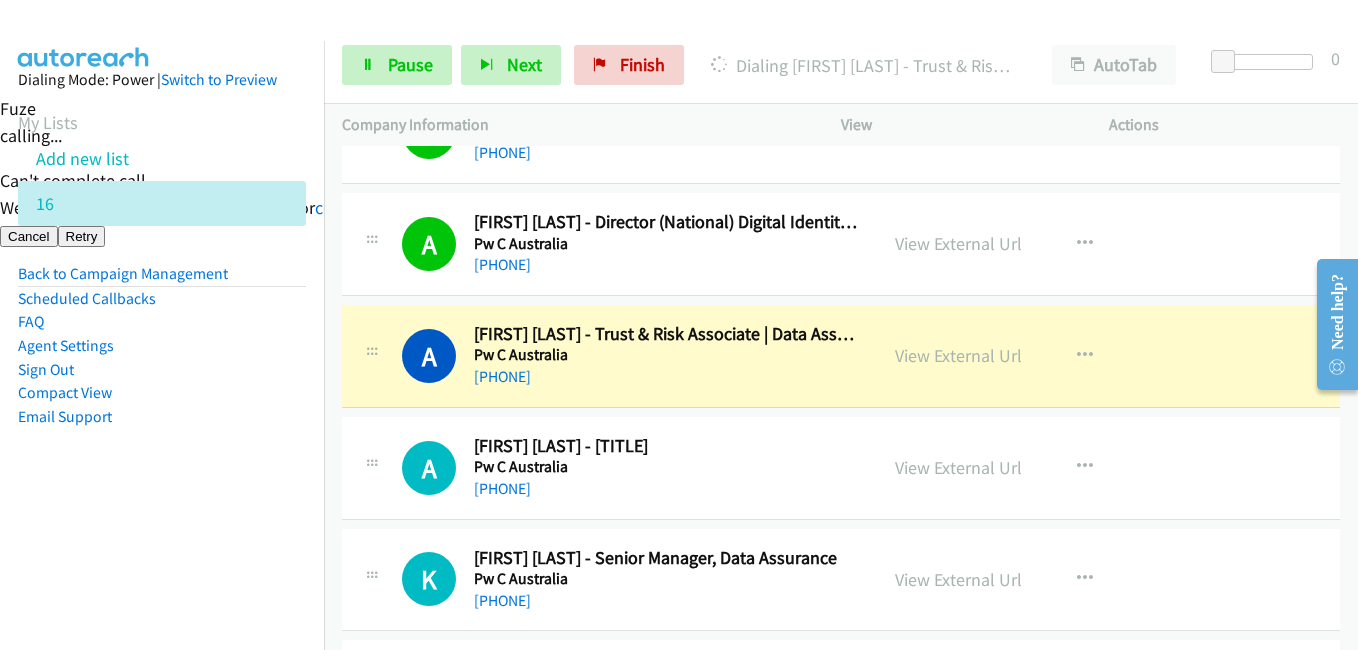 click on "Compact View" at bounding box center (162, 393) 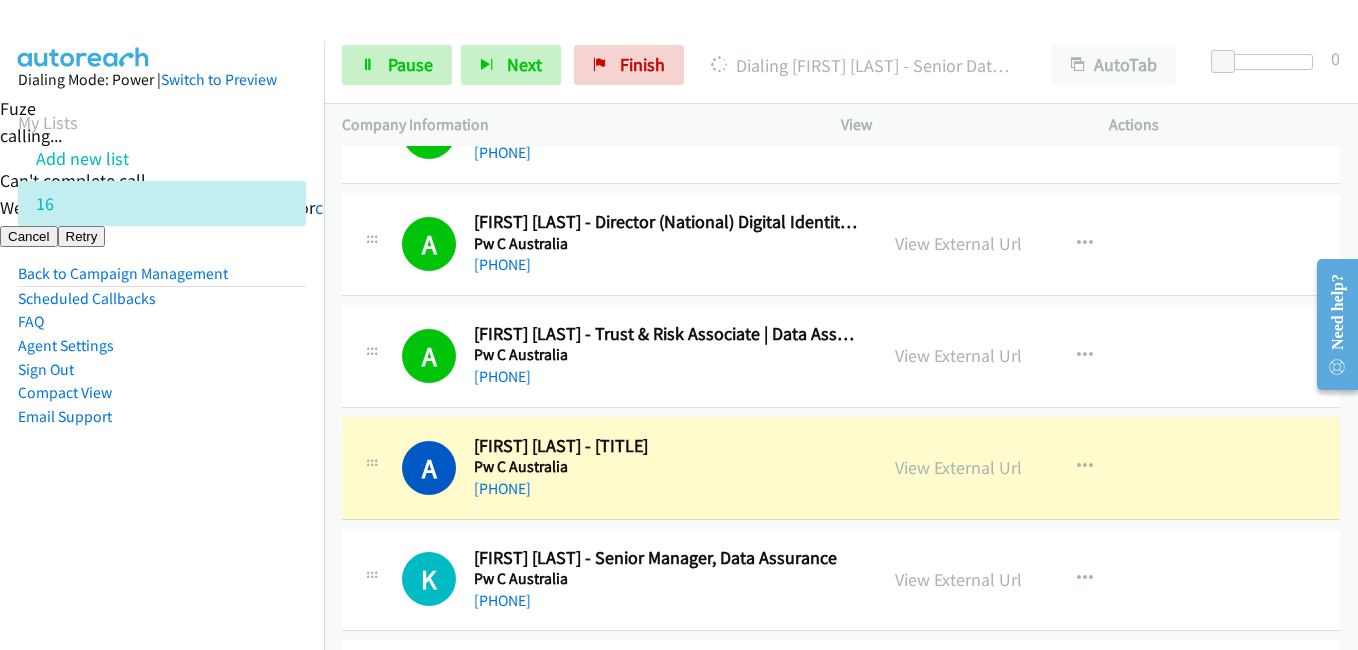 click on "Dialing Mode: Power
|
Switch to Preview
My Lists
Add new list
16
Back to Campaign Management
Scheduled Callbacks
FAQ
Agent Settings
Sign Out
Compact View
Email Support" at bounding box center [162, 366] 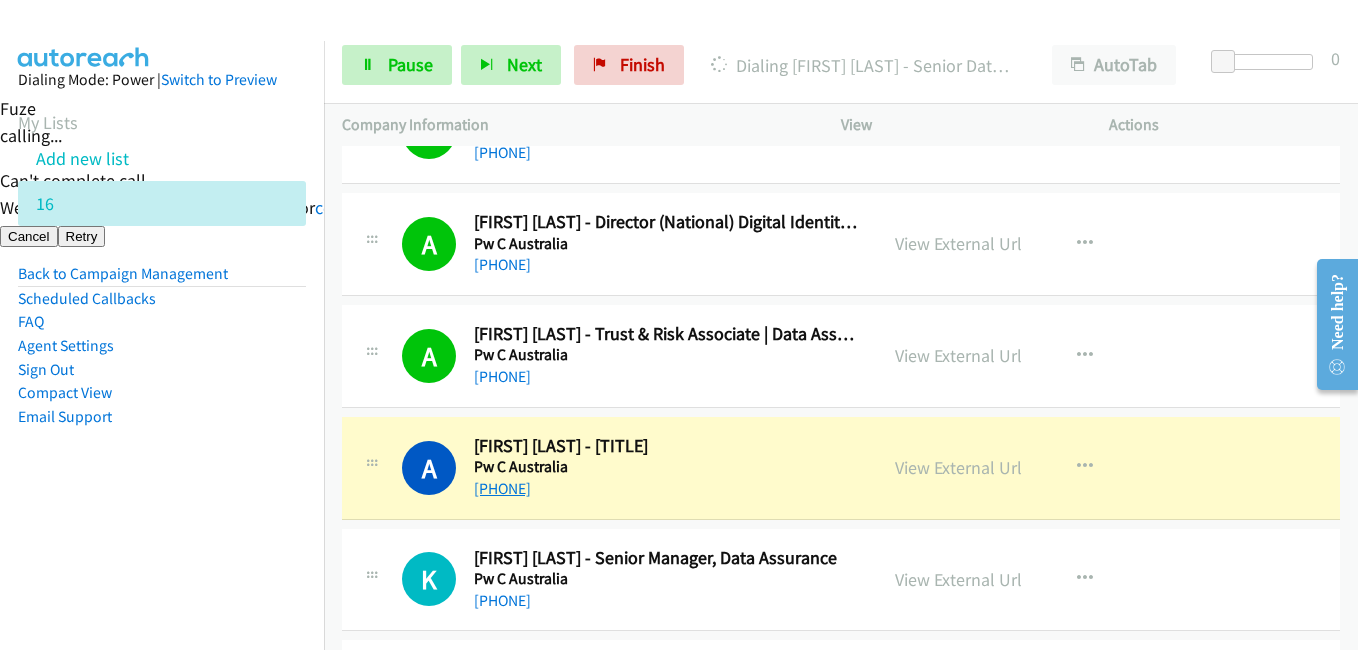 drag, startPoint x: 246, startPoint y: 496, endPoint x: 561, endPoint y: 486, distance: 315.1587 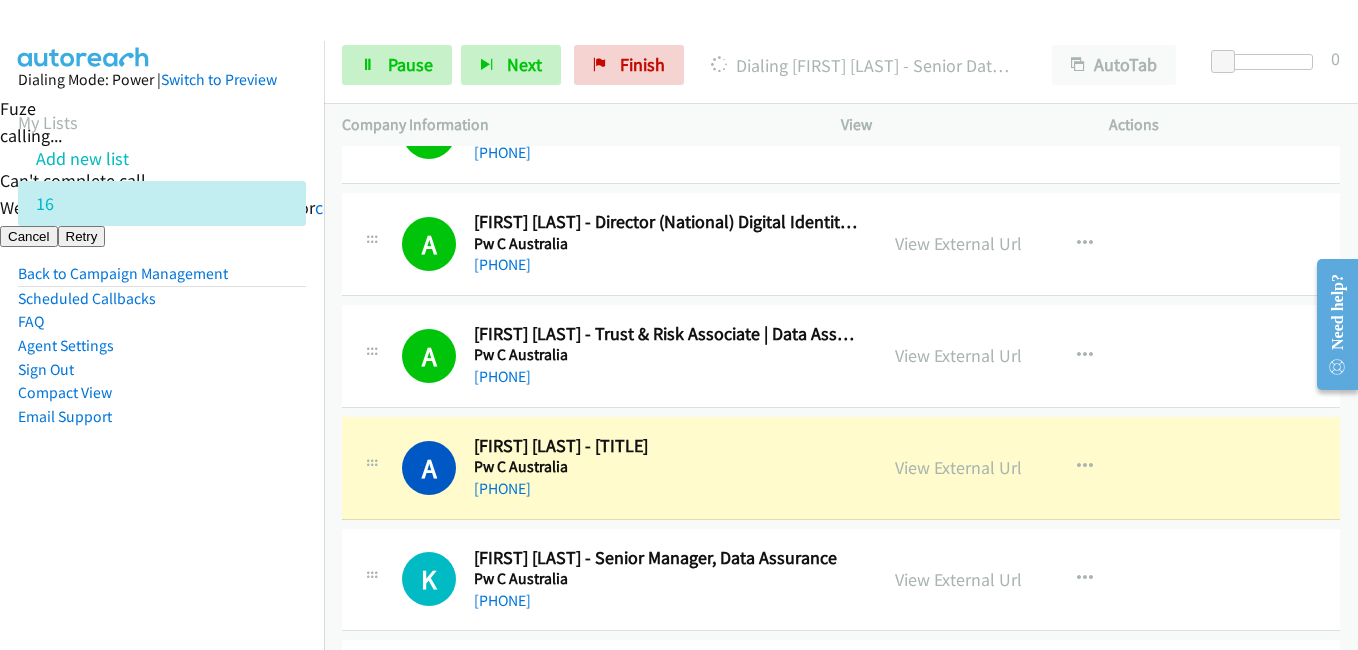 click on "Dialing Mode: Power
|
Switch to Preview
My Lists
Add new list
16
Back to Campaign Management
Scheduled Callbacks
FAQ
Agent Settings
Sign Out
Compact View
Email Support" at bounding box center [162, 280] 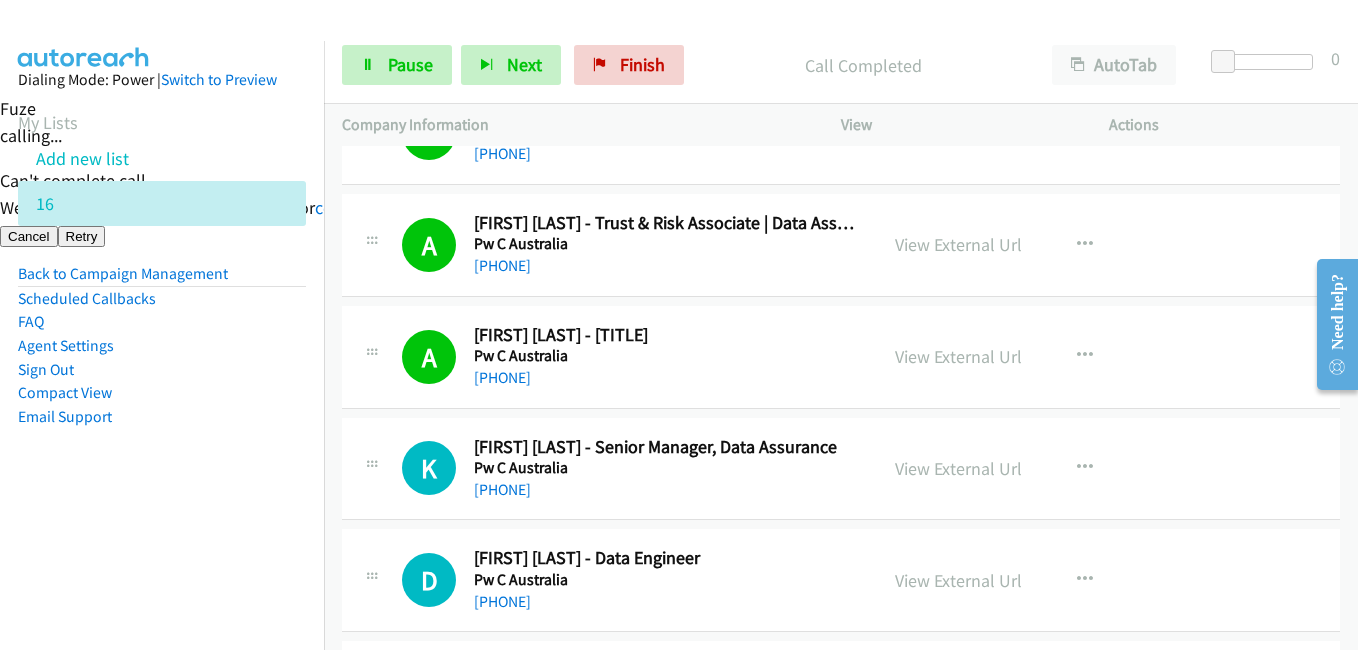 scroll, scrollTop: 3400, scrollLeft: 0, axis: vertical 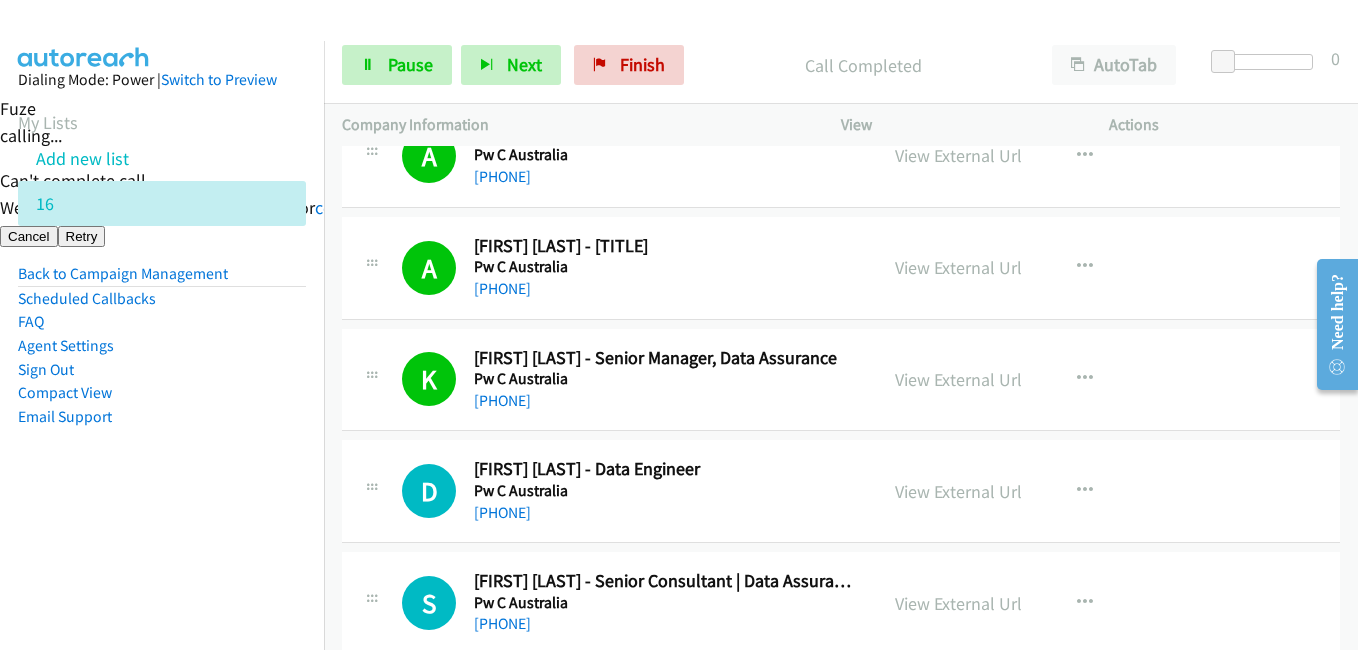 click on "Dialing Mode: Power
|
Switch to Preview
My Lists
Add new list
16
Back to Campaign Management
Scheduled Callbacks
FAQ
Agent Settings
Sign Out
Compact View
Email Support" at bounding box center (162, 280) 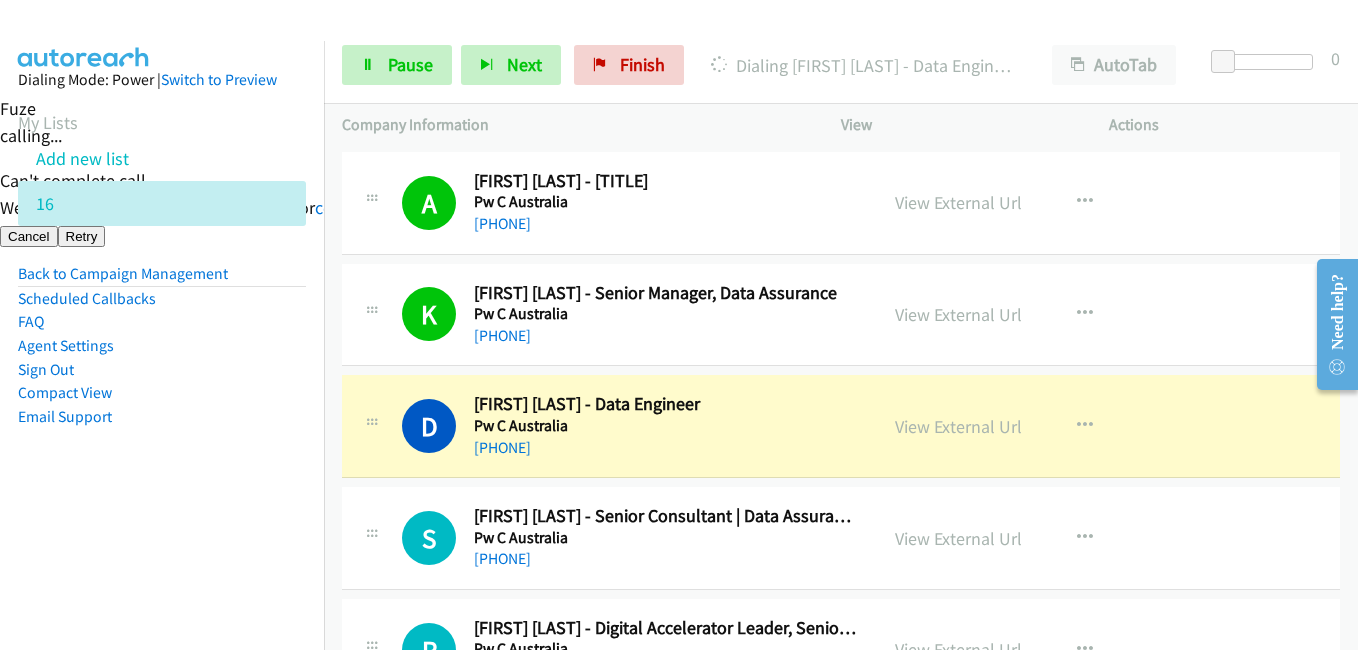scroll, scrollTop: 3500, scrollLeft: 0, axis: vertical 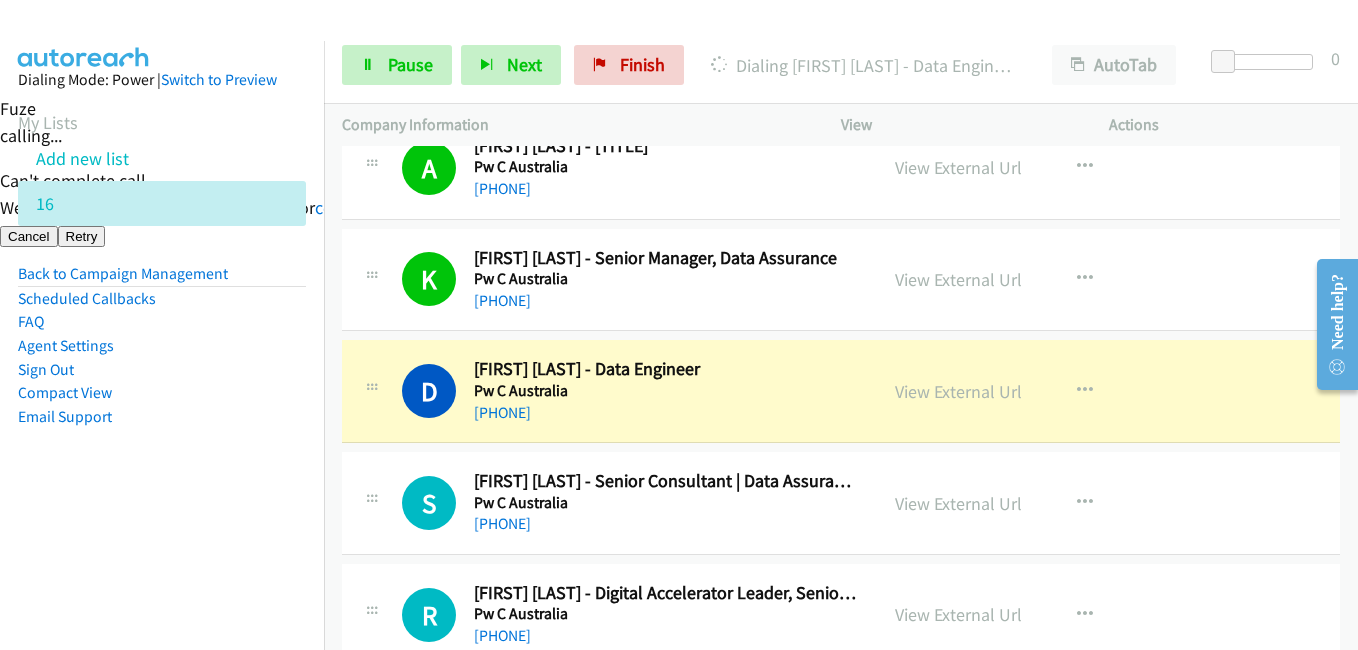 drag, startPoint x: 264, startPoint y: 524, endPoint x: 312, endPoint y: 511, distance: 49.729267 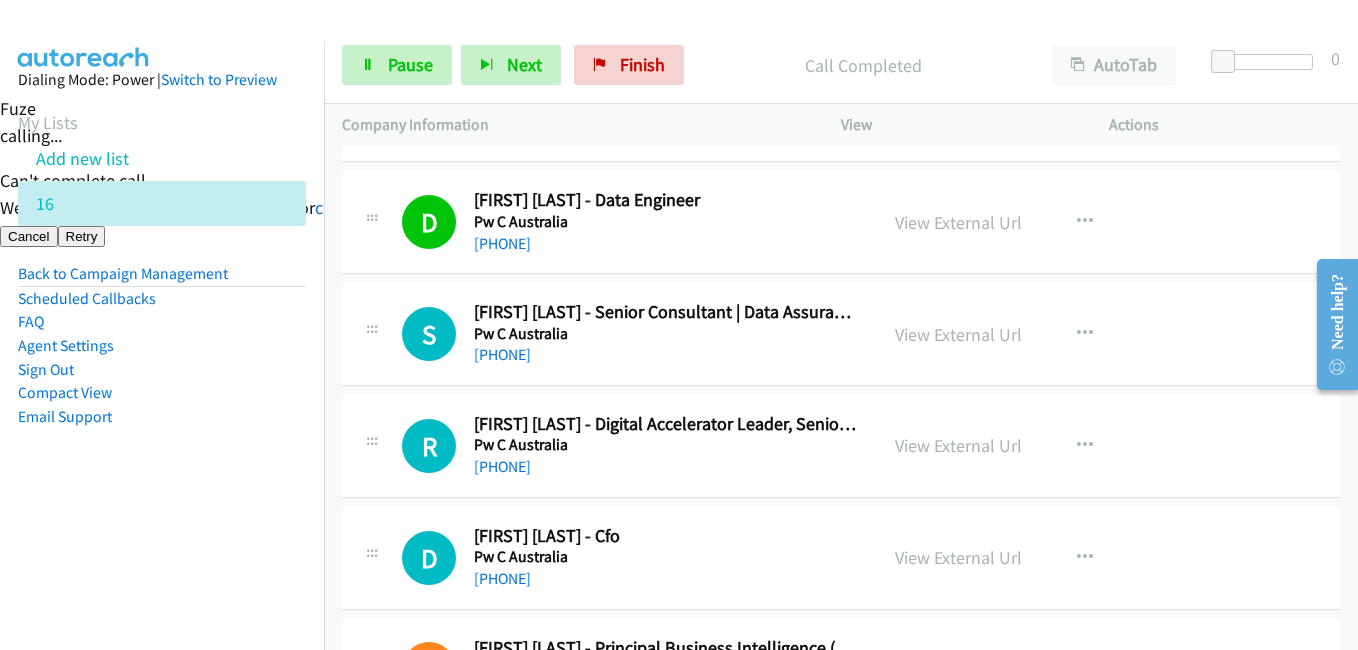 scroll, scrollTop: 3700, scrollLeft: 0, axis: vertical 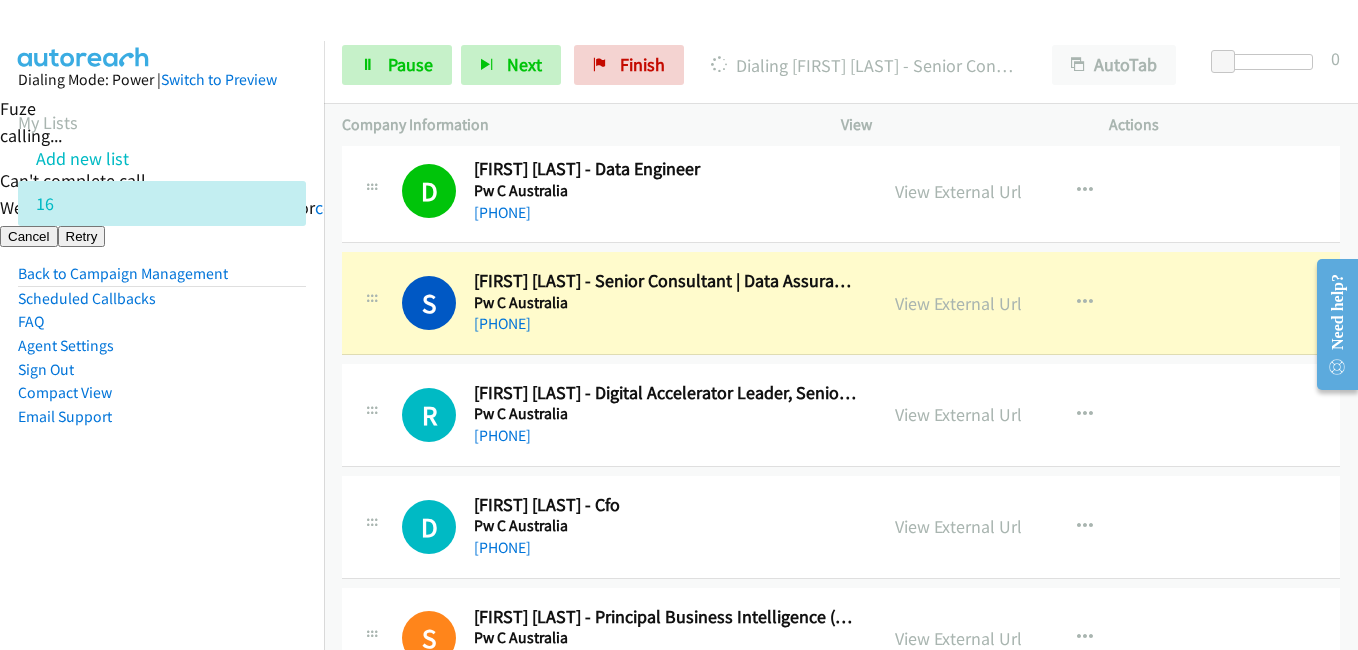 click on "Dialing Mode: Power
|
Switch to Preview
My Lists
Add new list
16
Back to Campaign Management
Scheduled Callbacks
FAQ
Agent Settings
Sign Out
Compact View
Email Support" at bounding box center [162, 280] 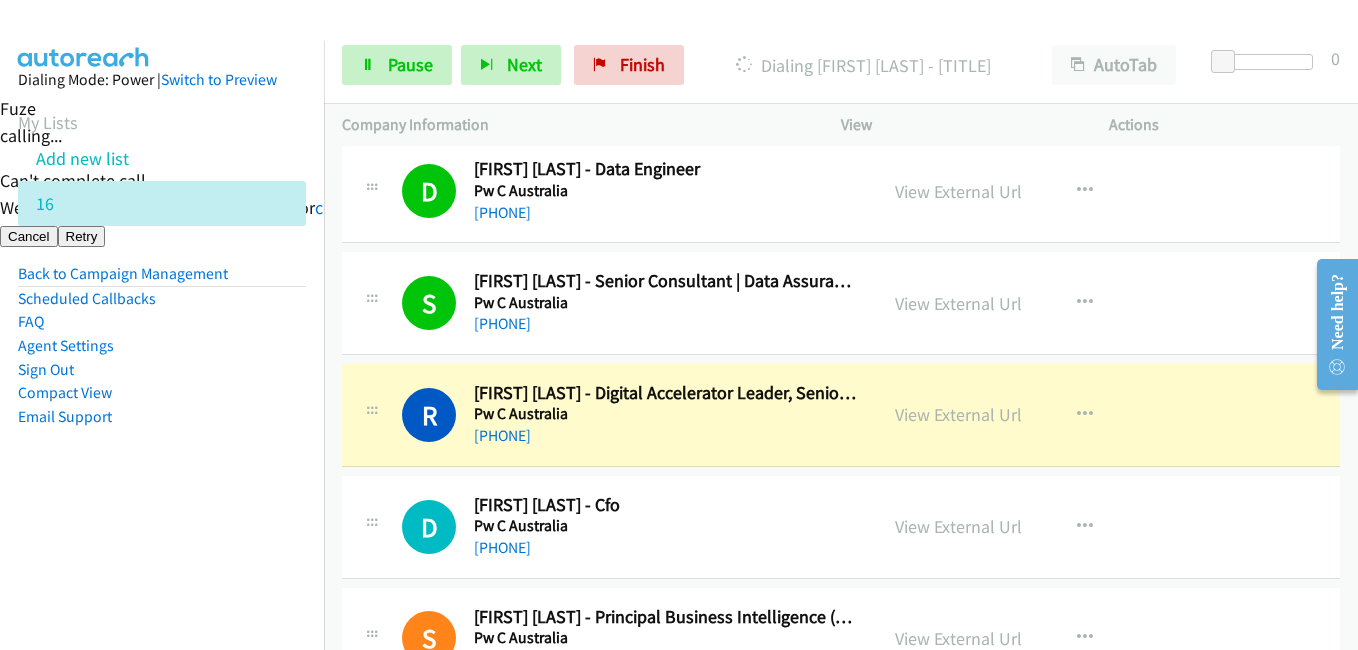 click on "Email Support" at bounding box center (162, 417) 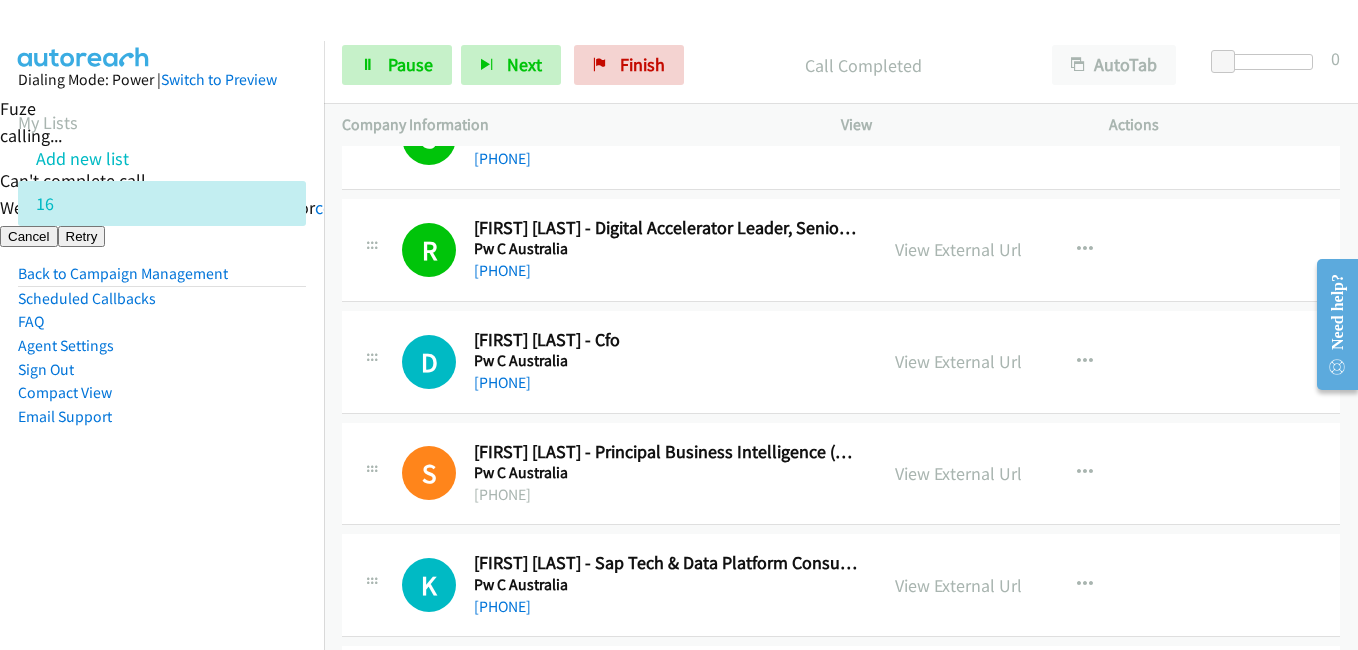 scroll, scrollTop: 3900, scrollLeft: 0, axis: vertical 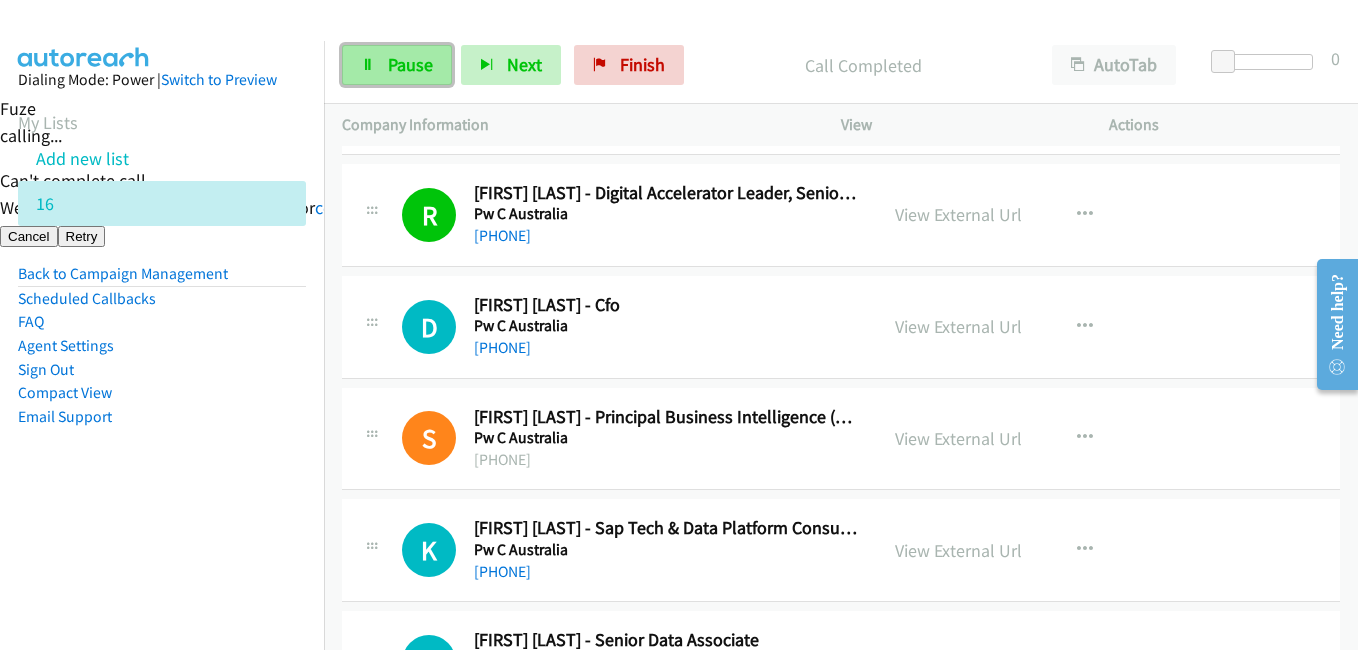 click on "Pause" at bounding box center [410, 64] 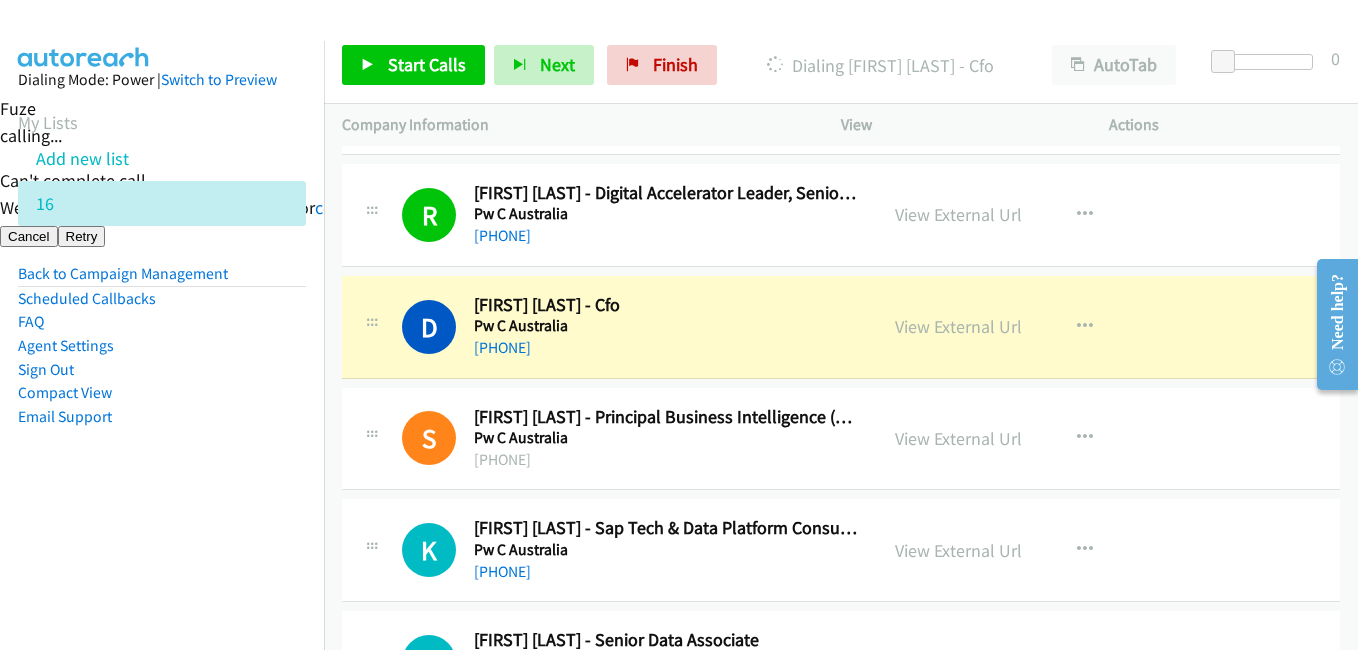 drag, startPoint x: 277, startPoint y: 511, endPoint x: 385, endPoint y: 495, distance: 109.17875 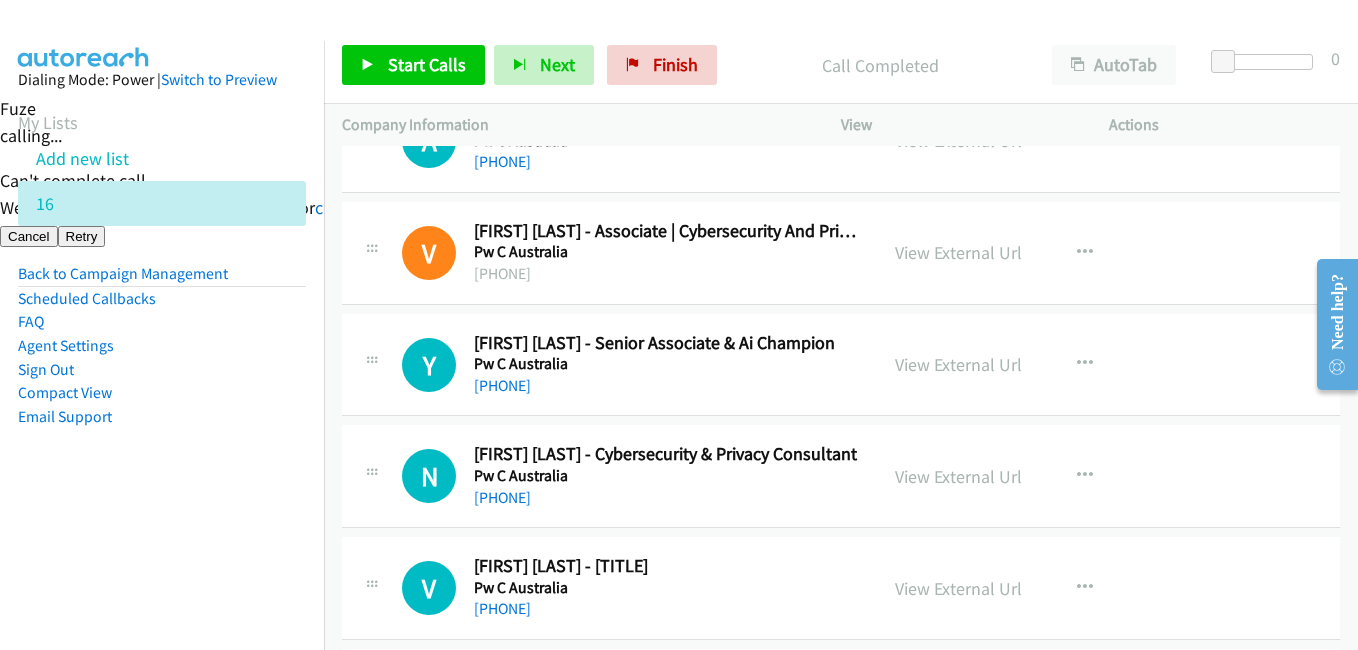 scroll, scrollTop: 4600, scrollLeft: 0, axis: vertical 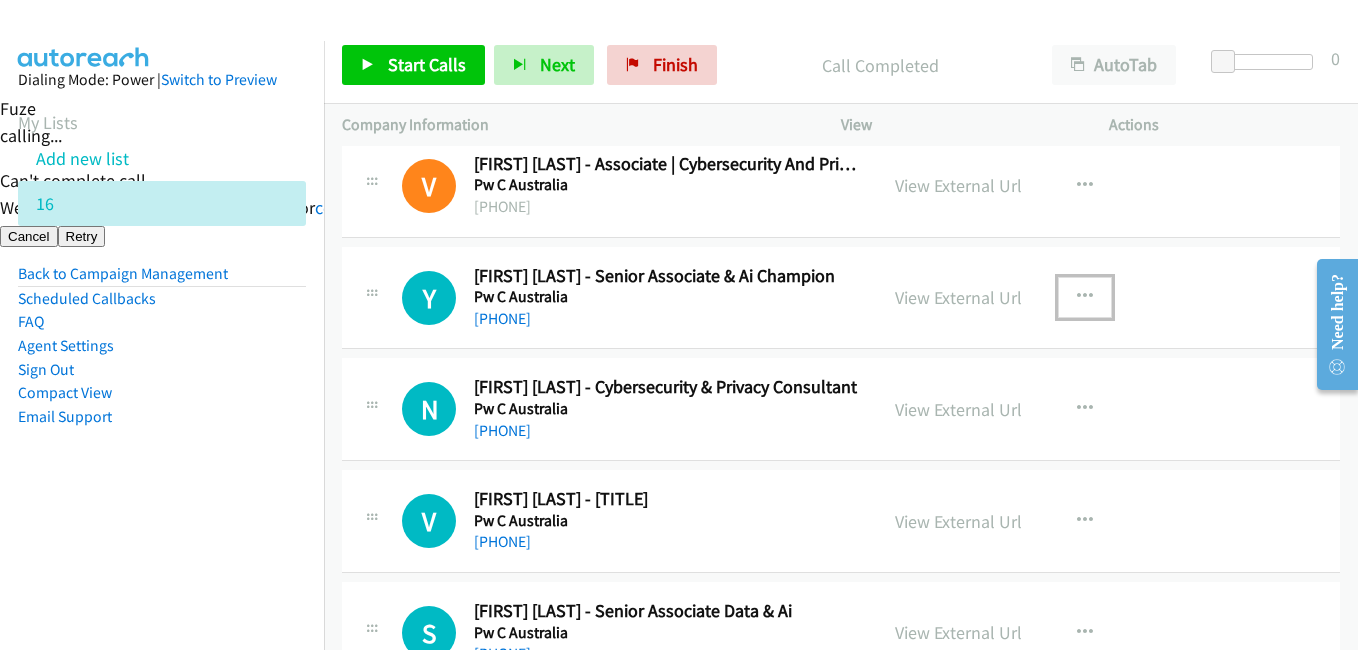 click at bounding box center [1085, 297] 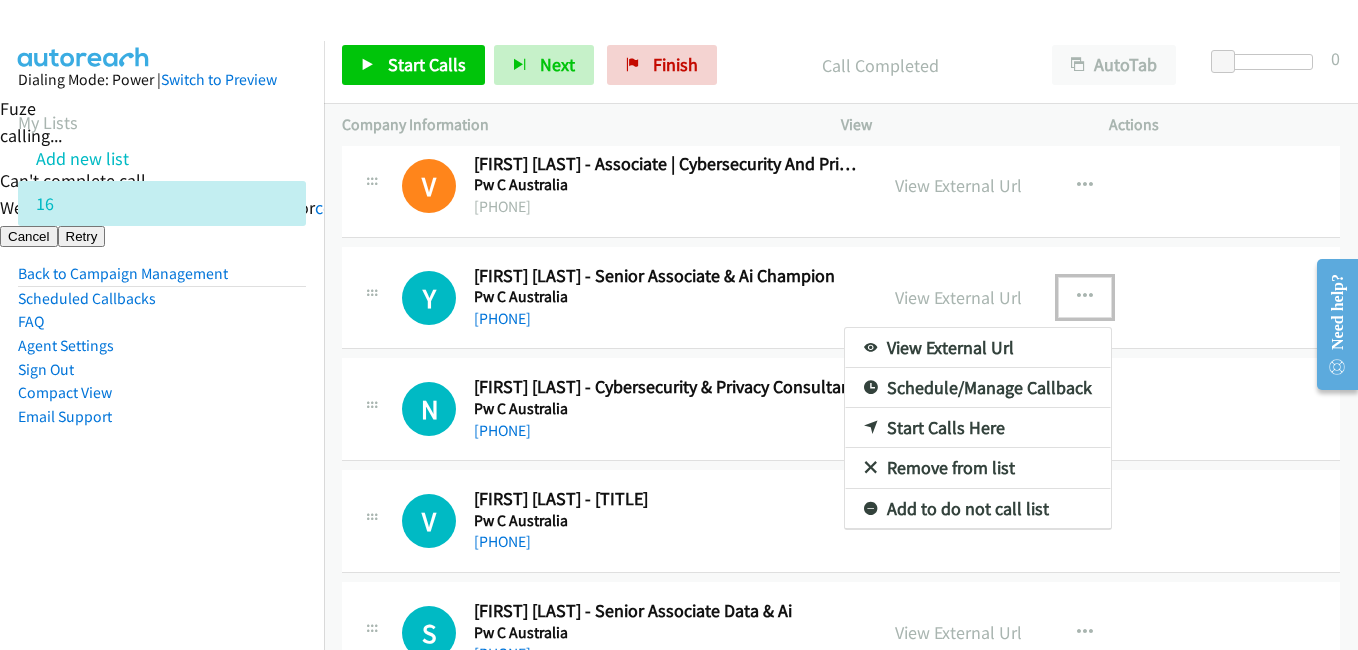 click on "Start Calls Here" at bounding box center [978, 428] 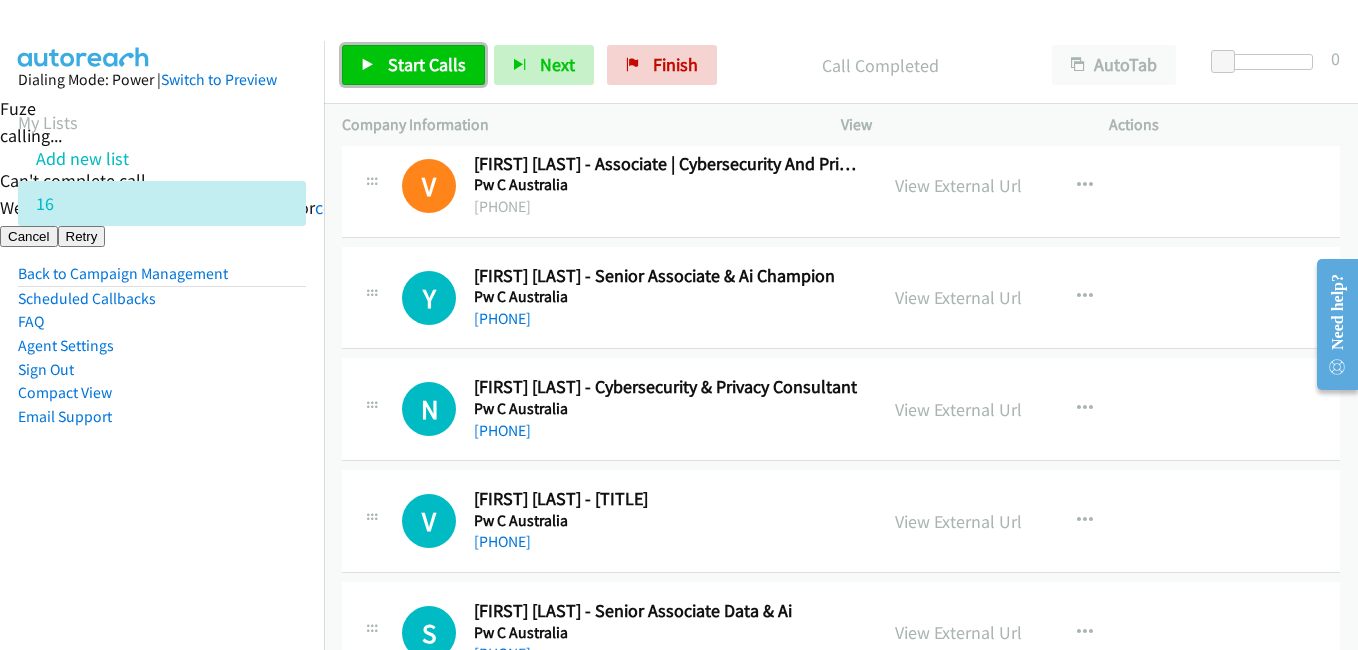 click on "Start Calls" at bounding box center (427, 64) 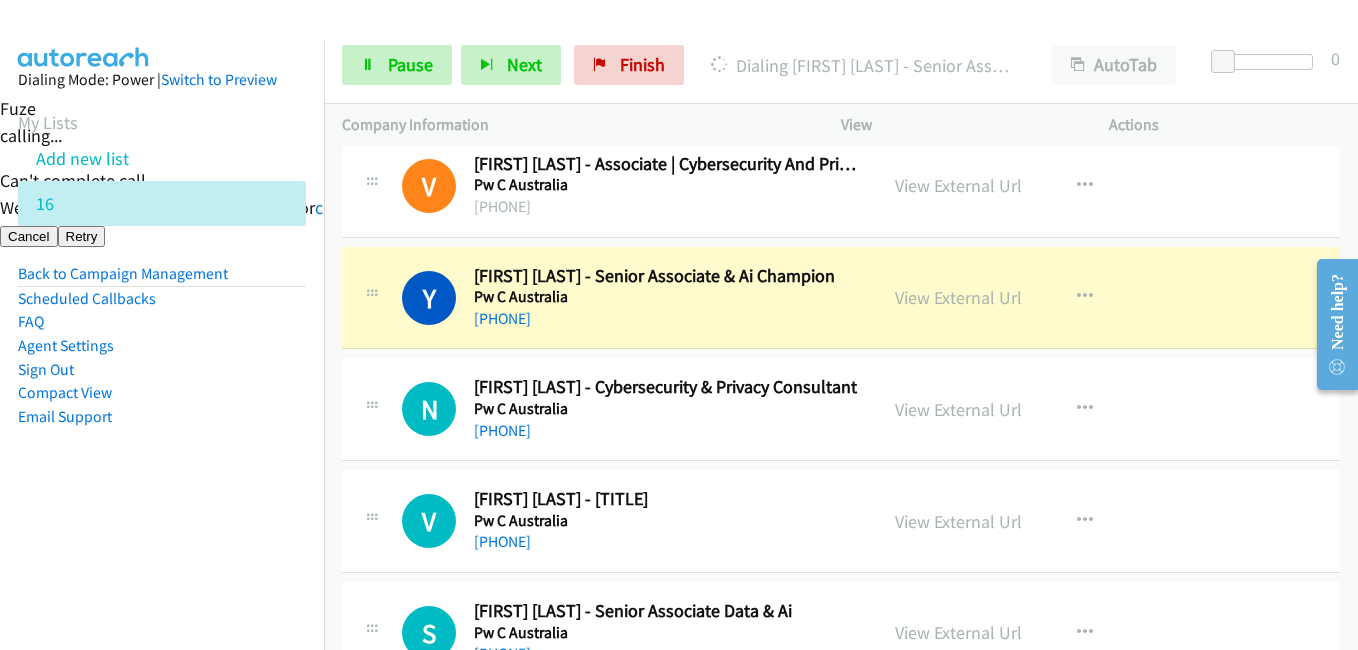 click on "Dialing Mode: Power
|
Switch to Preview
My Lists
Add new list
16
Back to Campaign Management
Scheduled Callbacks
FAQ
Agent Settings
Sign Out
Compact View
Email Support" at bounding box center (162, 280) 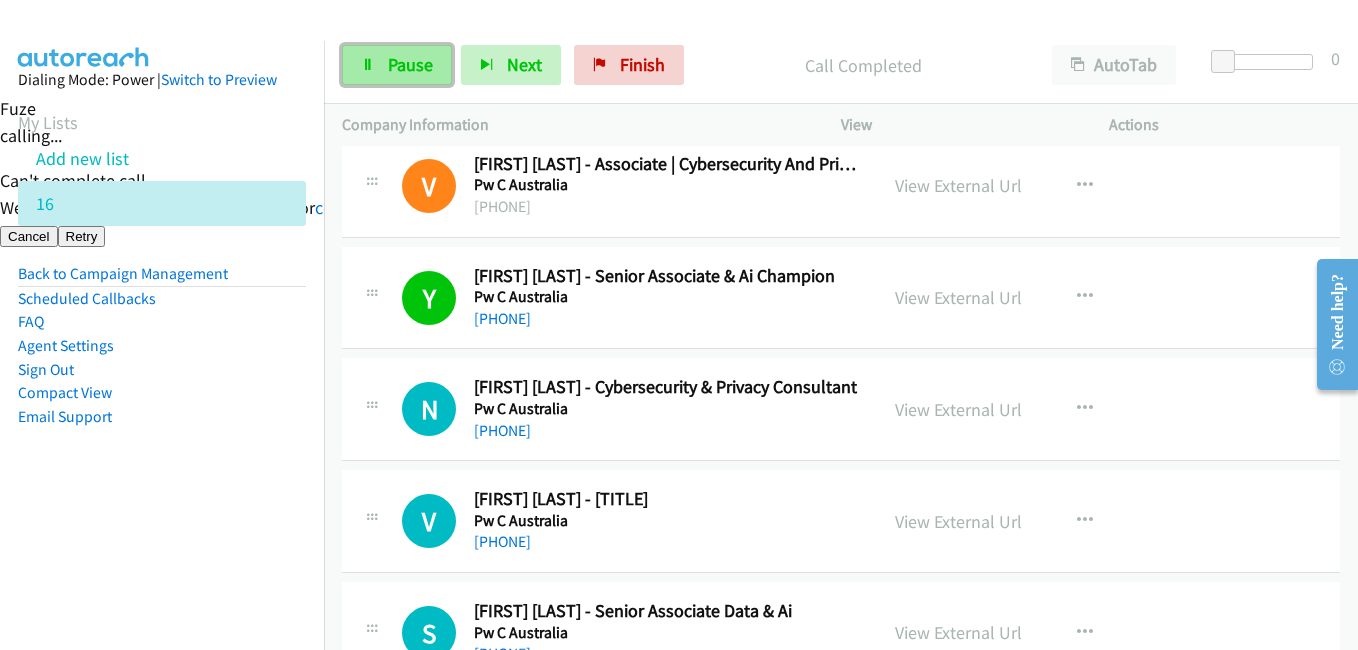 click on "Pause" at bounding box center [397, 65] 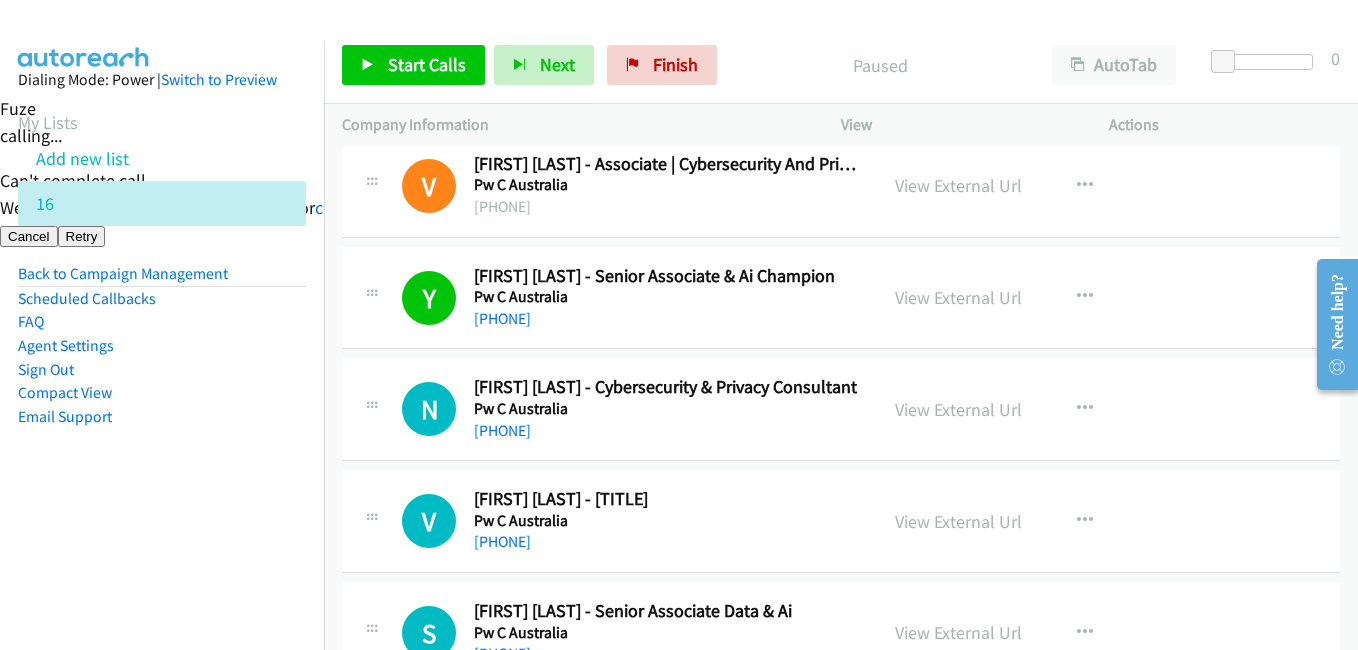 scroll, scrollTop: 4700, scrollLeft: 0, axis: vertical 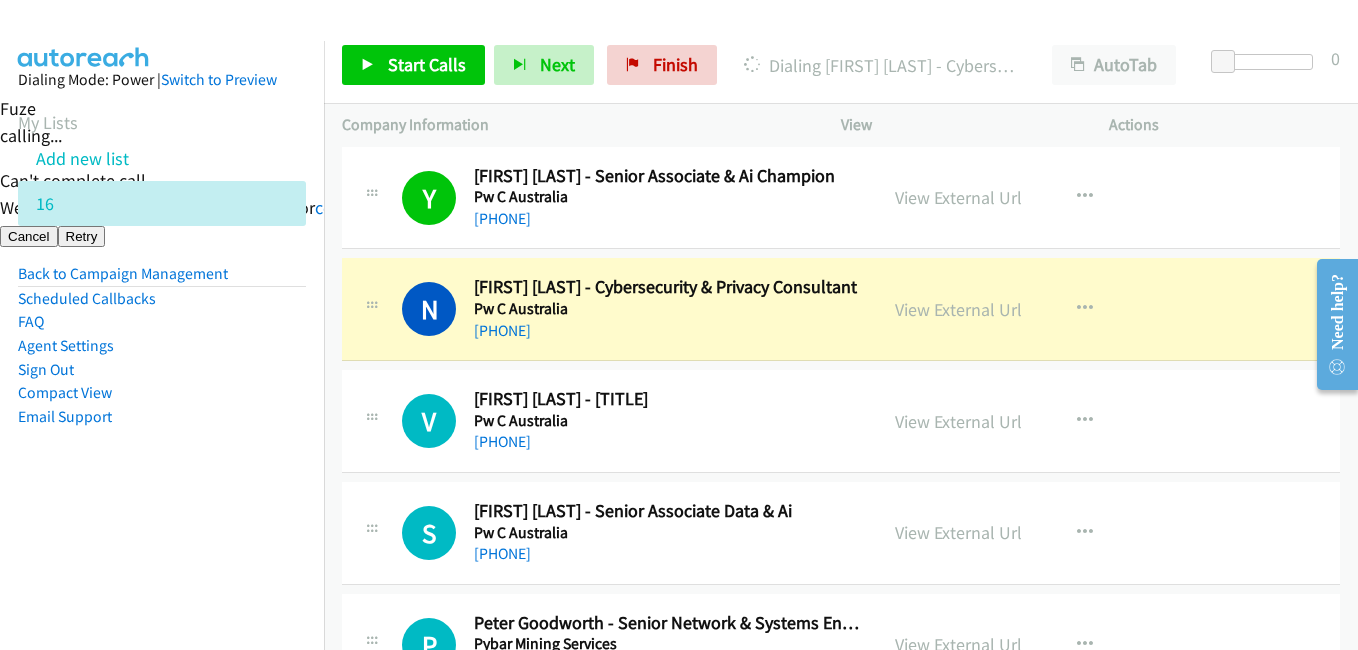 drag, startPoint x: 247, startPoint y: 518, endPoint x: 271, endPoint y: 508, distance: 26 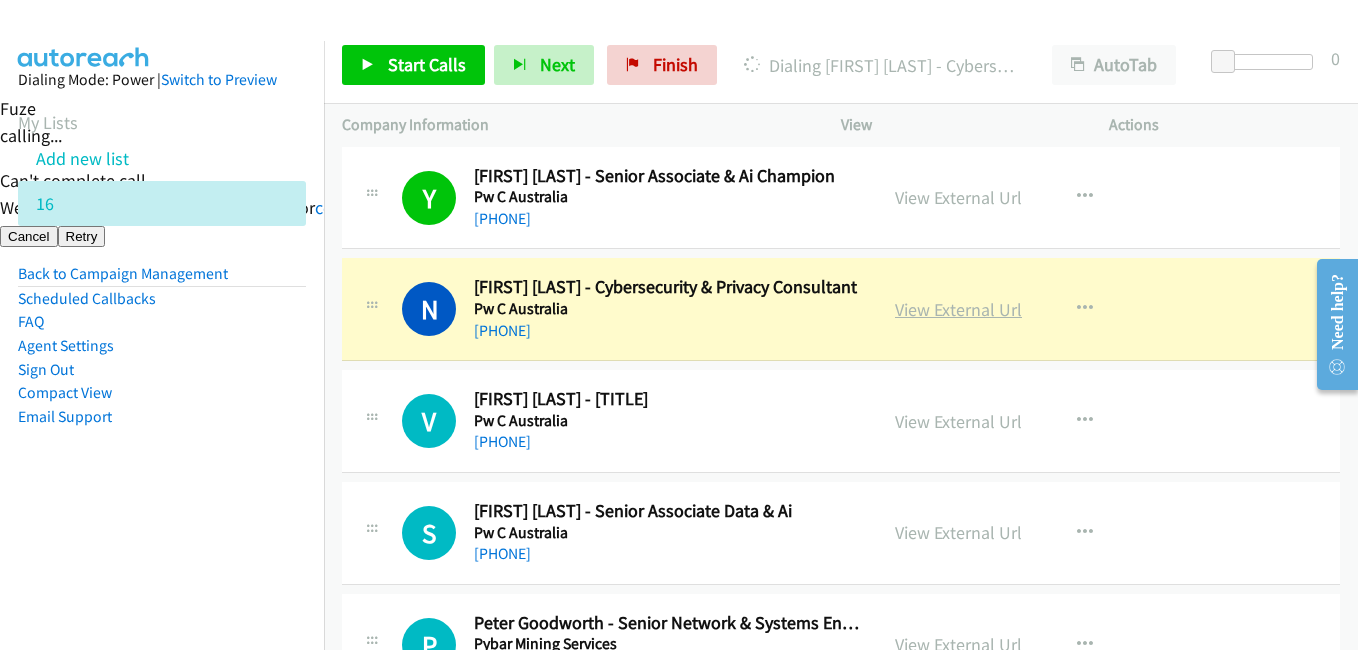 click on "View External Url" at bounding box center [958, 309] 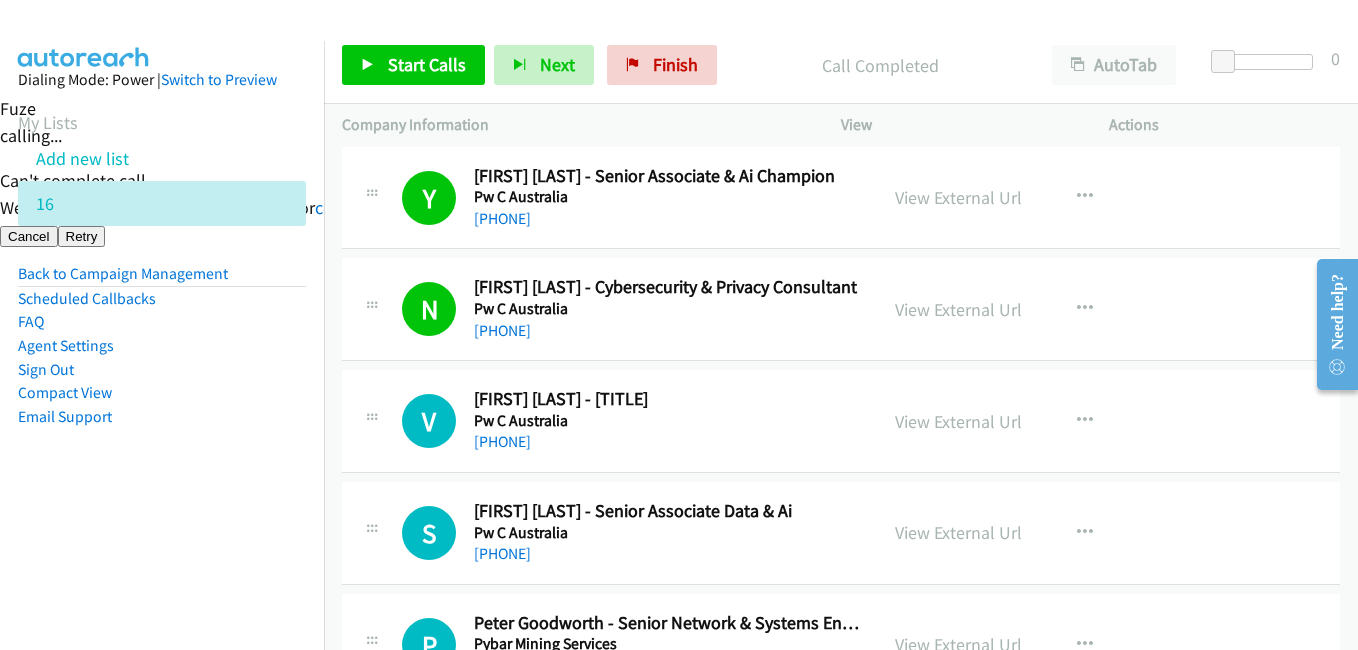 scroll, scrollTop: 4800, scrollLeft: 0, axis: vertical 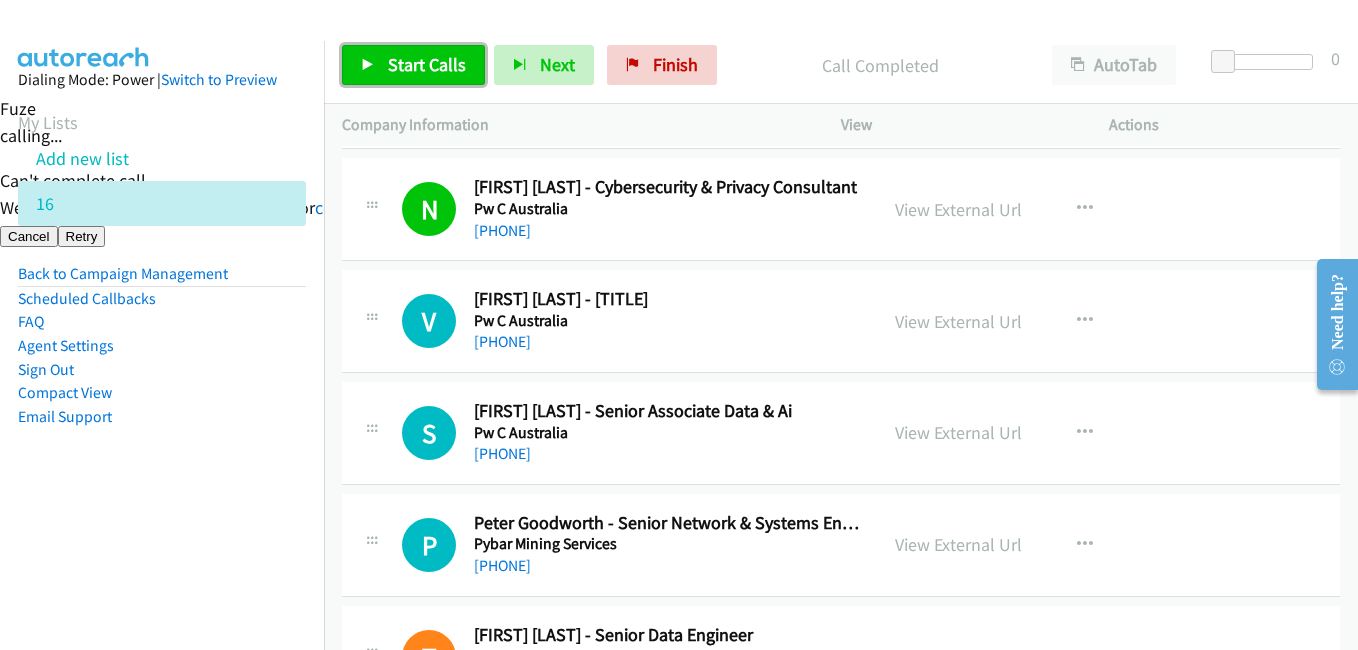 click on "Start Calls" at bounding box center [413, 65] 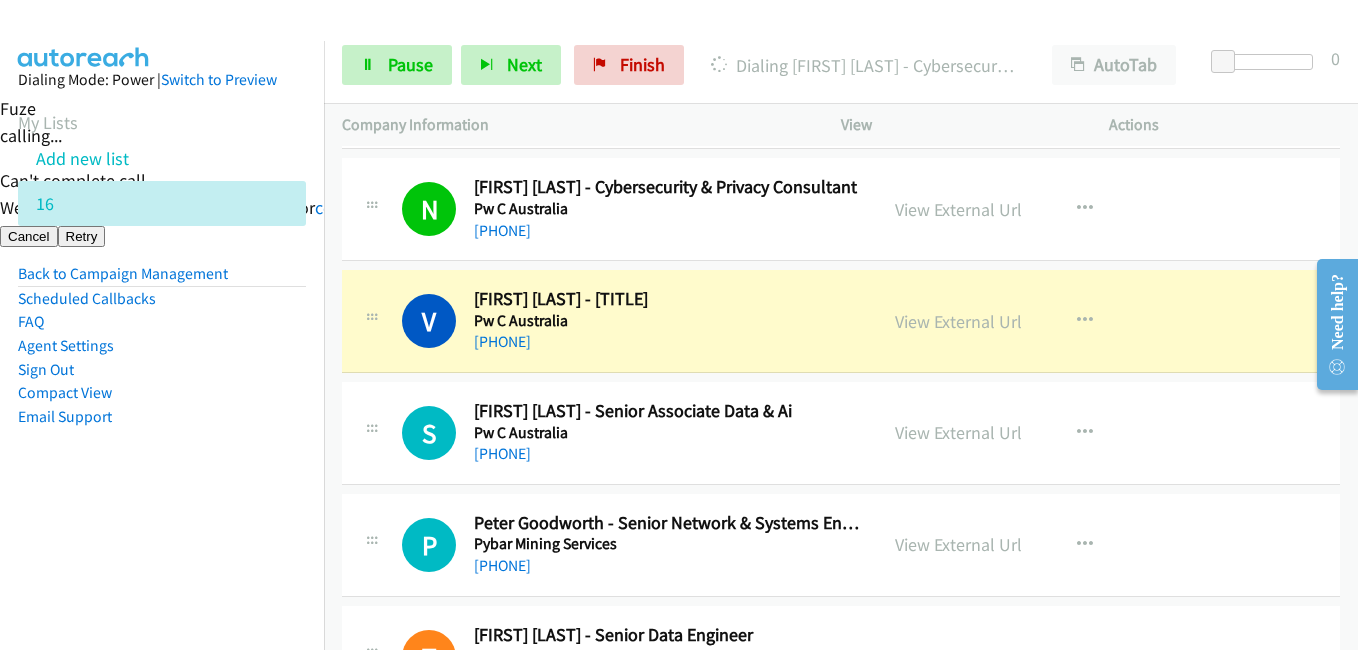 click on "Dialing Mode: Power
|
Switch to Preview
My Lists
Add new list
16
Back to Campaign Management
Scheduled Callbacks
FAQ
Agent Settings
Sign Out
Compact View
Email Support" at bounding box center [162, 280] 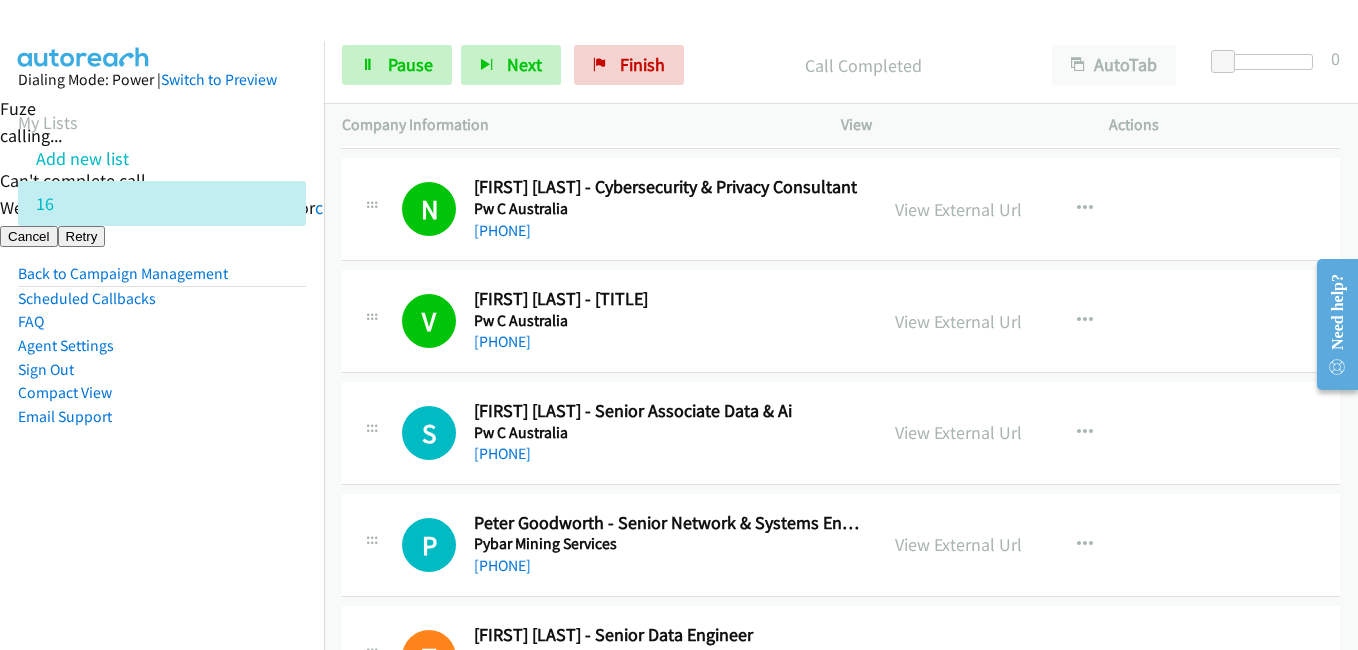 scroll, scrollTop: 4900, scrollLeft: 0, axis: vertical 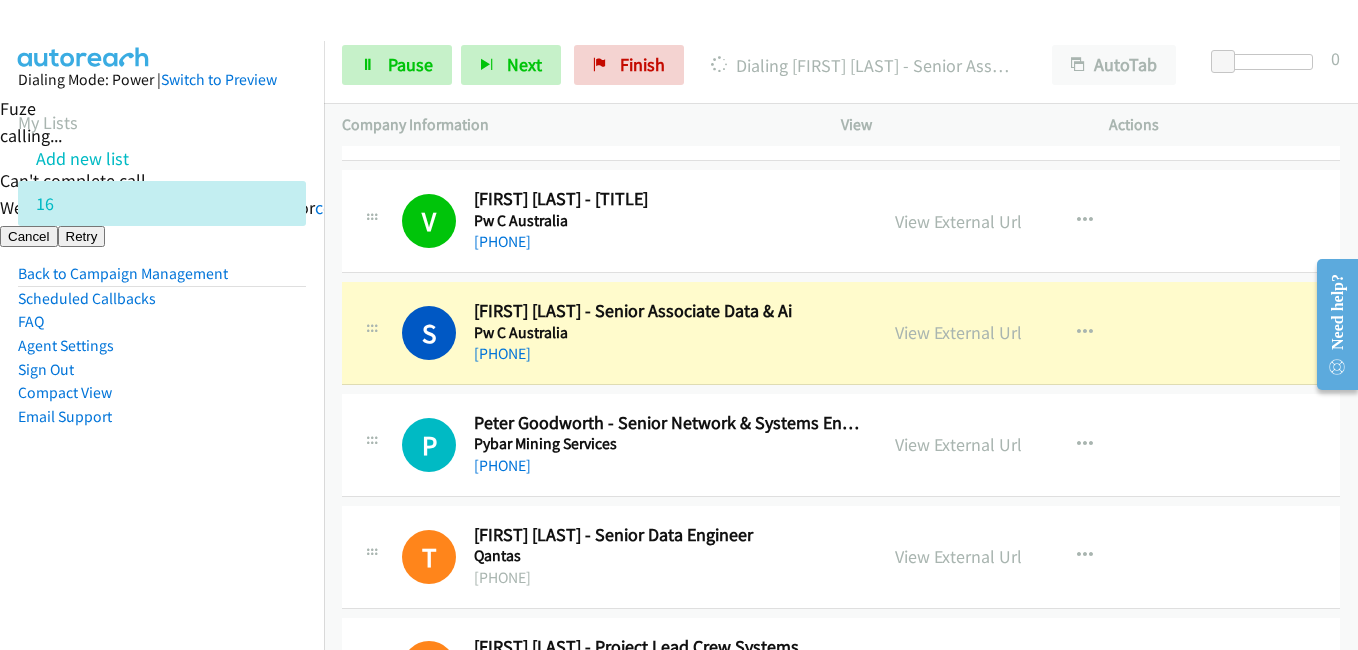 click on "Dialing Mode: Power
|
Switch to Preview
My Lists
Add new list
16
Back to Campaign Management
Scheduled Callbacks
FAQ
Agent Settings
Sign Out
Compact View
Email Support" at bounding box center (162, 366) 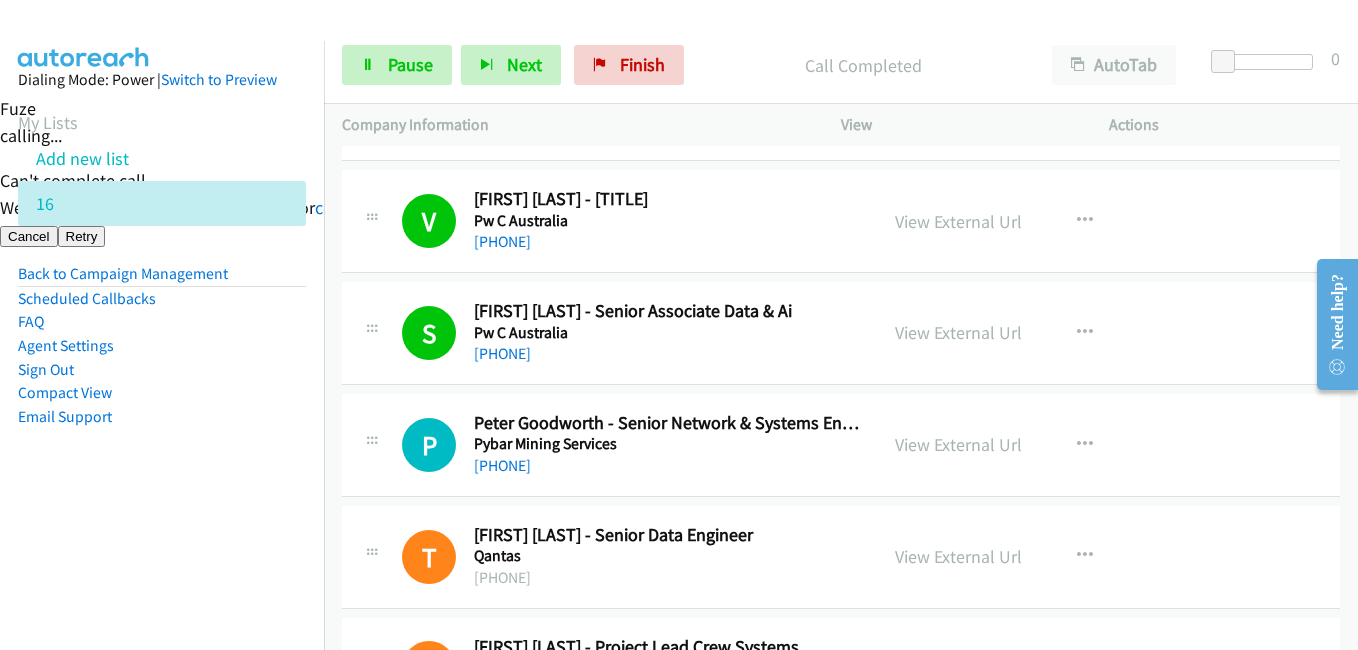 click on "Dialing Mode: Power
|
Switch to Preview
My Lists
Add new list
16
Back to Campaign Management
Scheduled Callbacks
FAQ
Agent Settings
Sign Out
Compact View
Email Support" at bounding box center (162, 280) 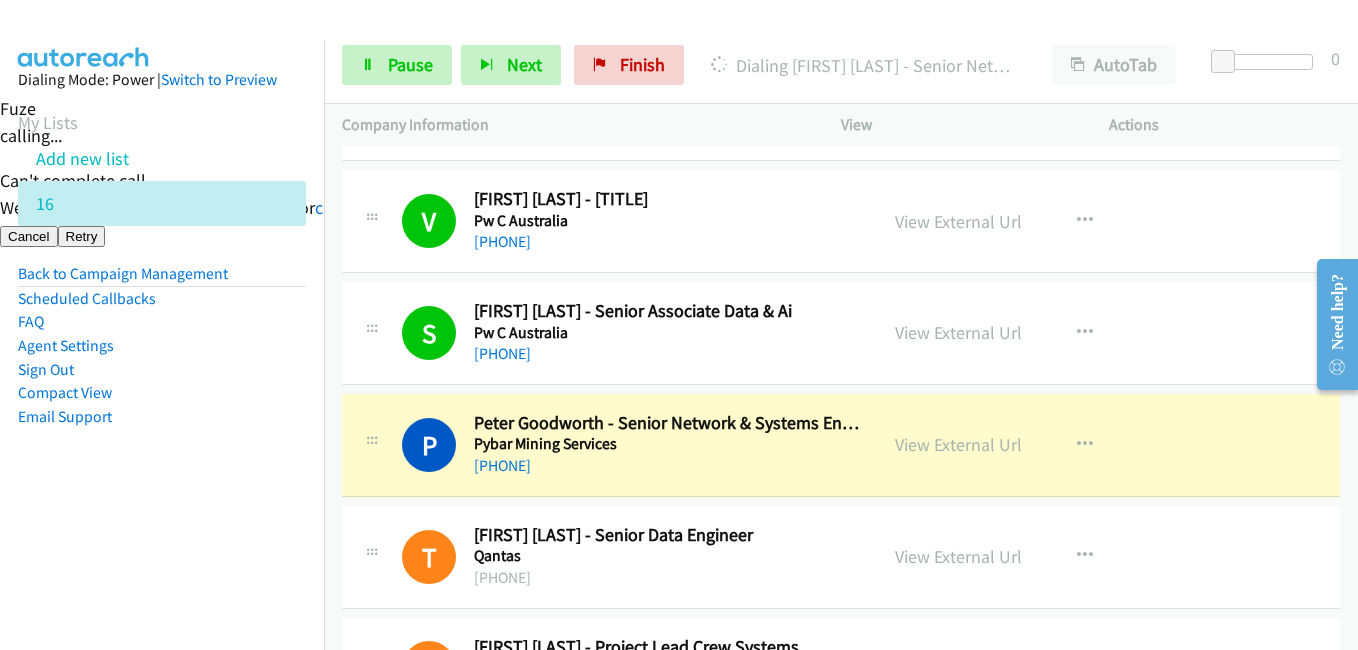 click on "Dialing Mode: Power
|
Switch to Preview
My Lists
Add new list
16
Back to Campaign Management
Scheduled Callbacks
FAQ
Agent Settings
Sign Out
Compact View
Email Support" at bounding box center [162, 280] 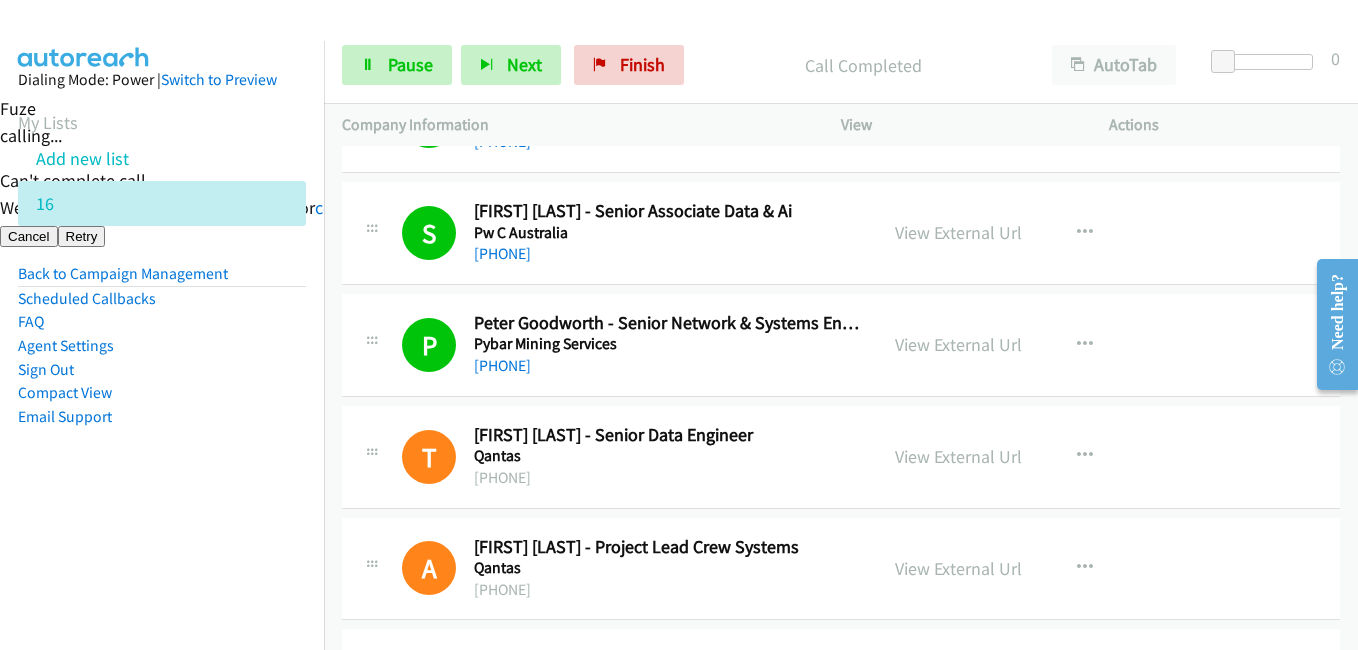 scroll, scrollTop: 5400, scrollLeft: 0, axis: vertical 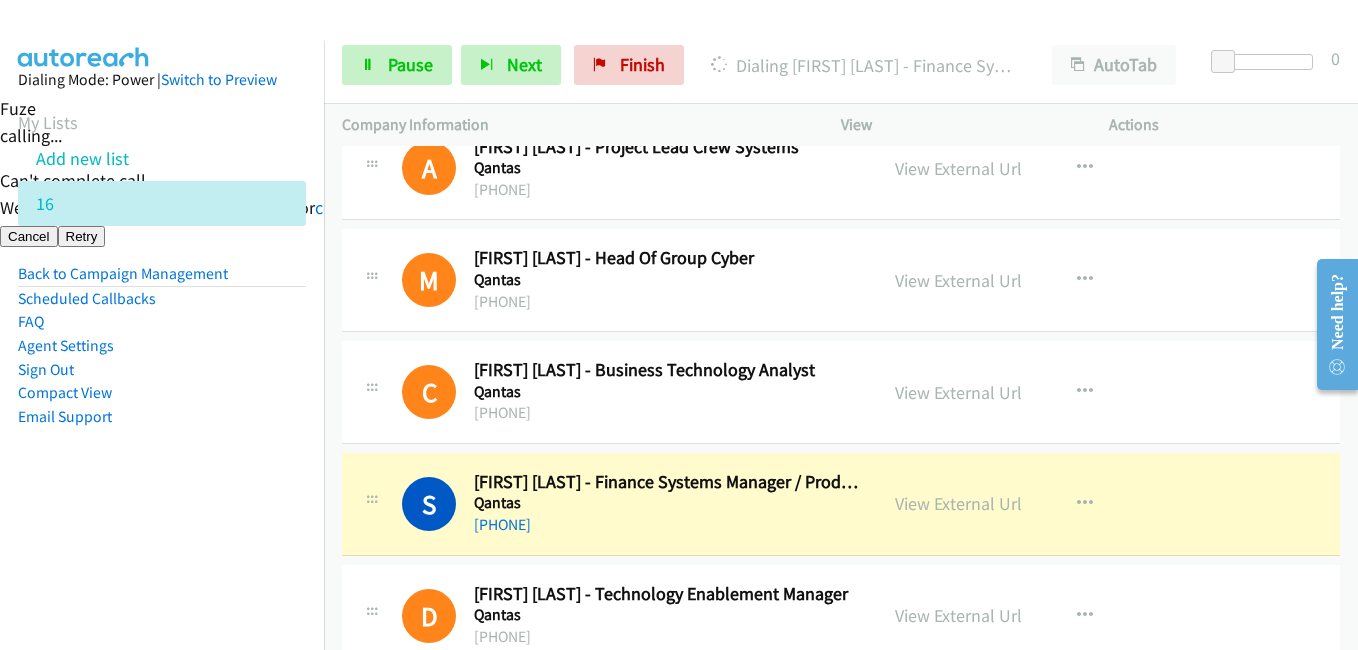drag, startPoint x: 241, startPoint y: 527, endPoint x: 305, endPoint y: 526, distance: 64.00781 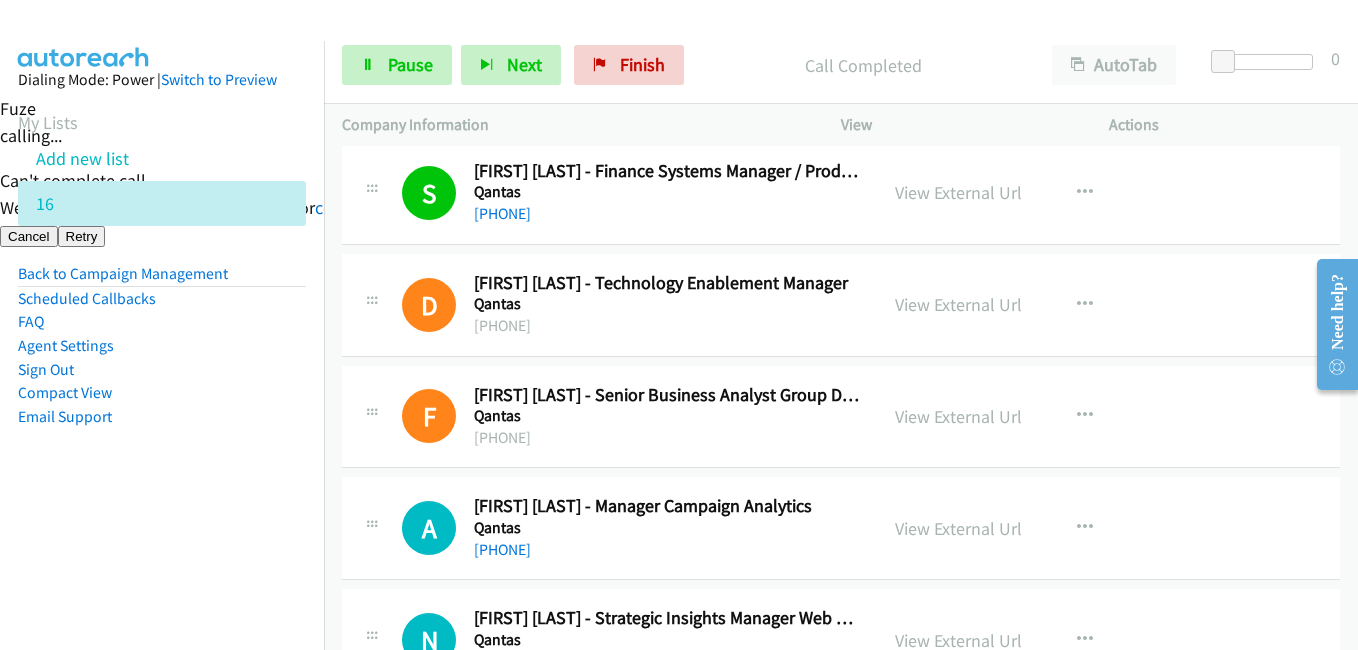 scroll, scrollTop: 5800, scrollLeft: 0, axis: vertical 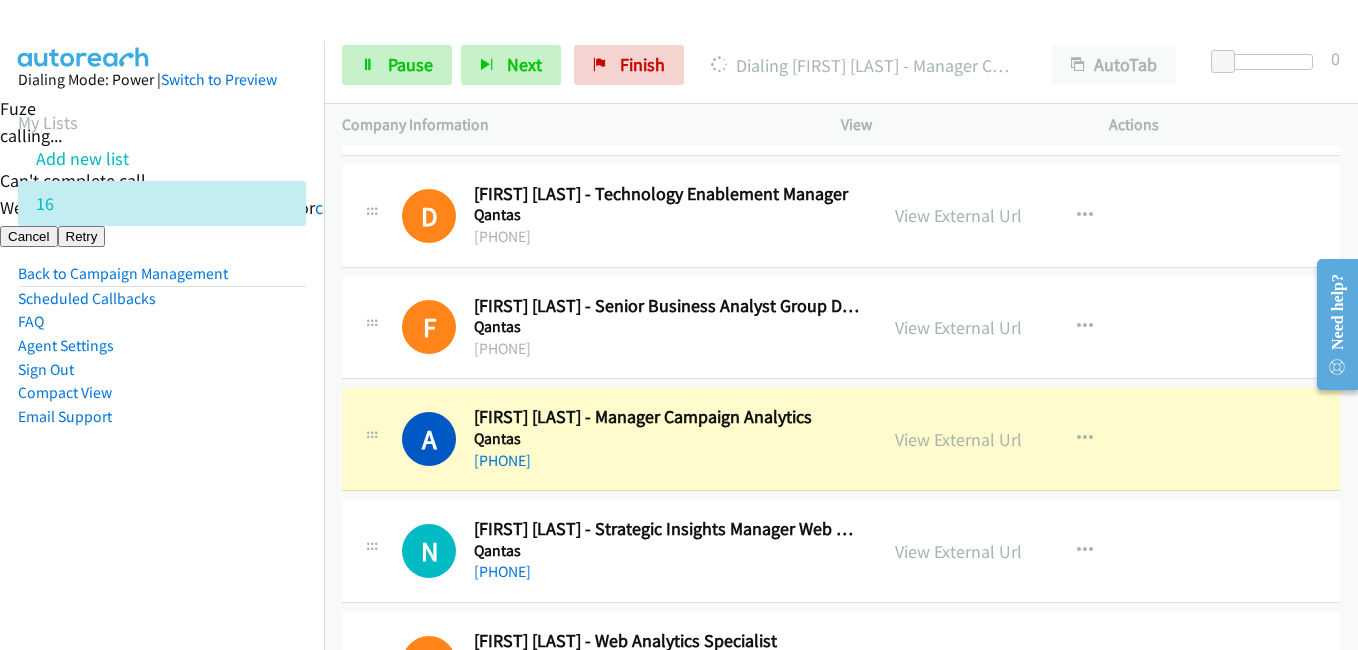 click on "Dialing Mode: Power
|
Switch to Preview
My Lists
Add new list
16
Back to Campaign Management
Scheduled Callbacks
FAQ
Agent Settings
Sign Out
Compact View
Email Support" at bounding box center (162, 280) 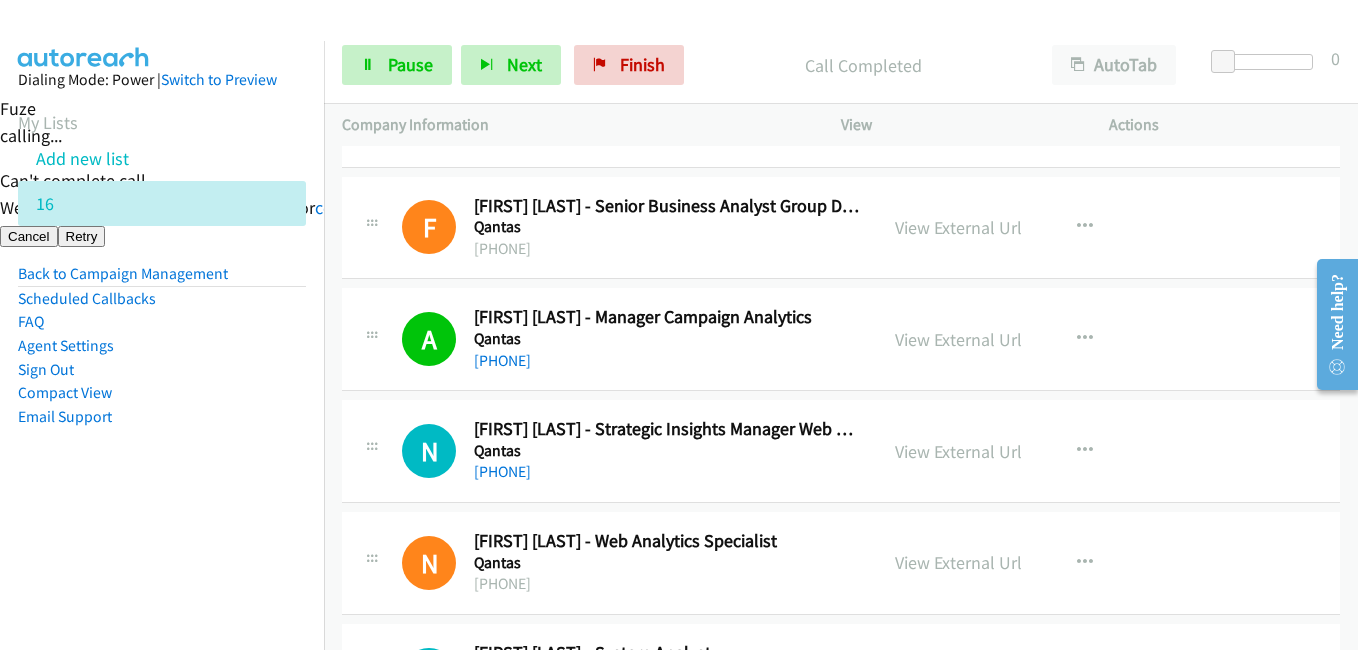scroll, scrollTop: 6100, scrollLeft: 0, axis: vertical 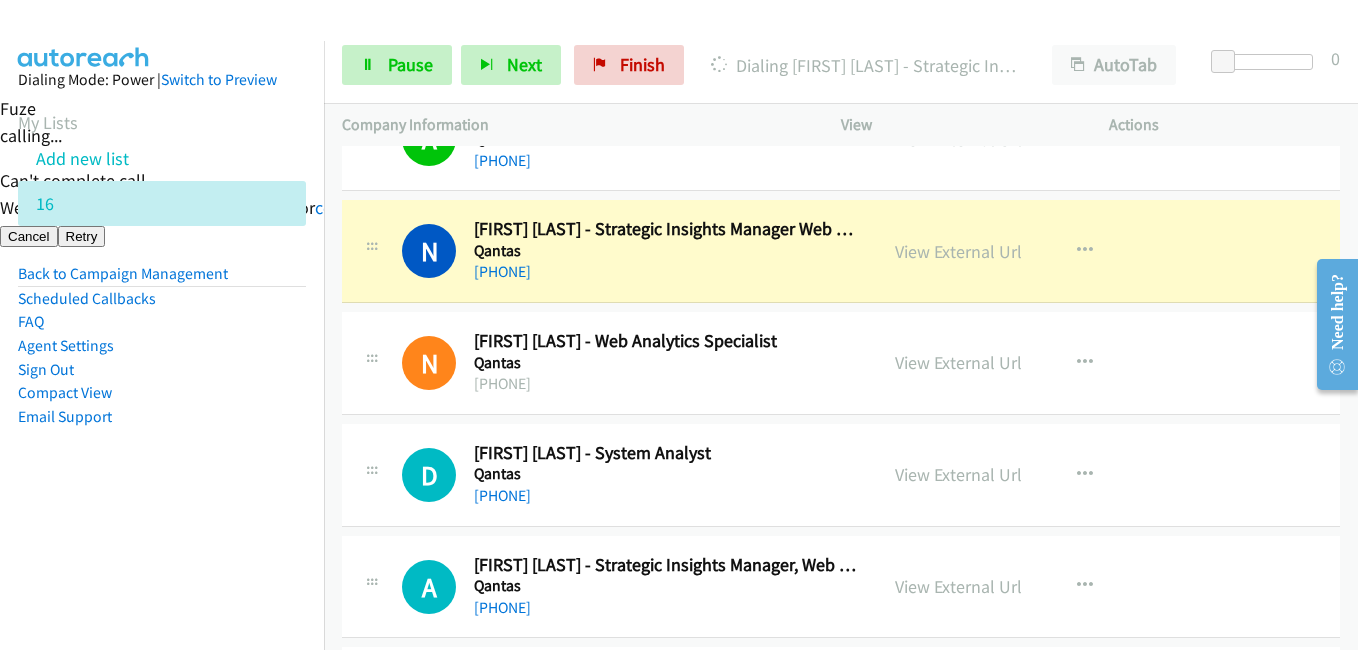 click on "Email Support" at bounding box center [162, 417] 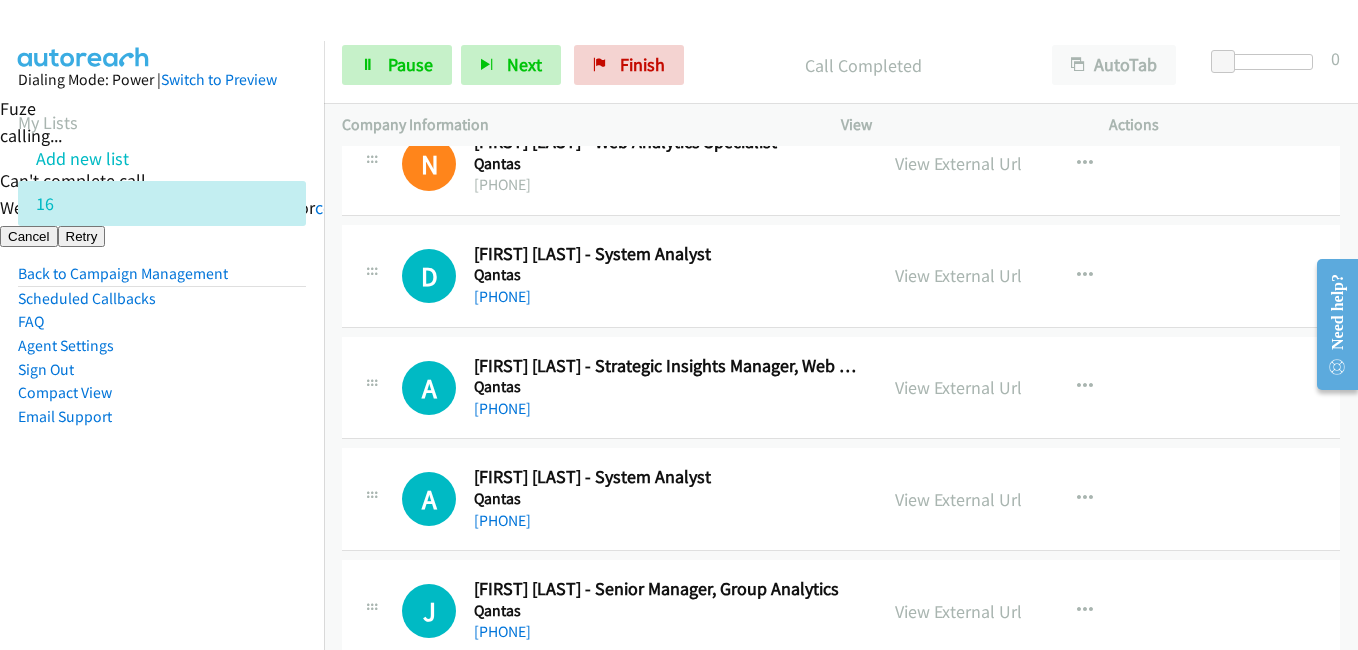 scroll, scrollTop: 6300, scrollLeft: 0, axis: vertical 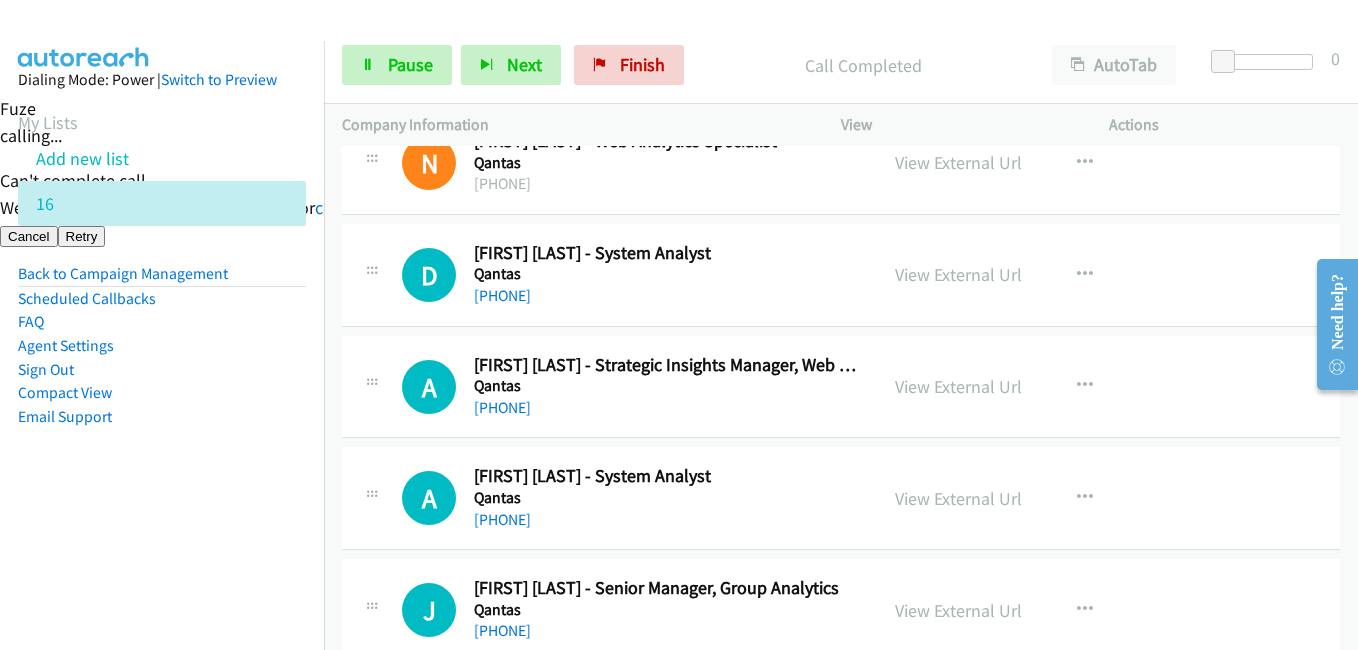 click on "Dialing Mode: Power
|
Switch to Preview
My Lists
Add new list
16
Back to Campaign Management
Scheduled Callbacks
FAQ
Agent Settings
Sign Out
Compact View
Email Support" at bounding box center [162, 280] 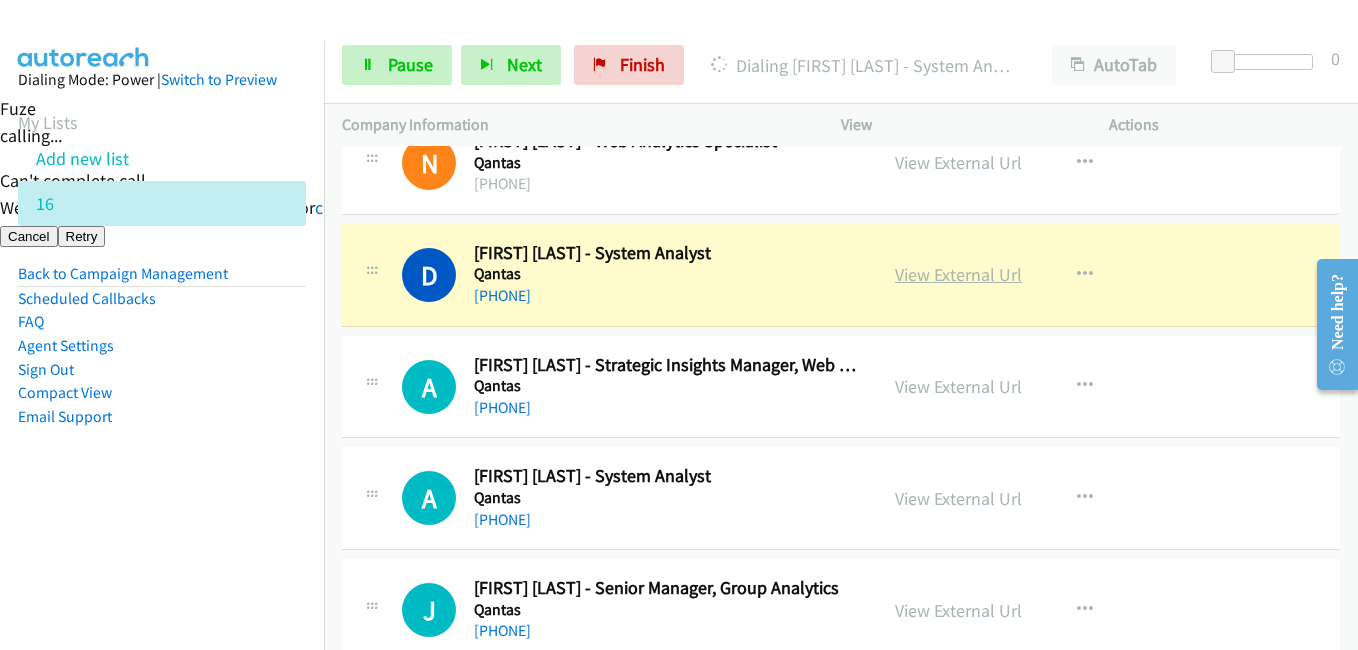 click on "View External Url" at bounding box center [958, 274] 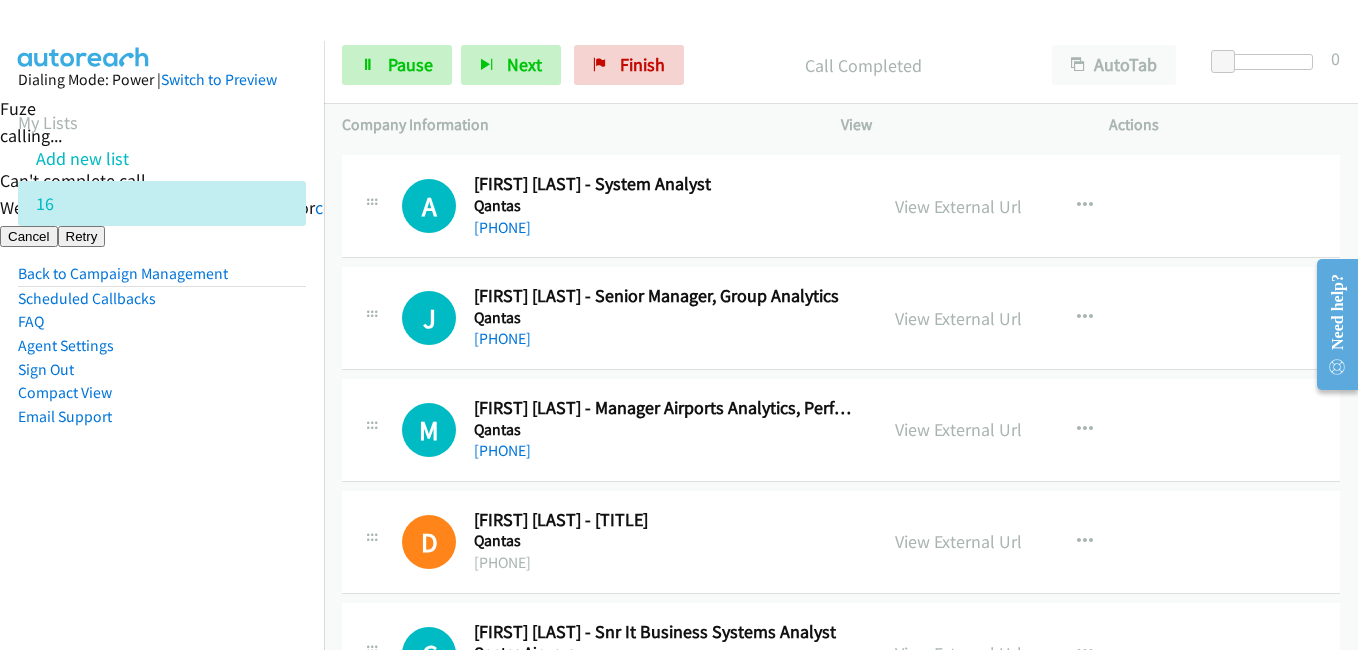 scroll, scrollTop: 6600, scrollLeft: 0, axis: vertical 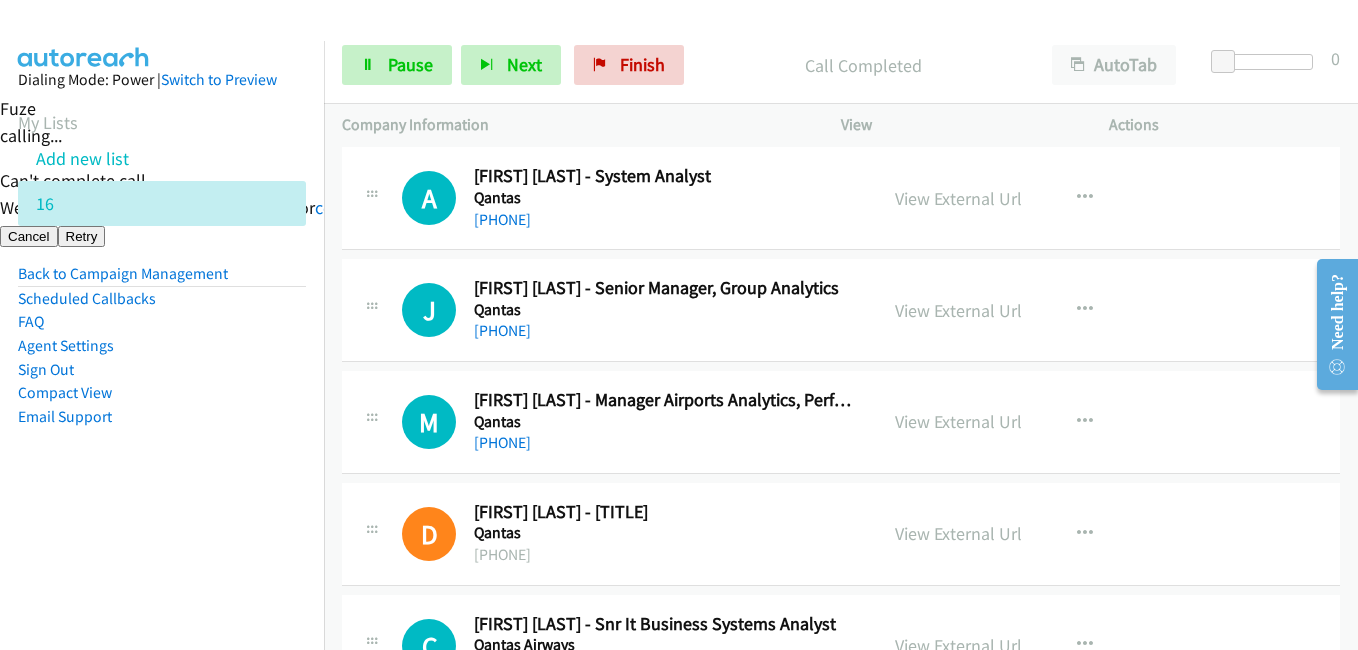 click on "Dialing Mode: Power
|
Switch to Preview
My Lists
Add new list
16
Back to Campaign Management
Scheduled Callbacks
FAQ
Agent Settings
Sign Out
Compact View
Email Support" at bounding box center (162, 280) 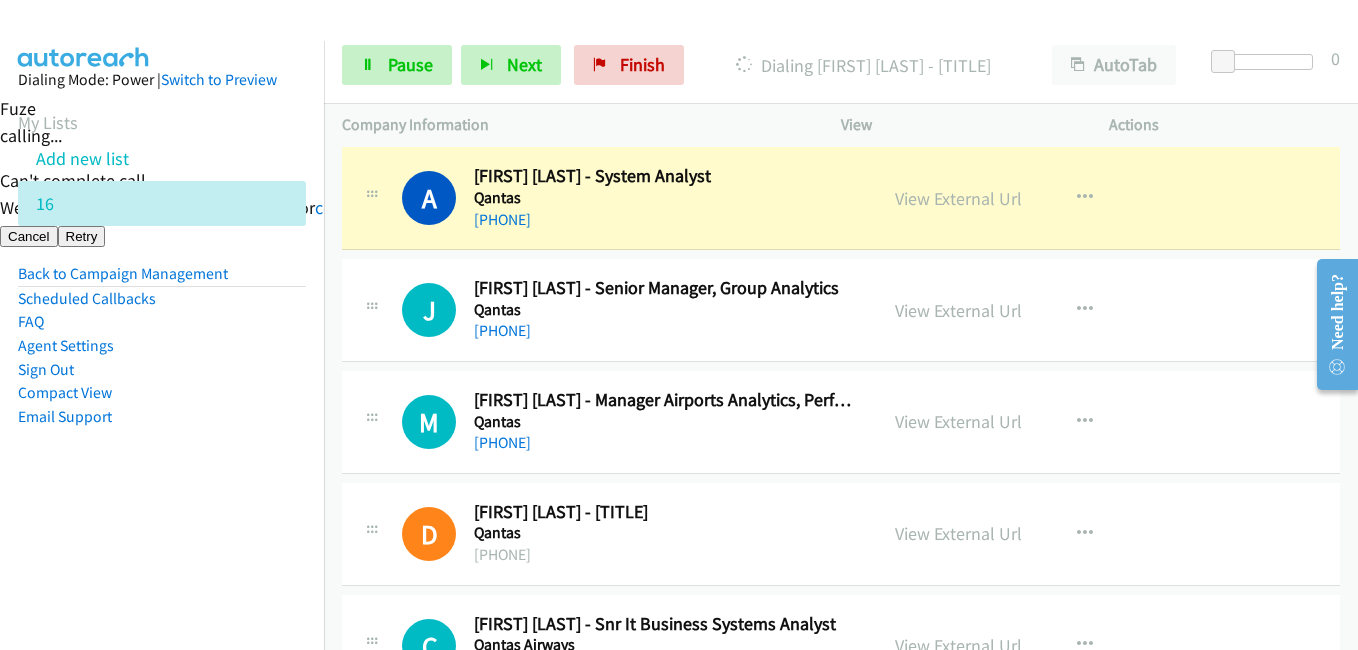 click on "Compact View" at bounding box center (162, 393) 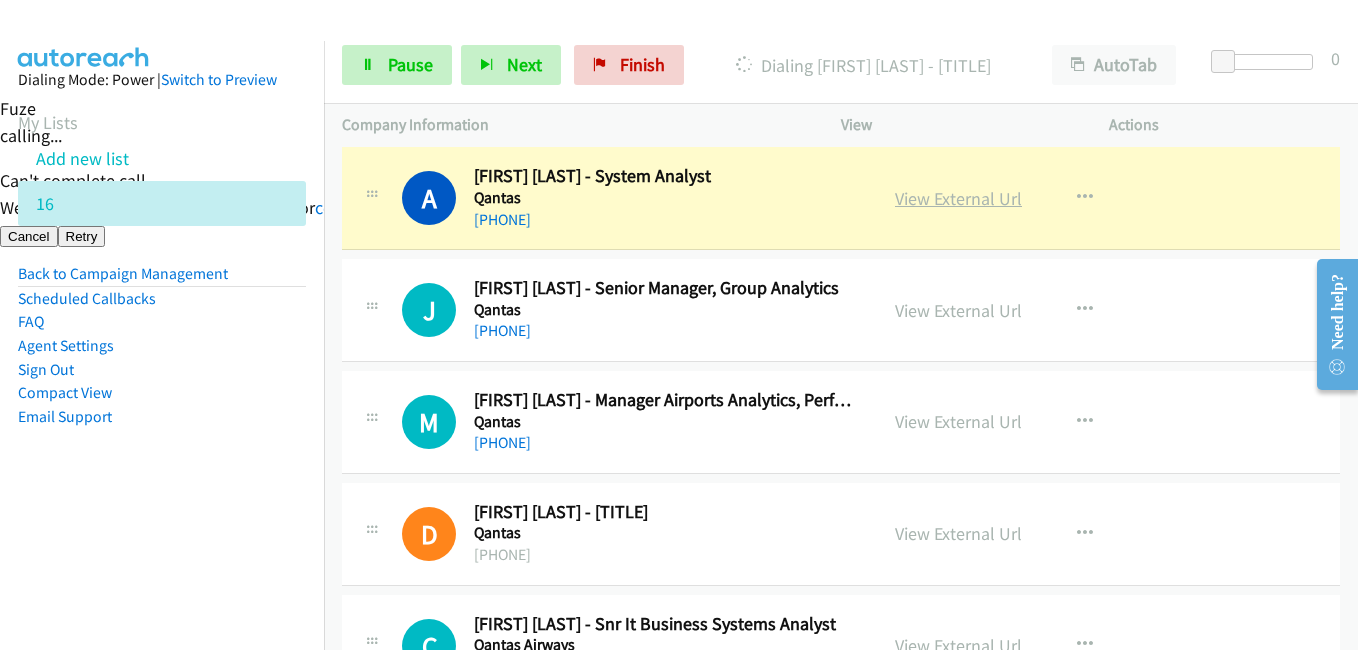 click on "View External Url" at bounding box center (958, 198) 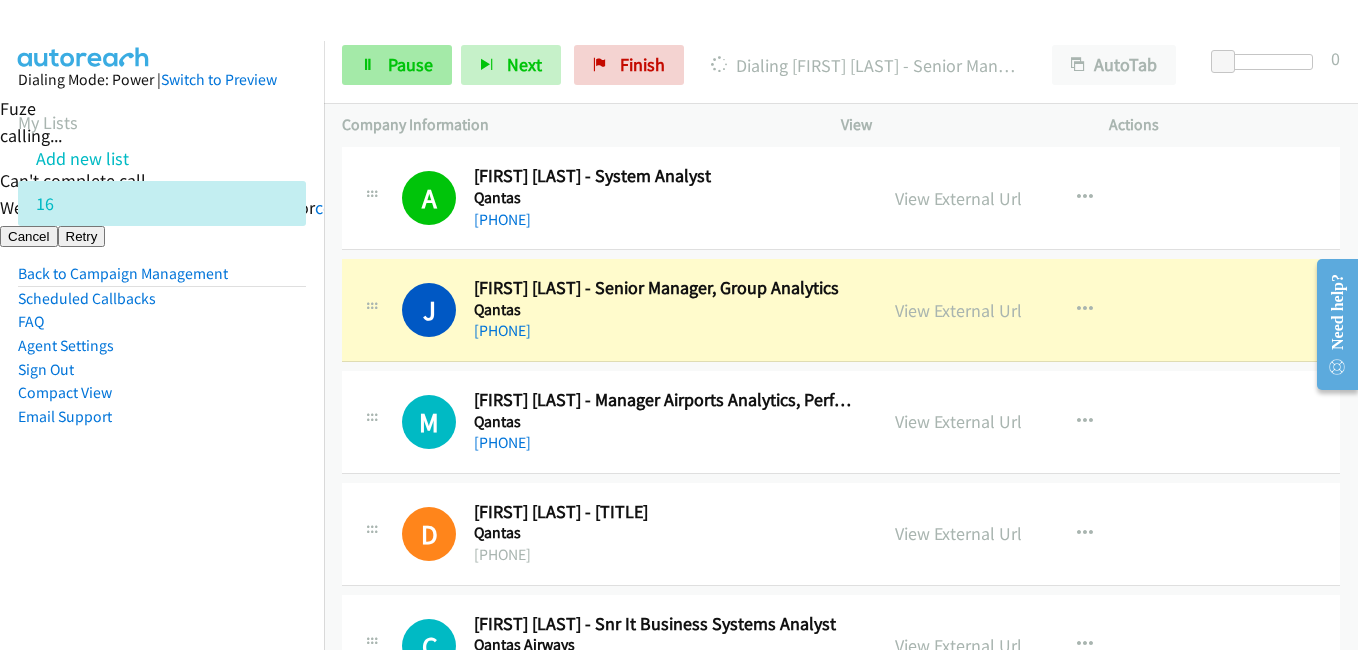 click on "Start Calls
Pause
Next
Finish
Dialing Ji Yuan Yu - Senior Manager, Group Analytics
AutoTab
AutoTab
0" at bounding box center (841, 65) 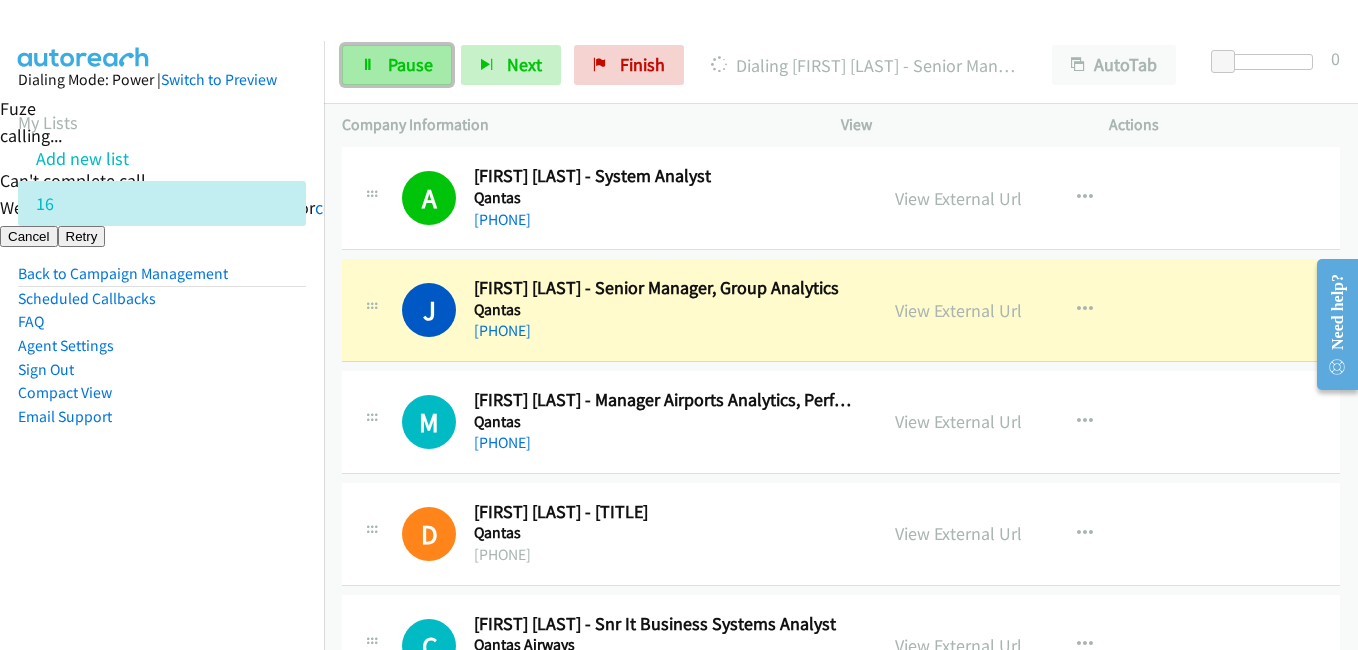 click on "Pause" at bounding box center [410, 64] 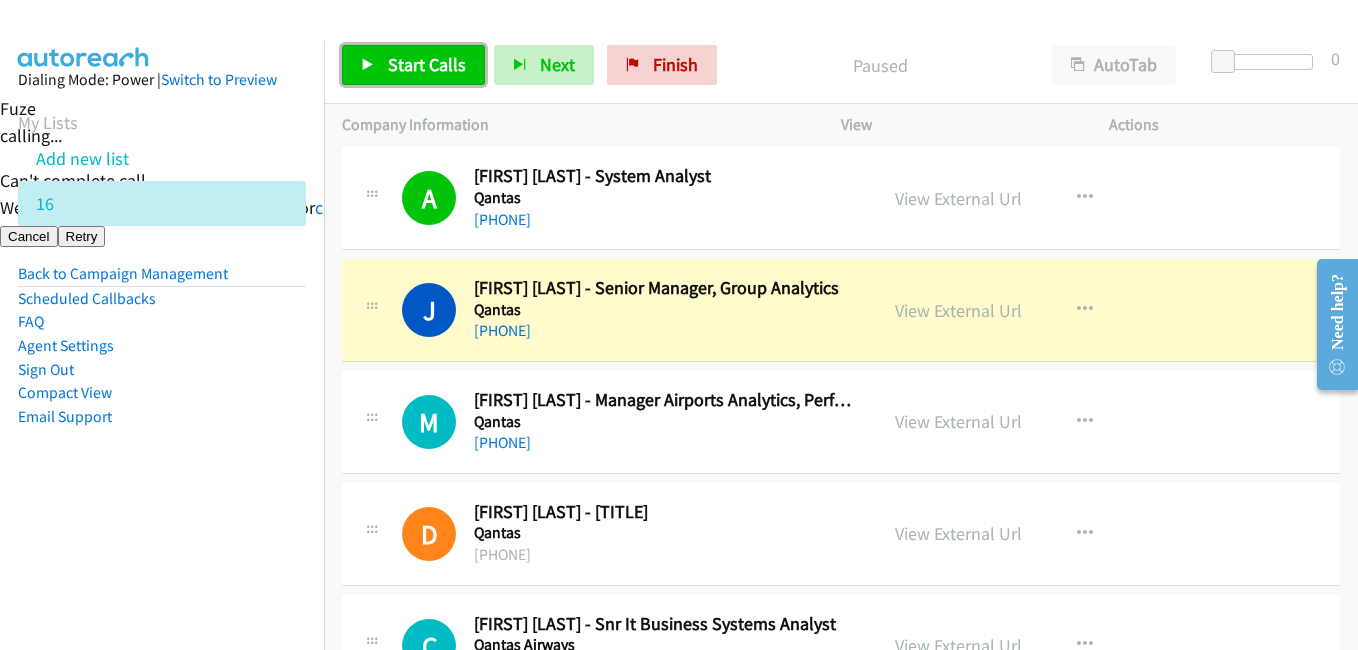 click on "Start Calls" at bounding box center (427, 64) 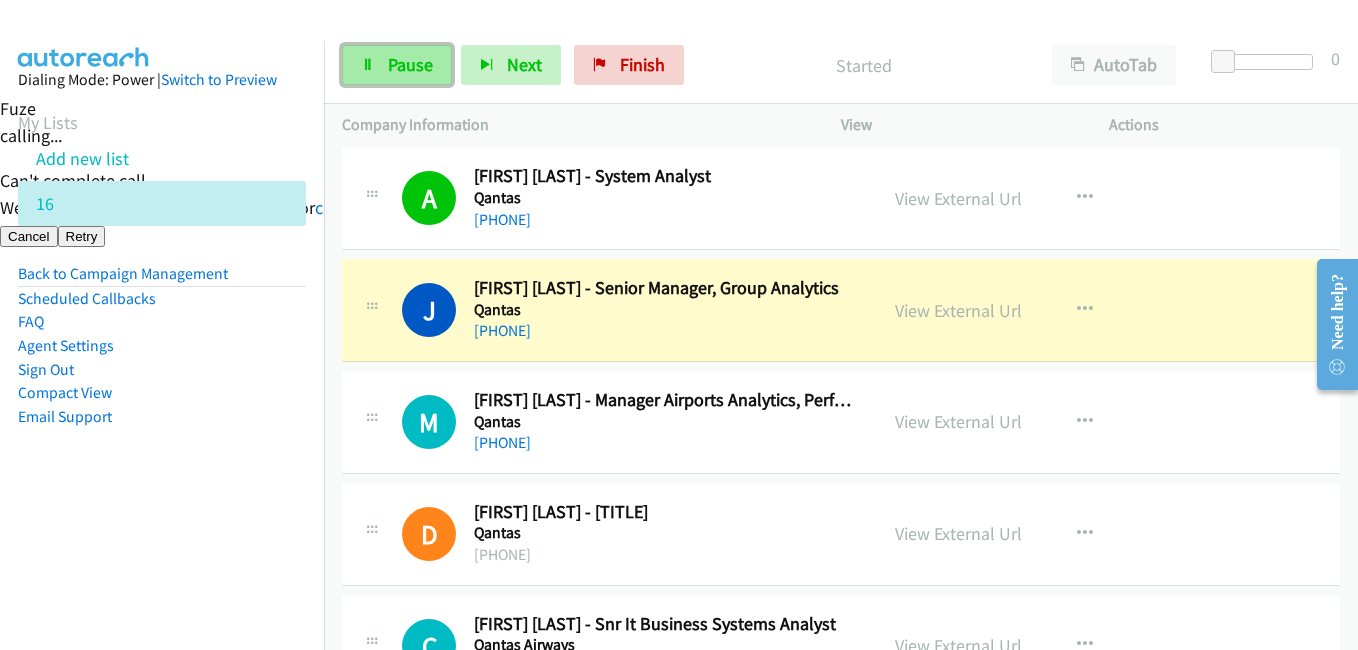 click on "Pause" at bounding box center [410, 64] 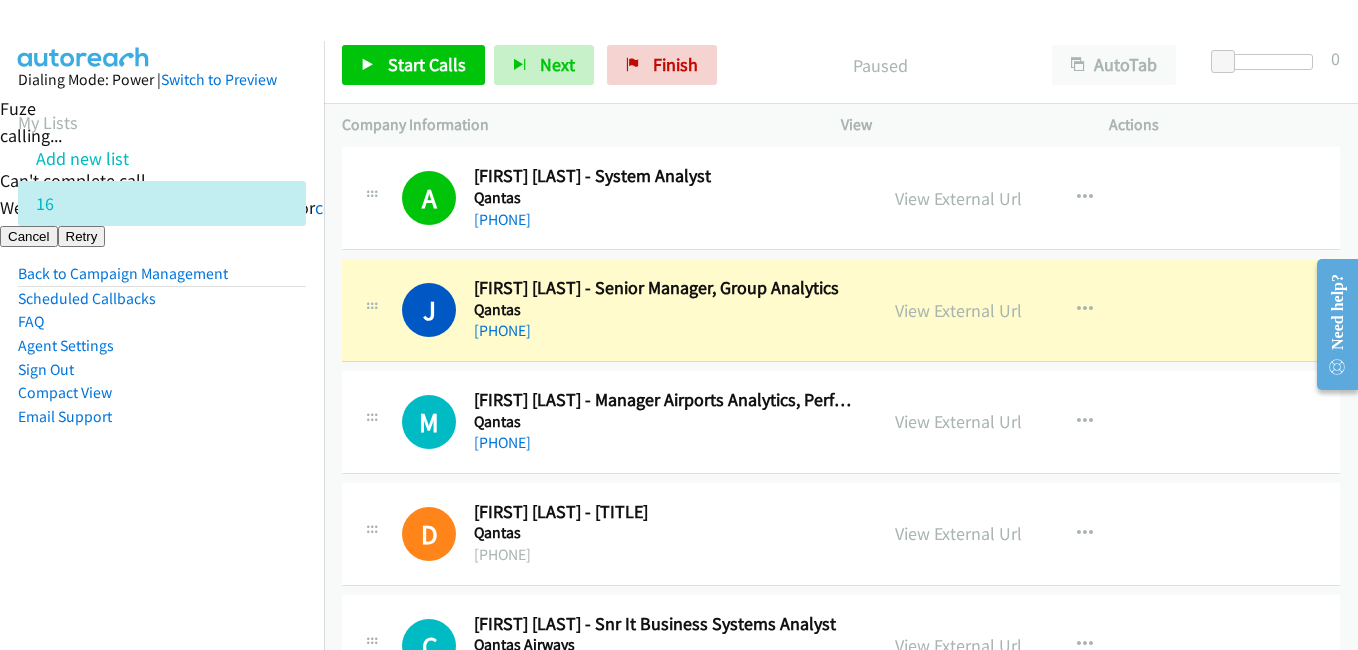 click on "Dialing Mode: Power
|
Switch to Preview
My Lists
Add new list
16
Back to Campaign Management
Scheduled Callbacks
FAQ
Agent Settings
Sign Out
Compact View
Email Support" at bounding box center [162, 280] 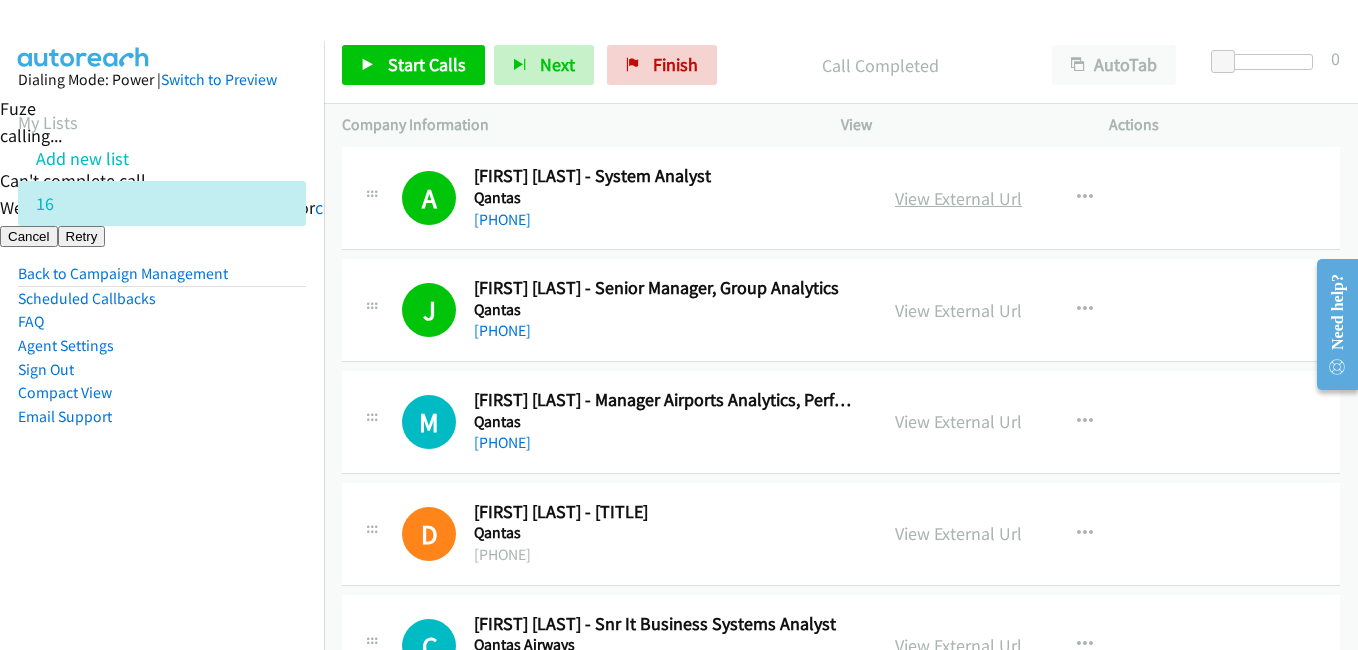 click on "View External Url" at bounding box center (958, 198) 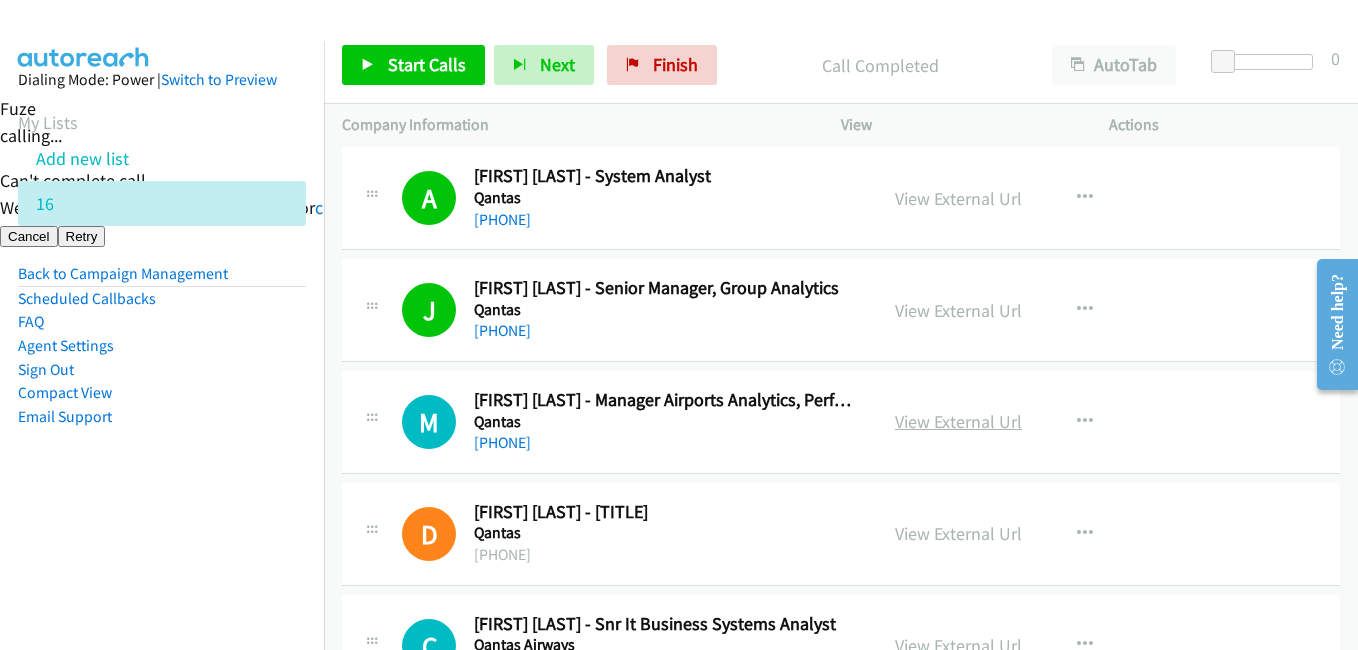 scroll, scrollTop: 6800, scrollLeft: 0, axis: vertical 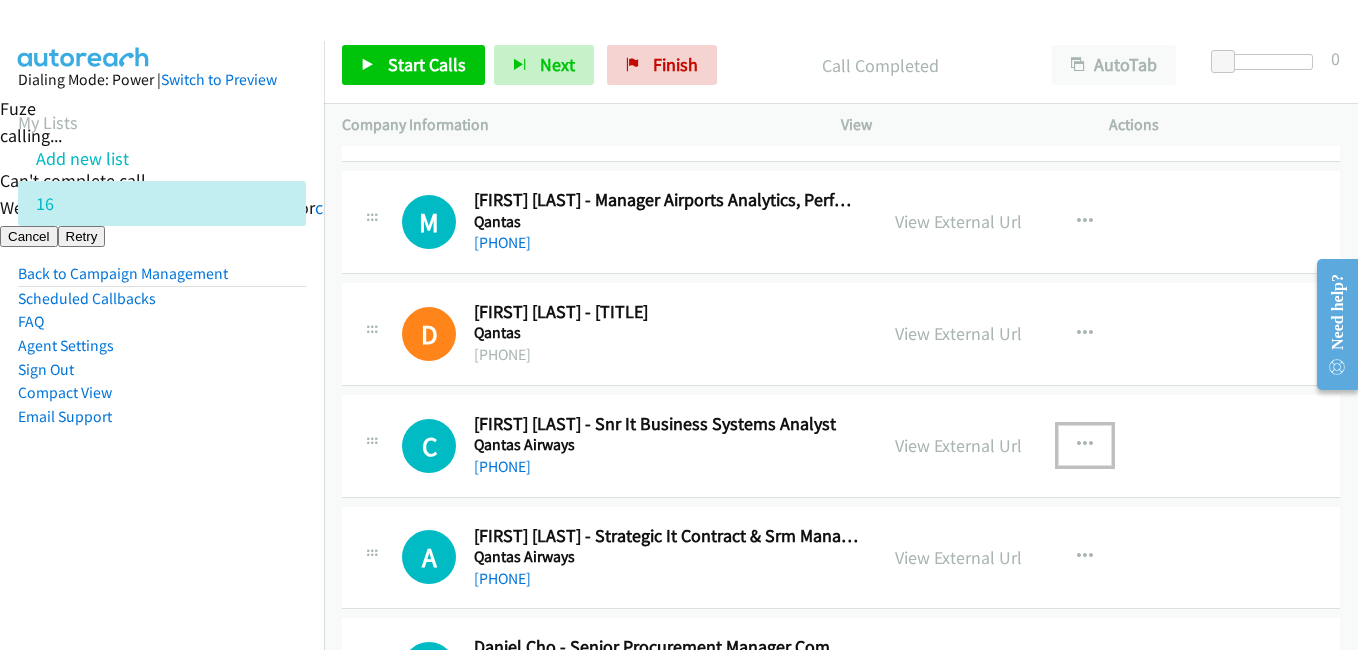 click at bounding box center [1085, 445] 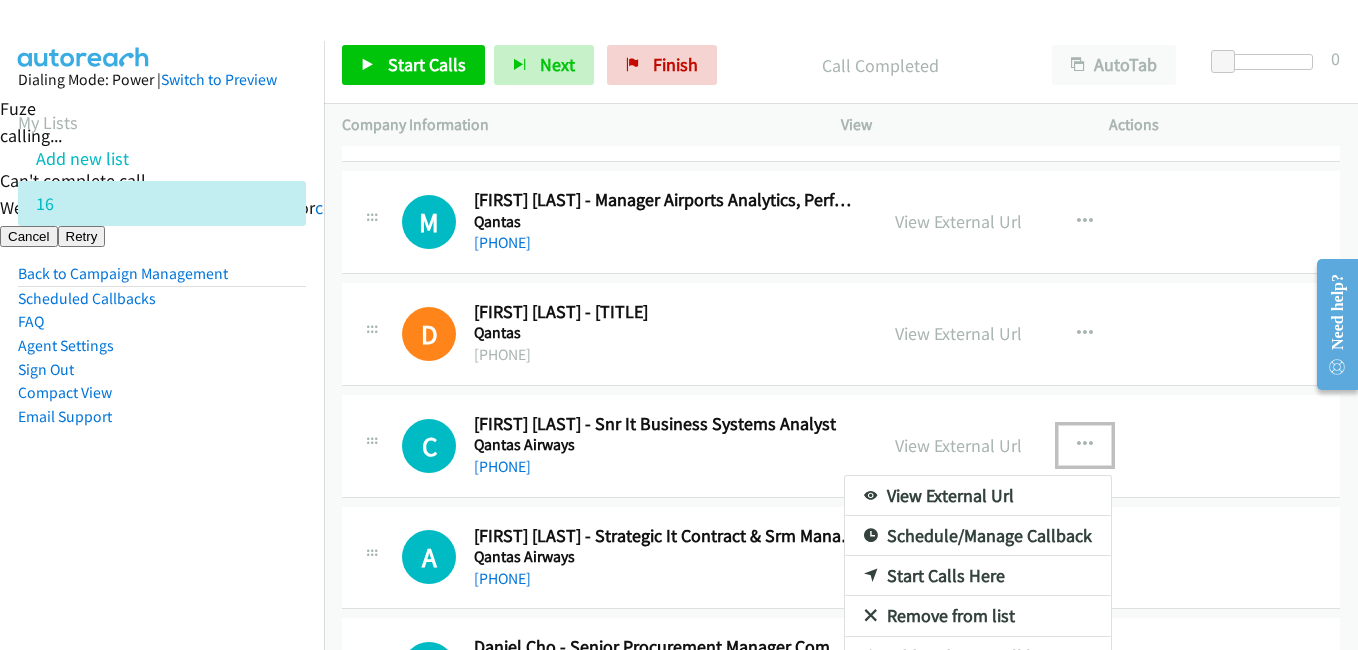 click on "Start Calls Here" at bounding box center [978, 576] 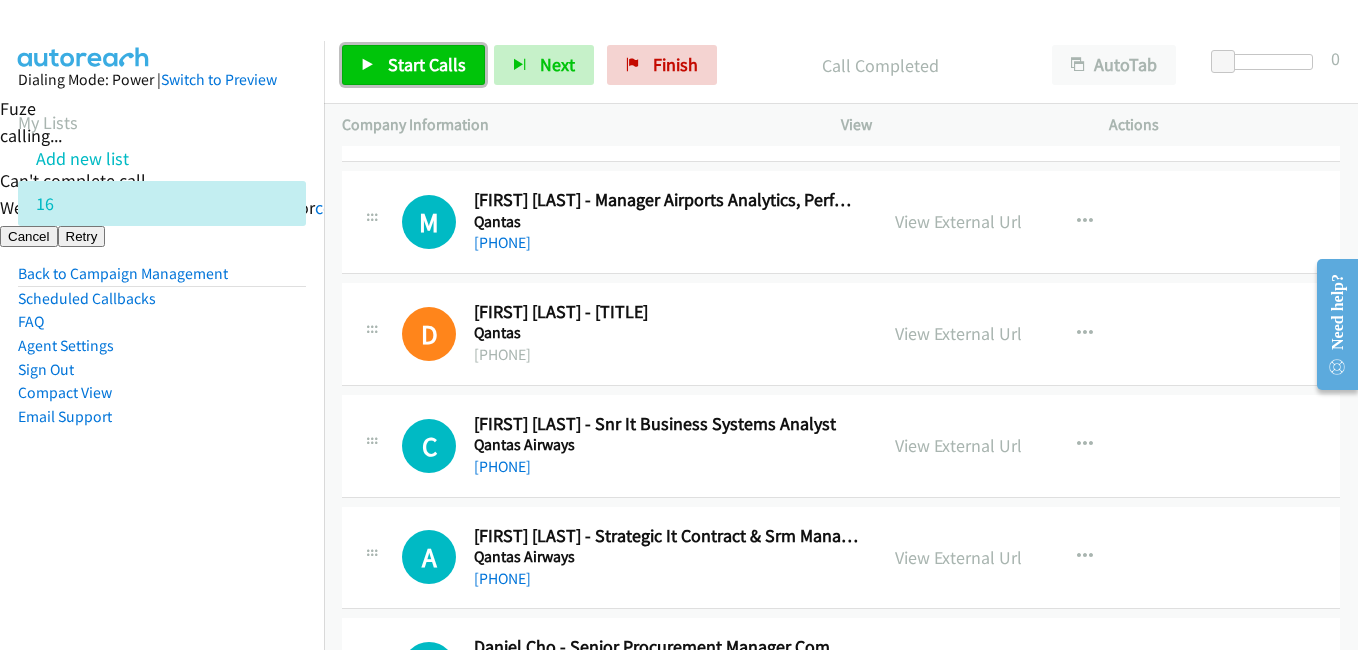click on "Start Calls" at bounding box center (427, 64) 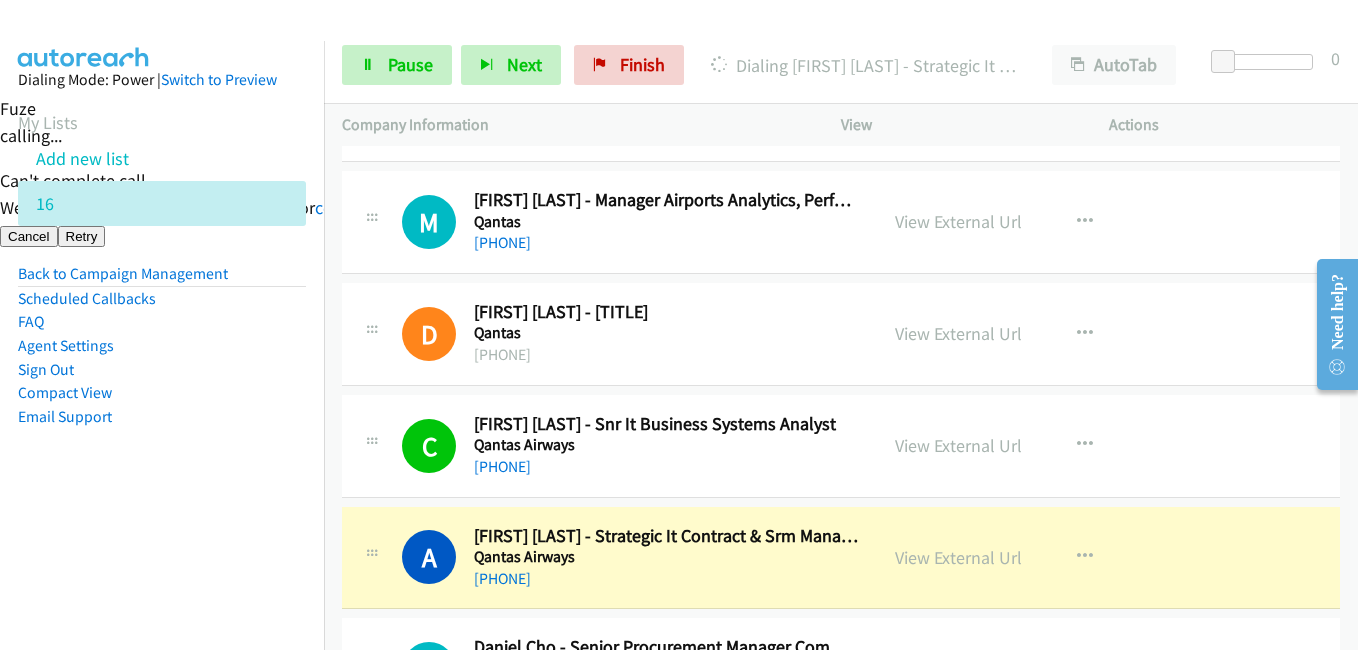 scroll, scrollTop: 7100, scrollLeft: 0, axis: vertical 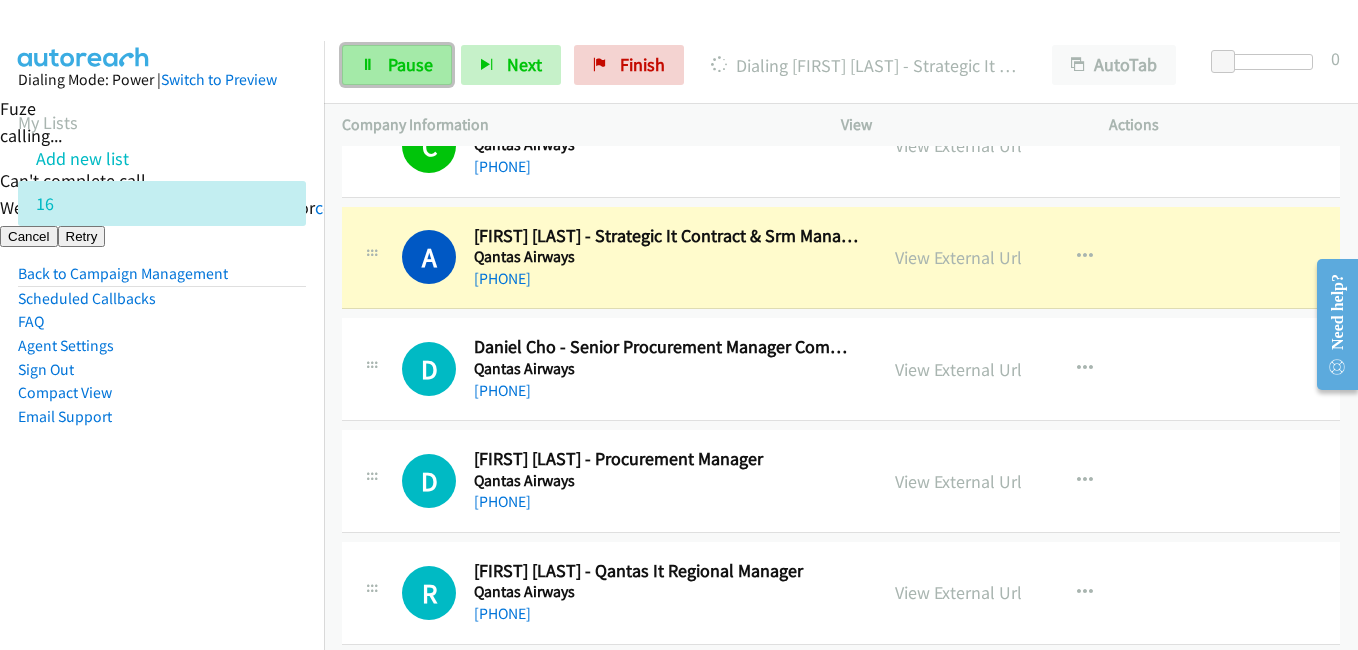click on "Pause" at bounding box center [410, 64] 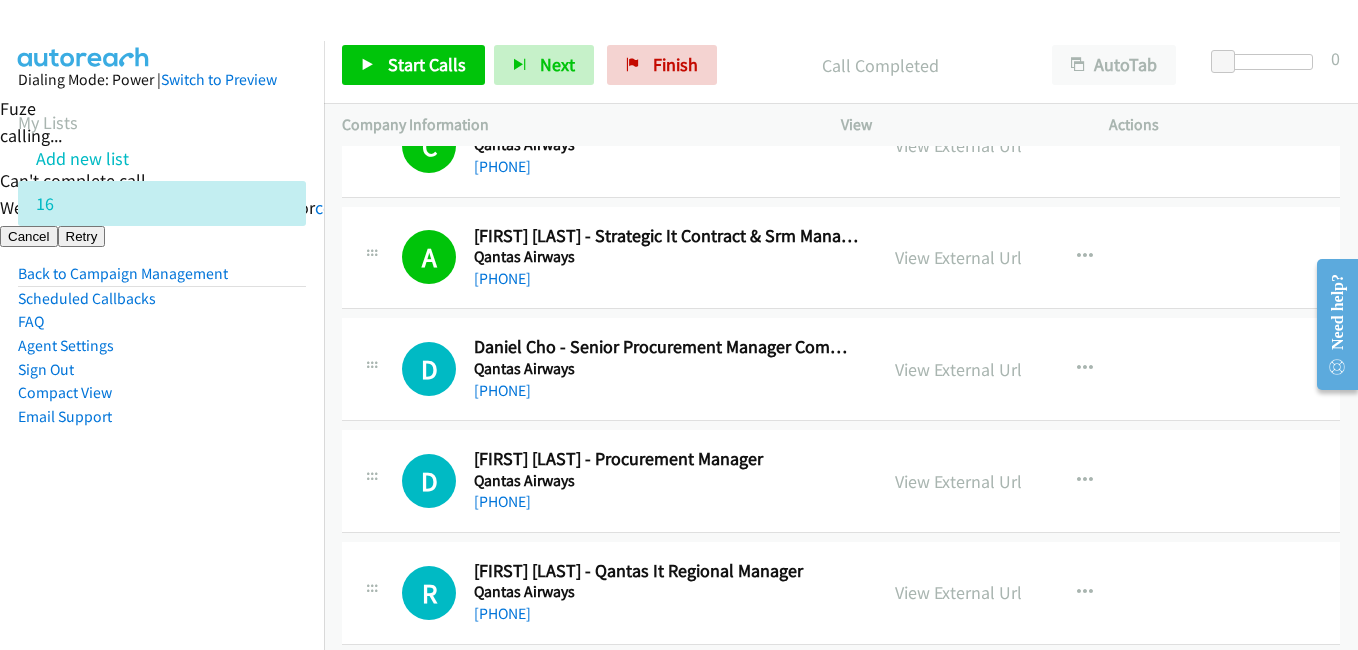 drag, startPoint x: 167, startPoint y: 441, endPoint x: 291, endPoint y: 421, distance: 125.60255 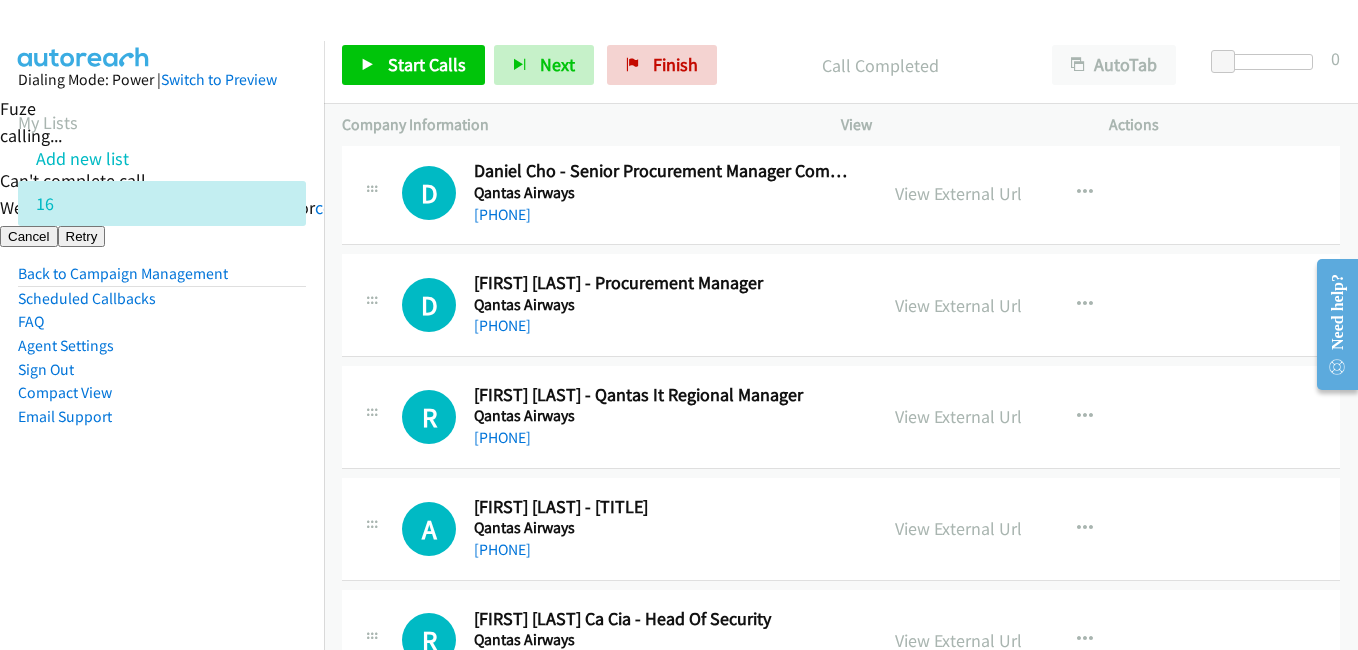 scroll, scrollTop: 7400, scrollLeft: 0, axis: vertical 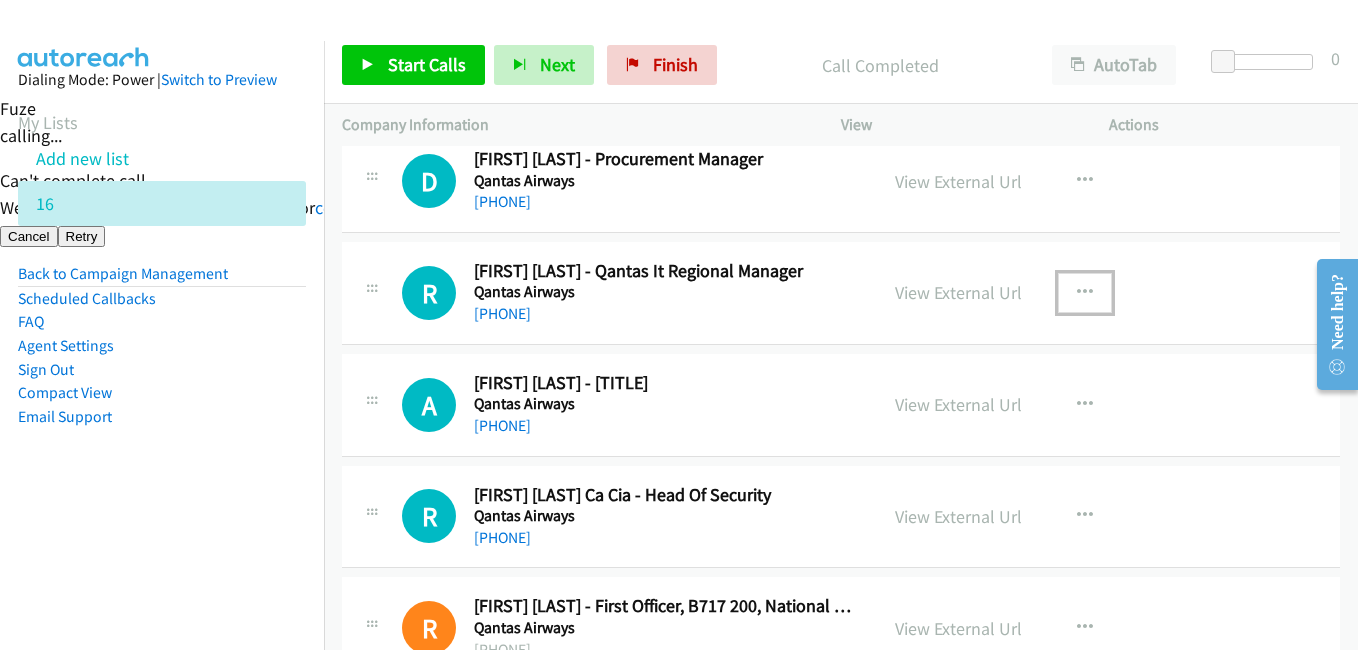 click at bounding box center (1085, 293) 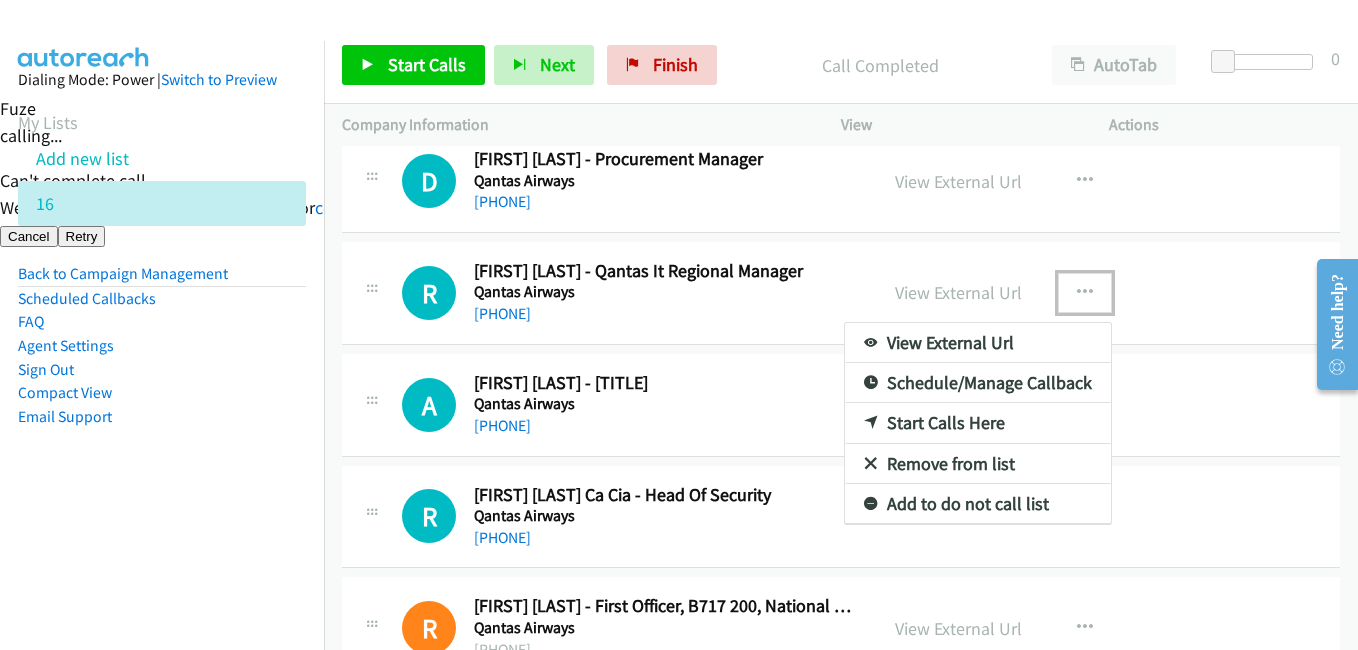 click on "Start Calls Here" at bounding box center [978, 423] 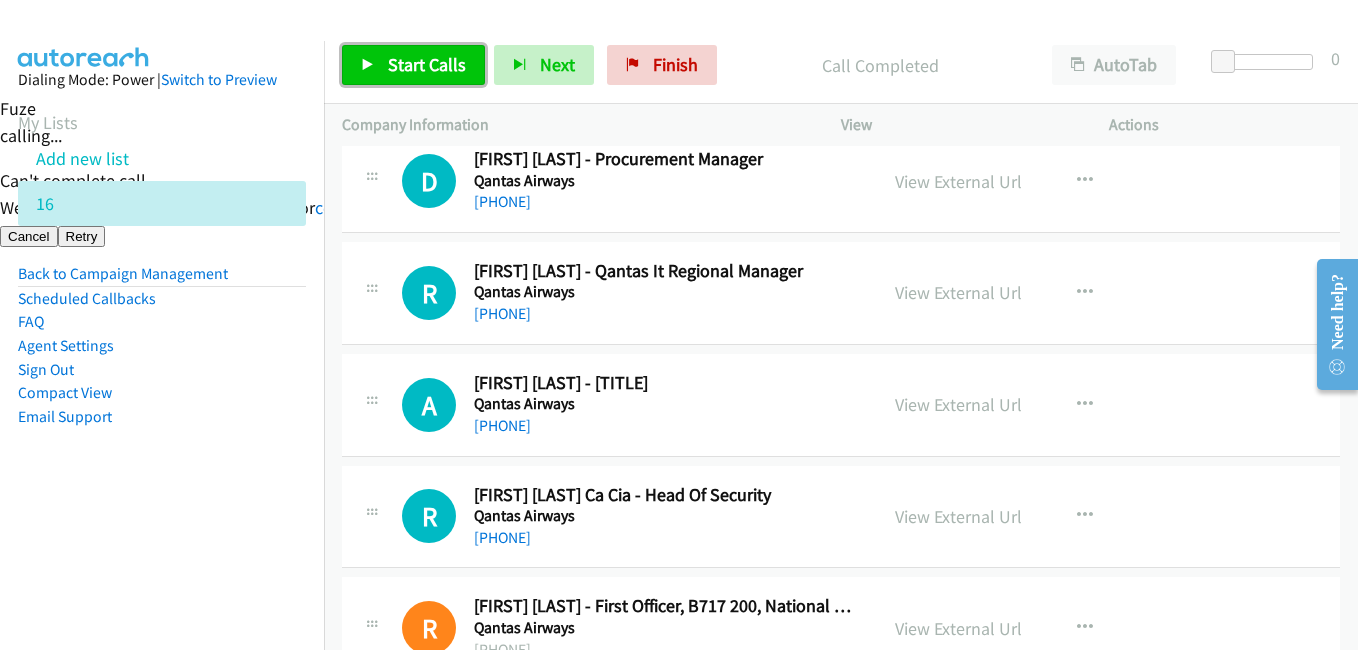 click on "Start Calls" at bounding box center (427, 64) 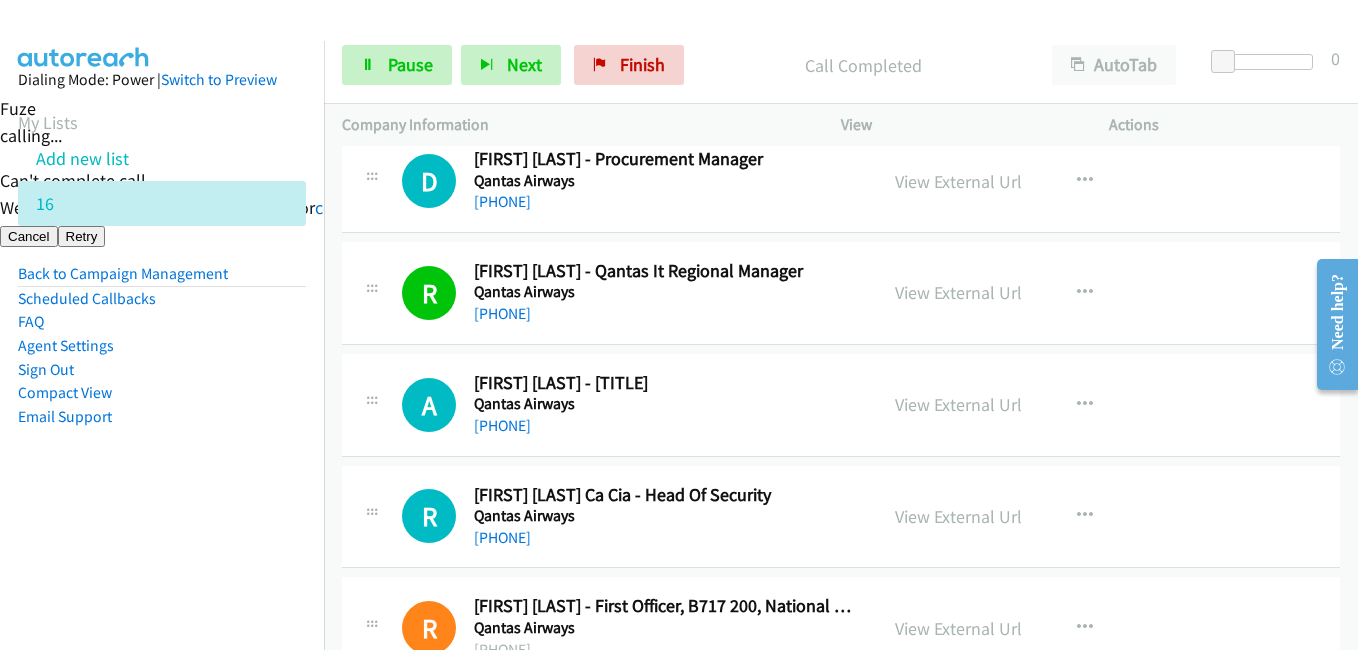 click on "Dialing Mode: Power
|
Switch to Preview
My Lists
Add new list
16
Back to Campaign Management
Scheduled Callbacks
FAQ
Agent Settings
Sign Out
Compact View
Email Support" at bounding box center [162, 280] 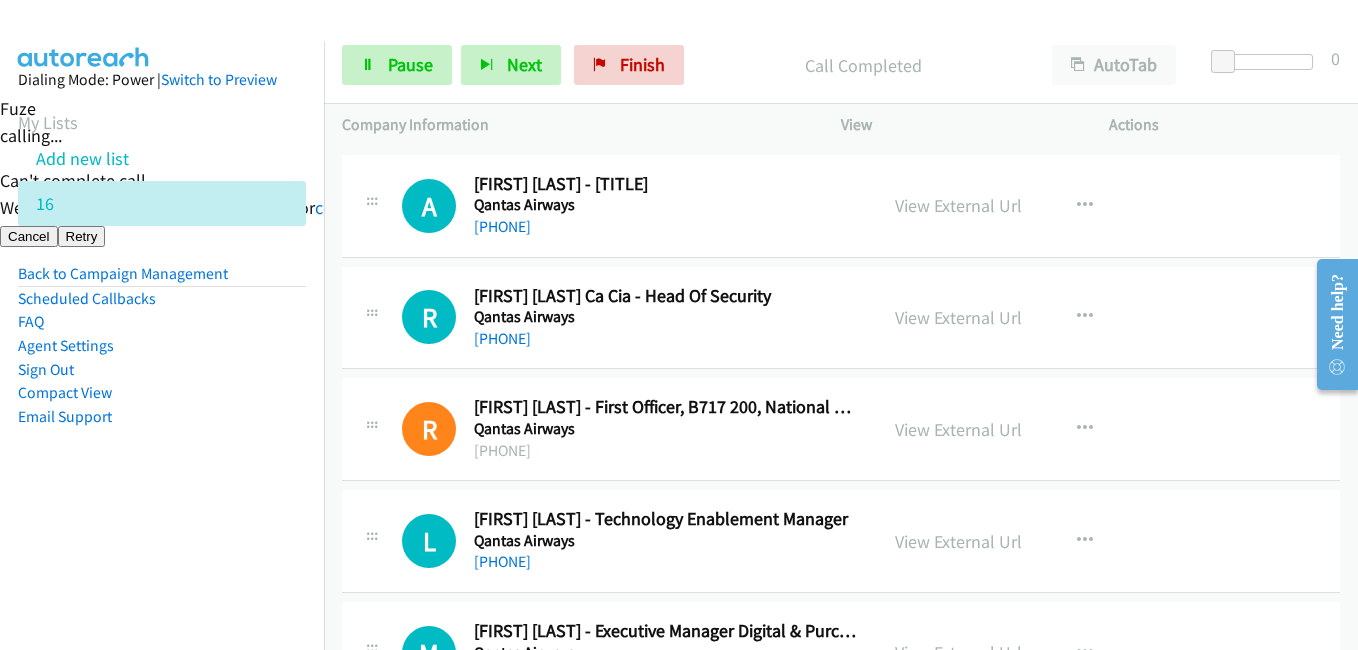 scroll, scrollTop: 7600, scrollLeft: 0, axis: vertical 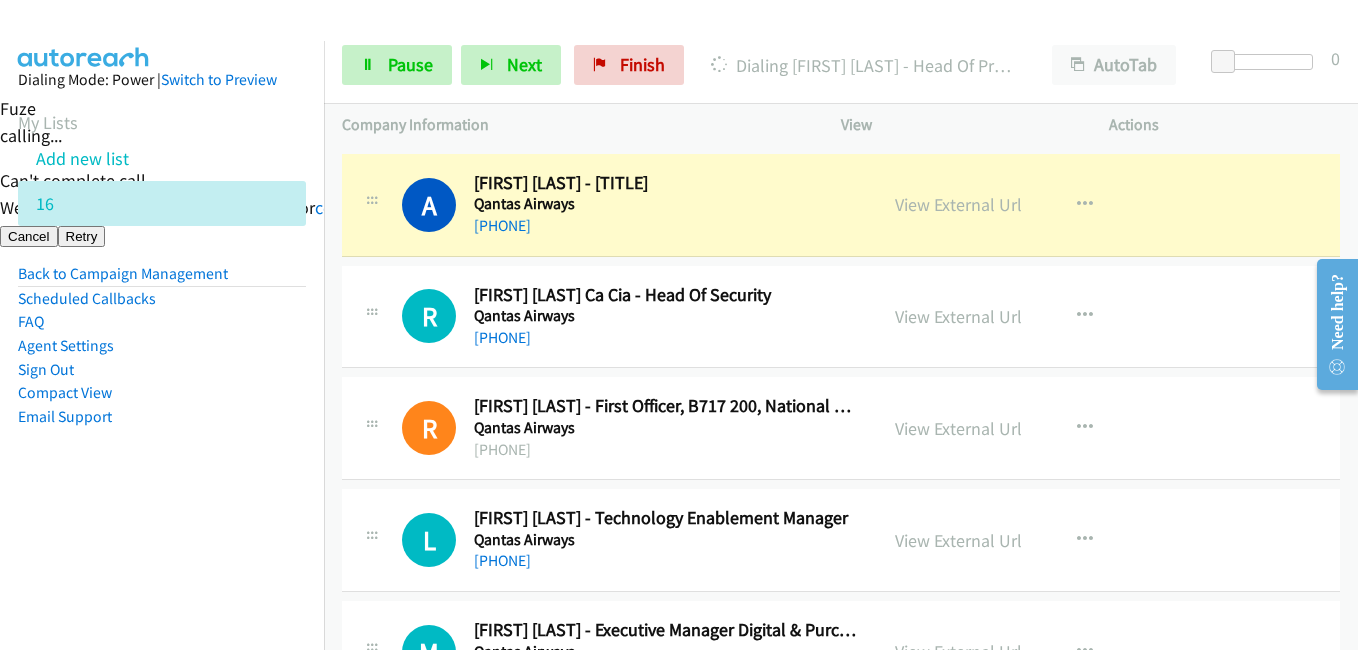 click on "Dialing Mode: Power
|
Switch to Preview
My Lists
Add new list
16
Back to Campaign Management
Scheduled Callbacks
FAQ
Agent Settings
Sign Out
Compact View
Email Support" at bounding box center [162, 280] 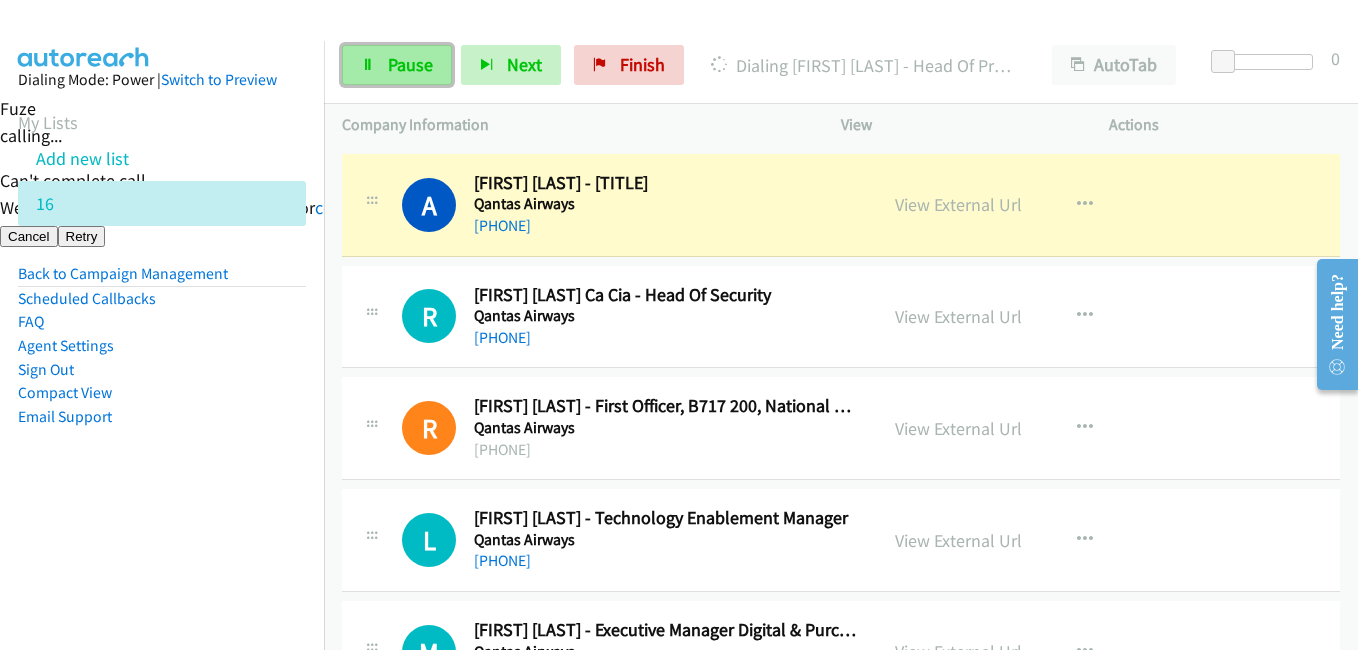 click on "Pause" at bounding box center (410, 64) 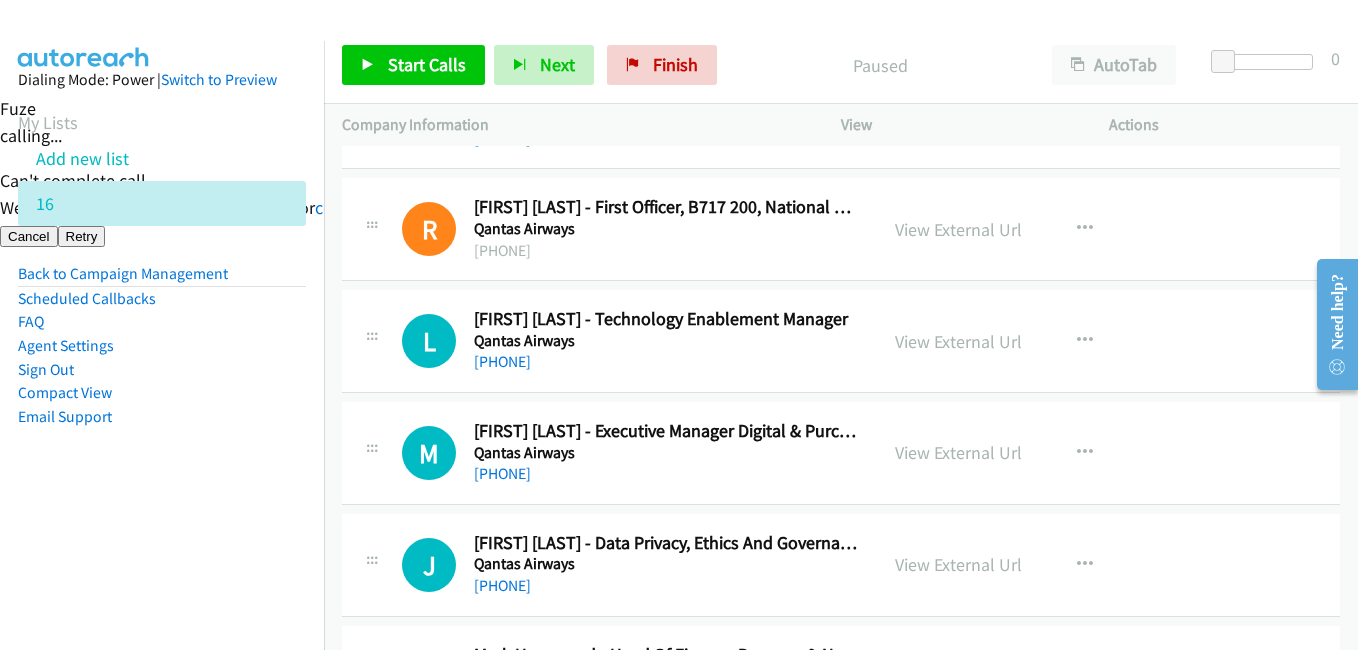 scroll, scrollTop: 7800, scrollLeft: 0, axis: vertical 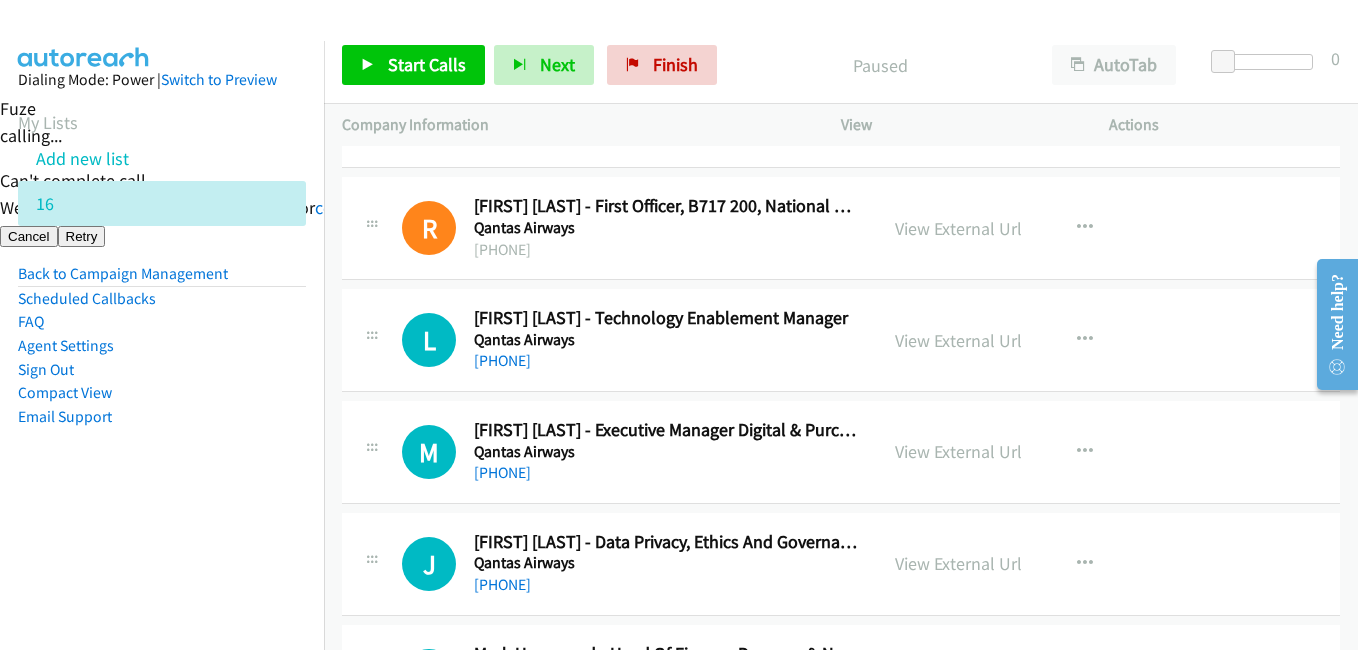 drag, startPoint x: 261, startPoint y: 435, endPoint x: 450, endPoint y: 379, distance: 197.1218 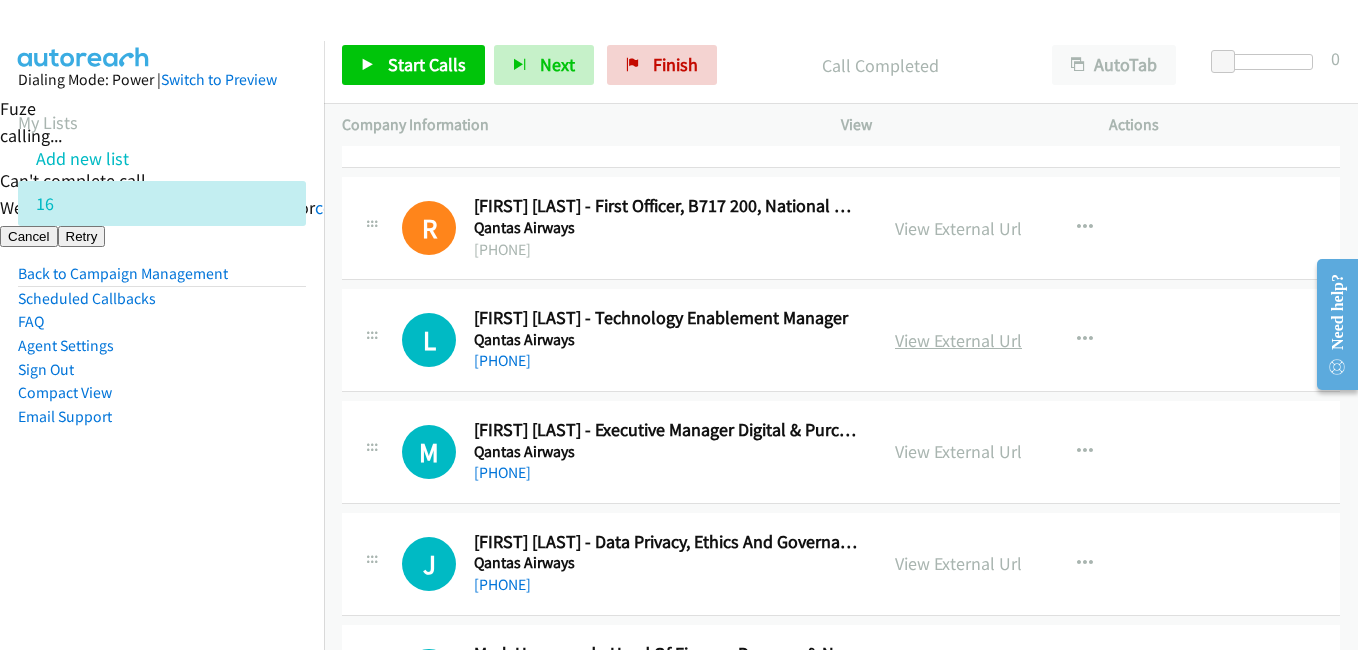 click on "View External Url" at bounding box center (958, 340) 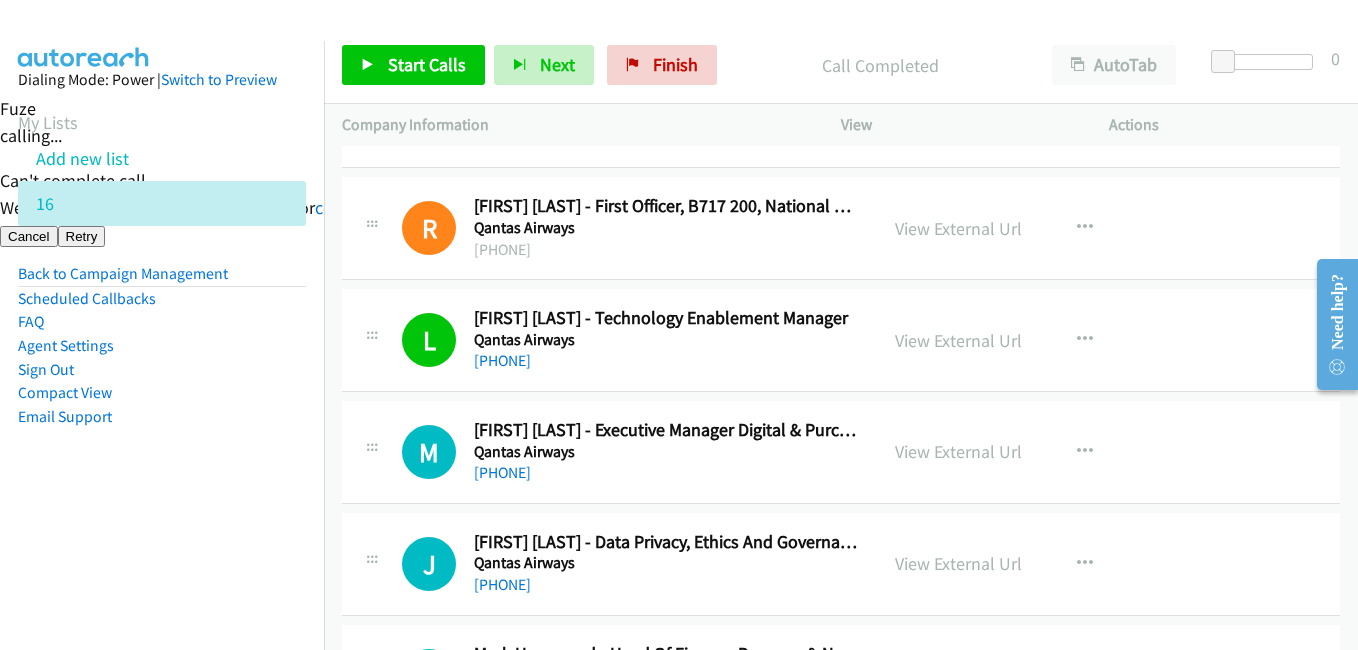 click on "Dialing Mode: Power
|
Switch to Preview
My Lists
Add new list
16
Back to Campaign Management
Scheduled Callbacks
FAQ
Agent Settings
Sign Out
Compact View
Email Support" at bounding box center (162, 280) 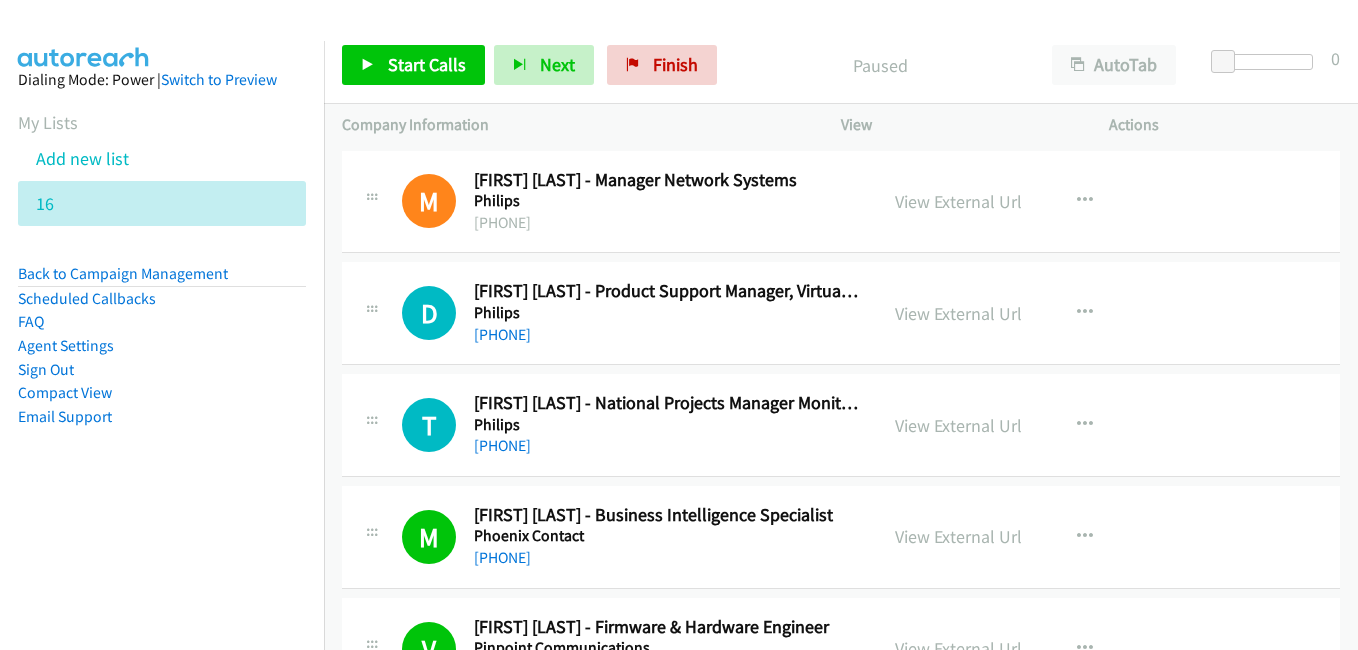 scroll, scrollTop: 0, scrollLeft: 0, axis: both 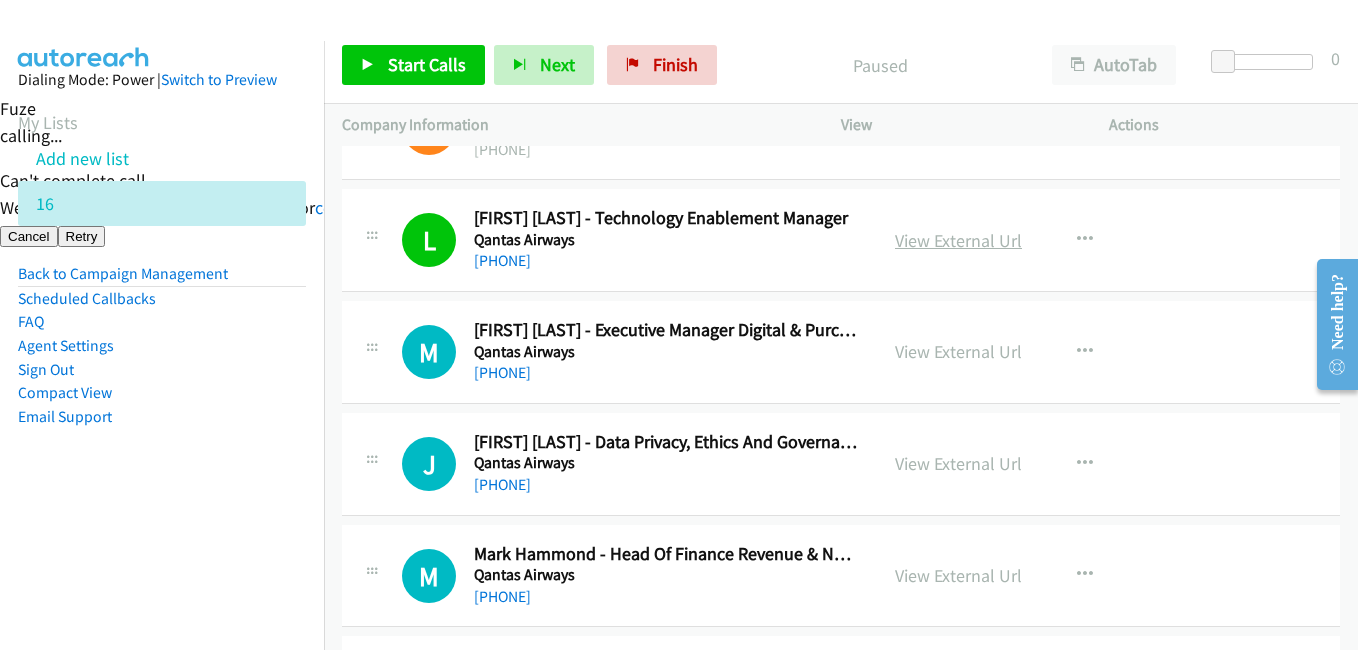 click on "View External Url" at bounding box center [958, 240] 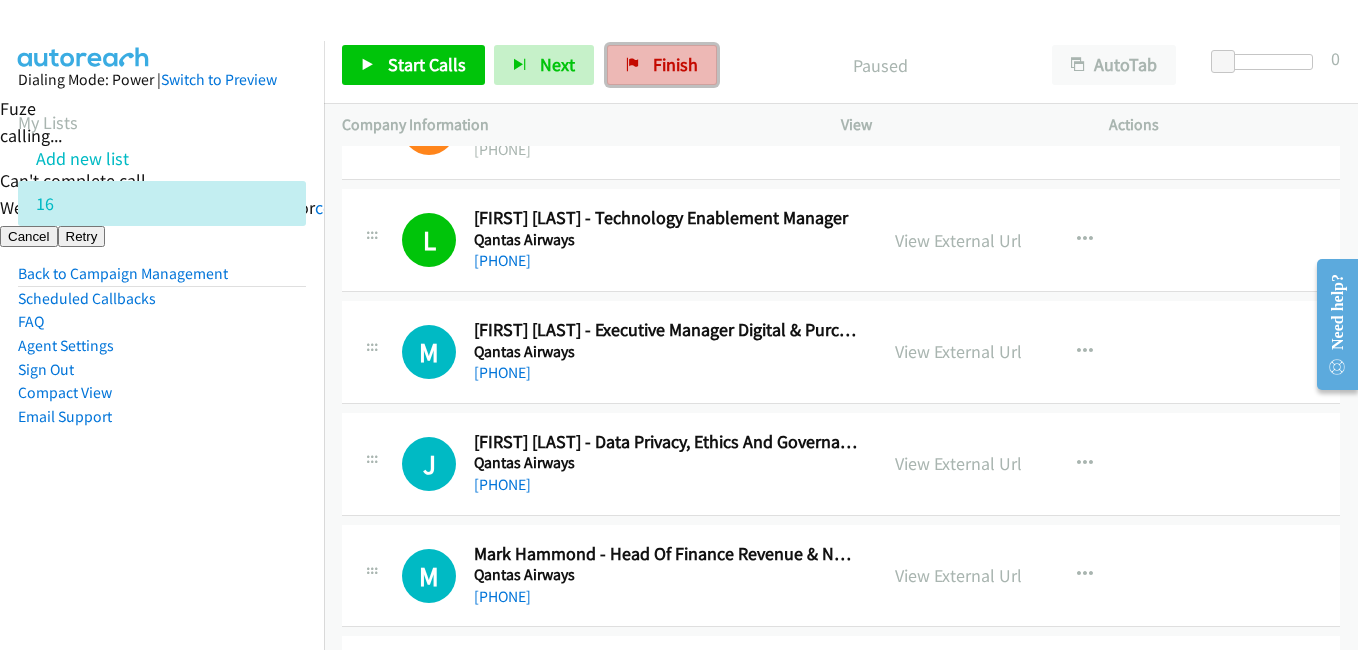 click on "Finish" at bounding box center [675, 64] 